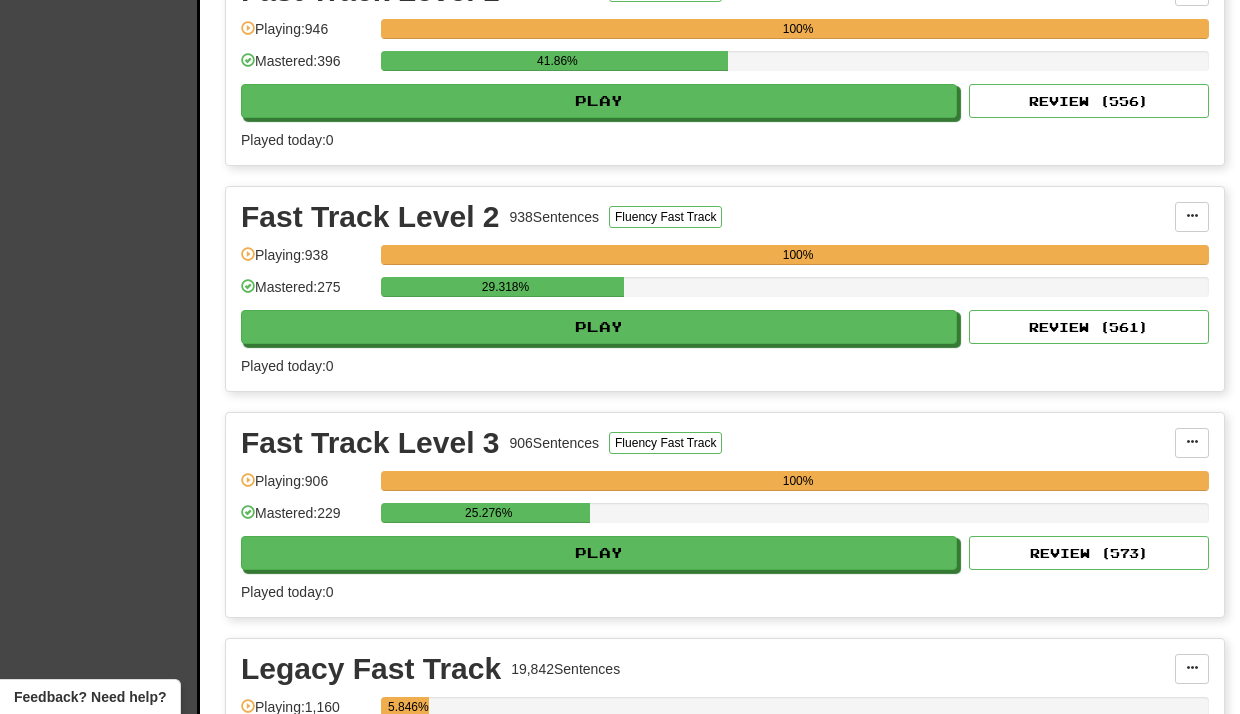 scroll, scrollTop: 506, scrollLeft: 0, axis: vertical 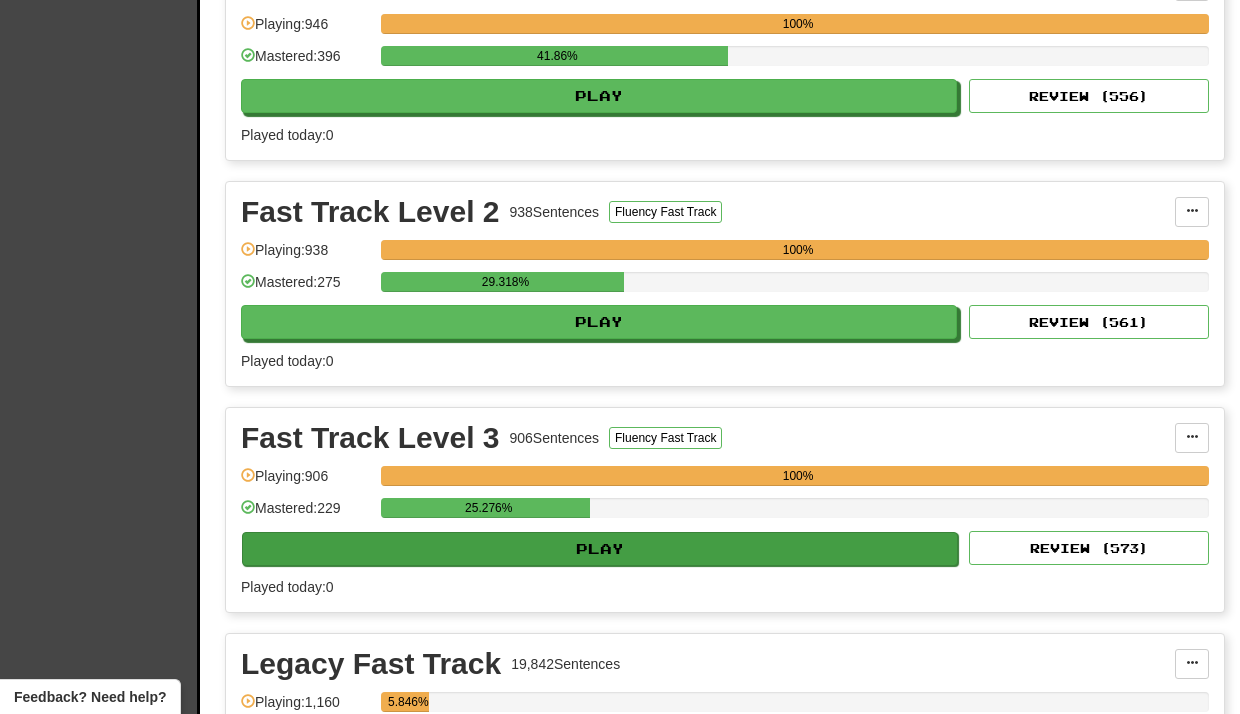 click on "Play" at bounding box center [600, 549] 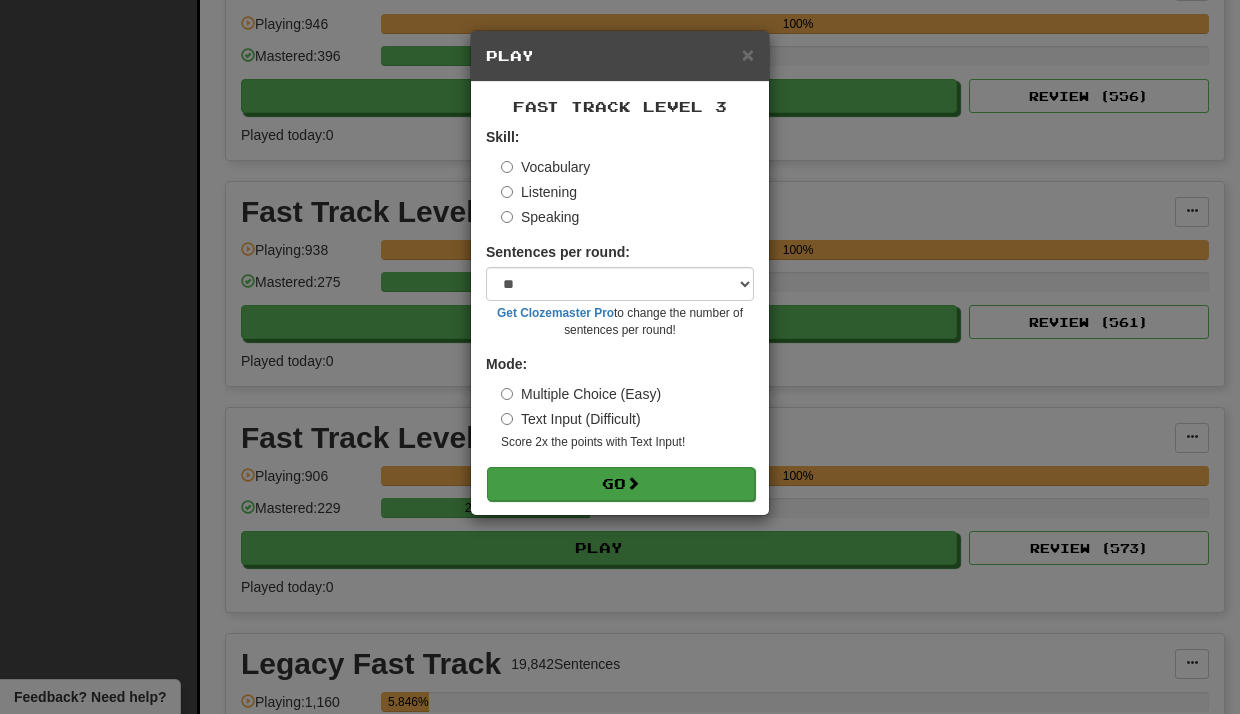 click on "Go" at bounding box center (621, 484) 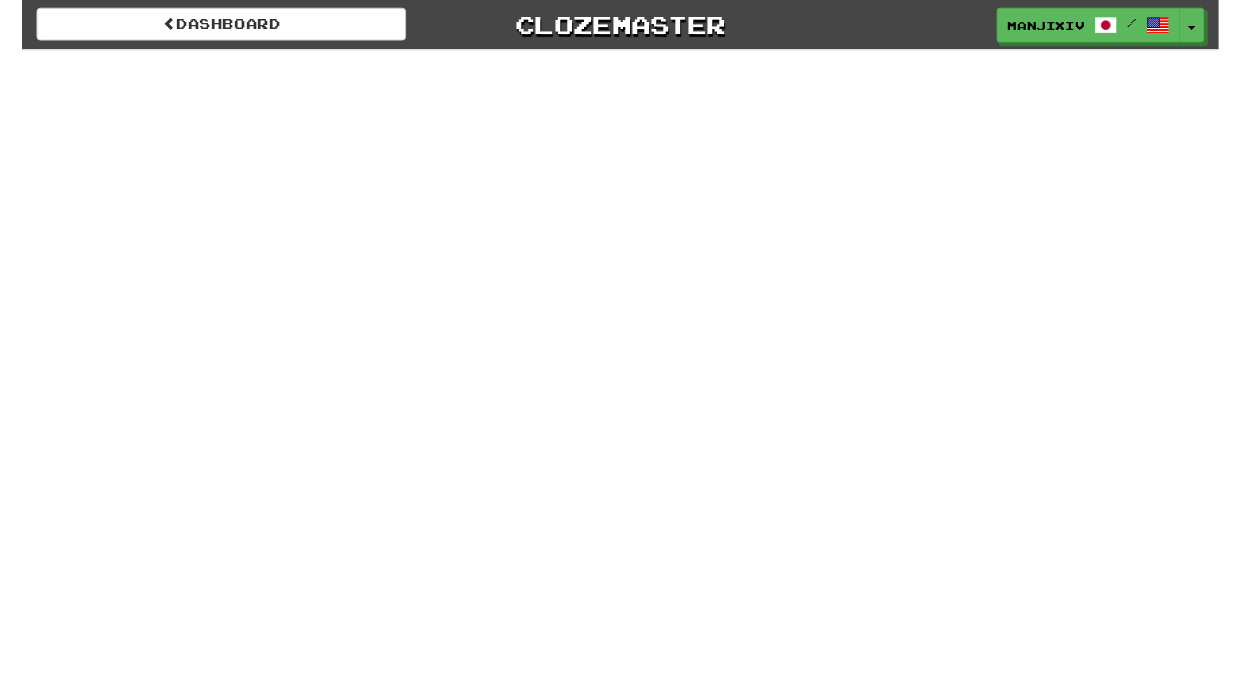 scroll, scrollTop: 0, scrollLeft: 0, axis: both 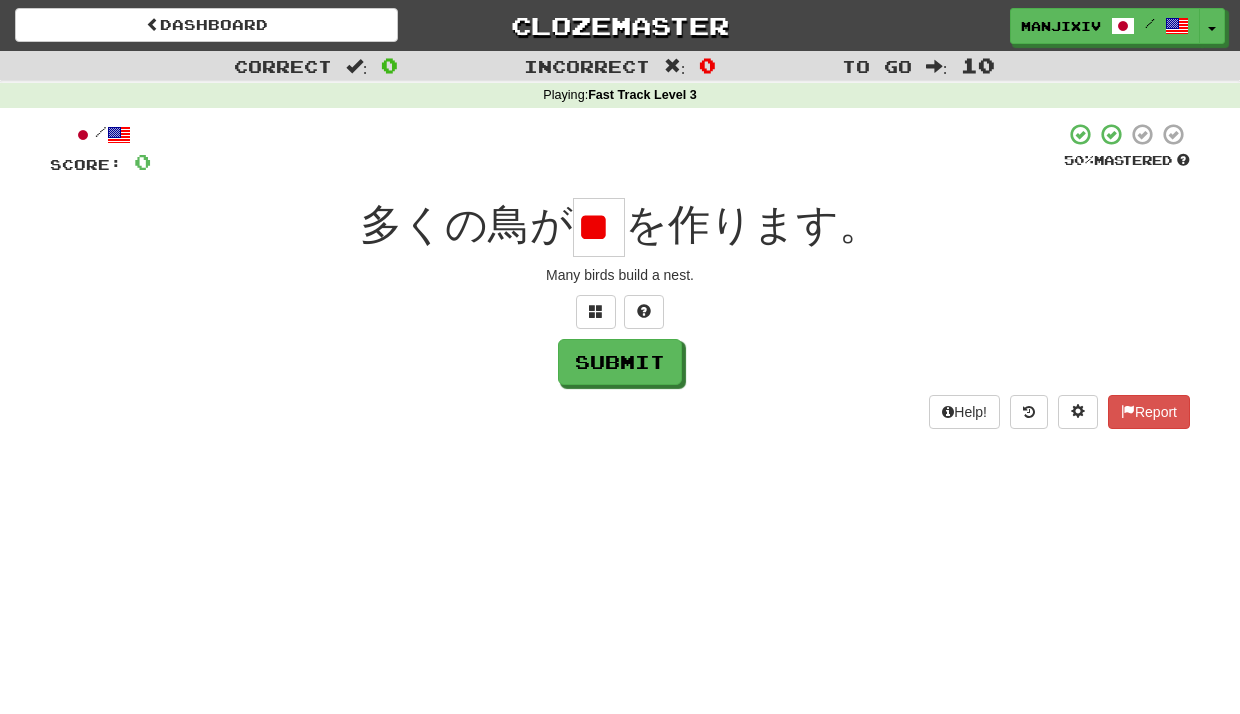 type on "*" 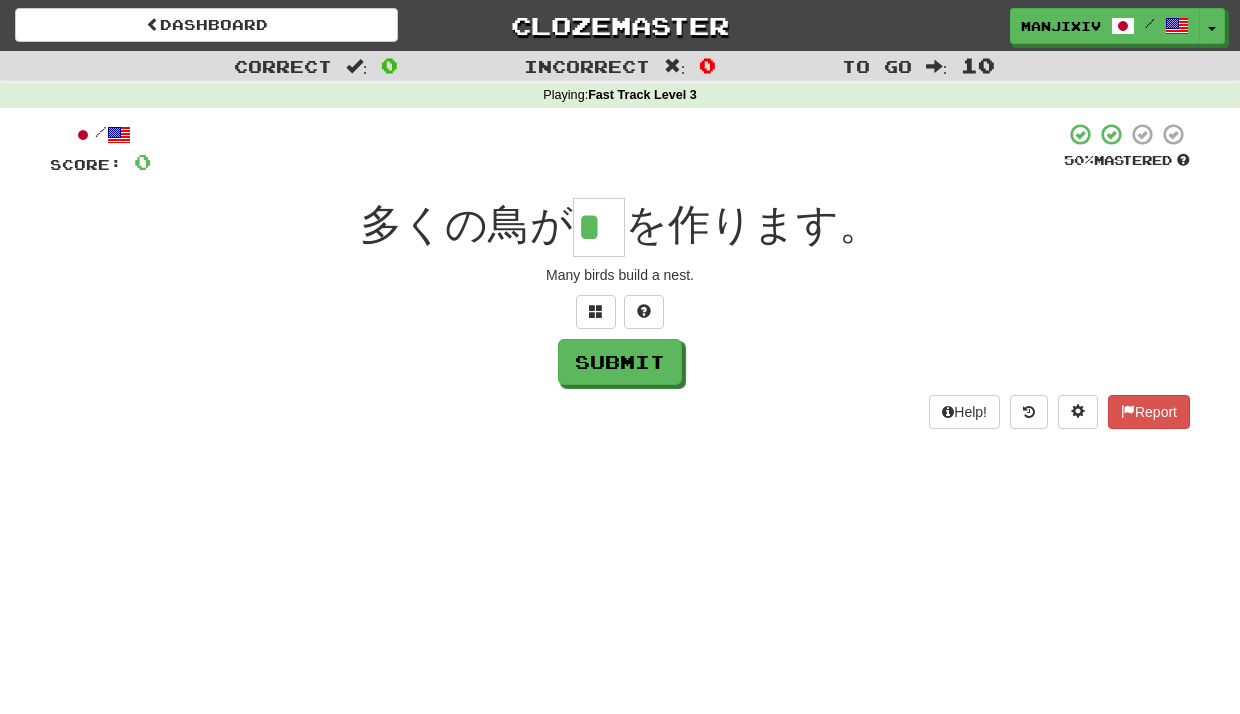type on "*" 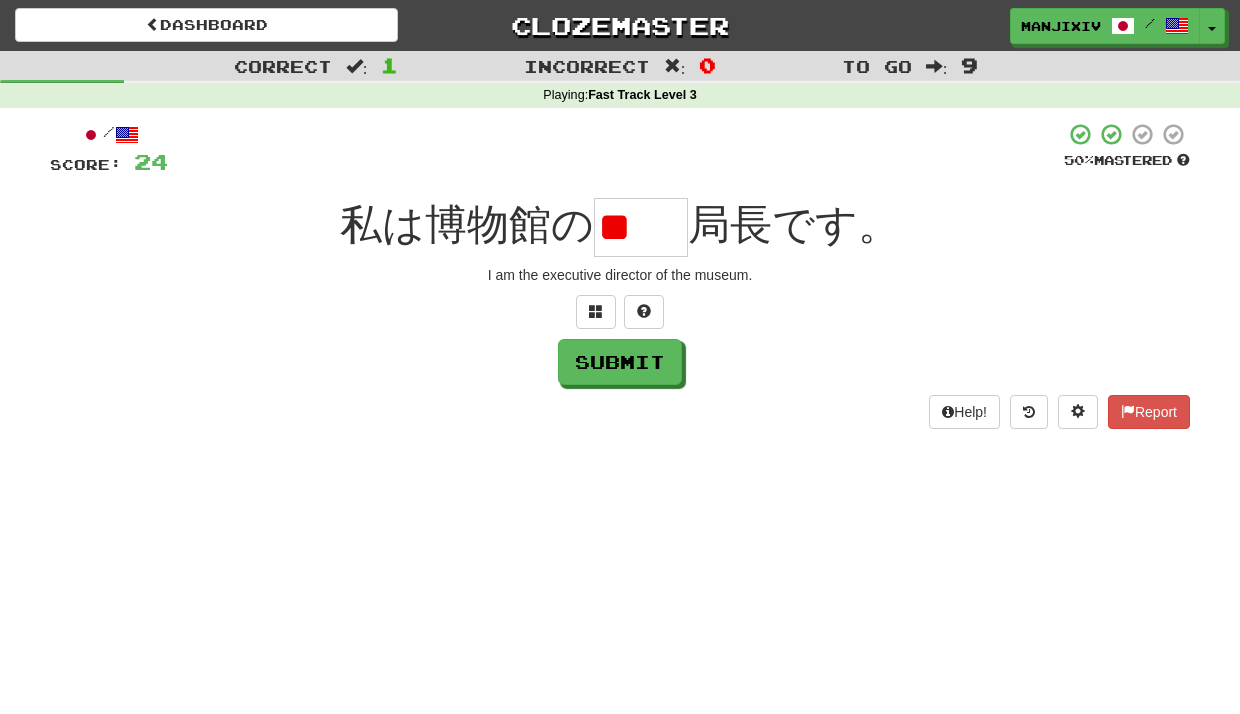 click on "Submit" at bounding box center [620, 362] 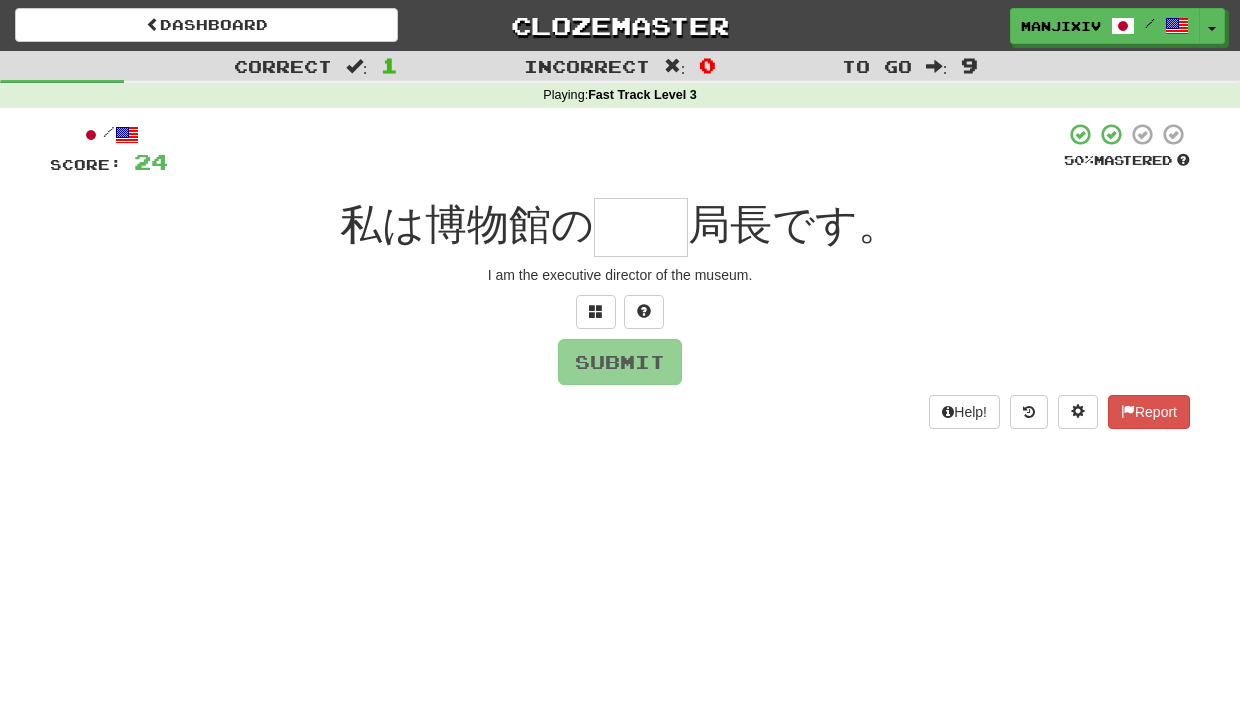 click at bounding box center (620, 312) 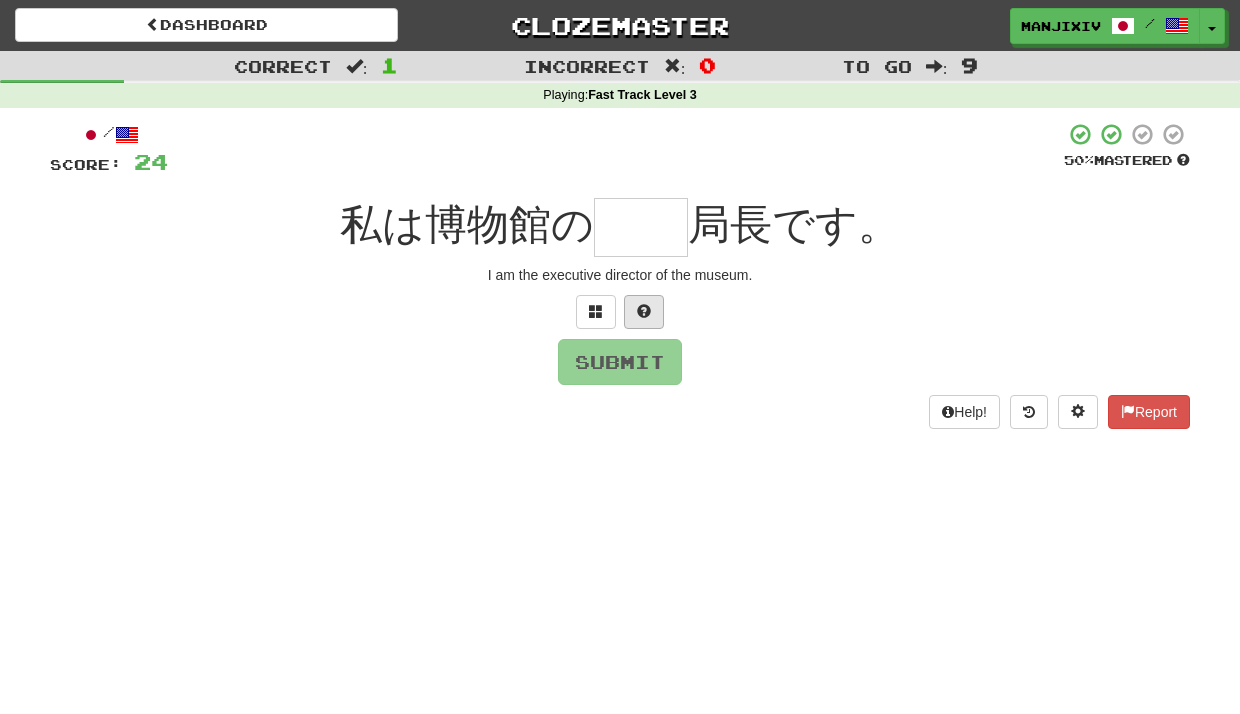 click at bounding box center (644, 311) 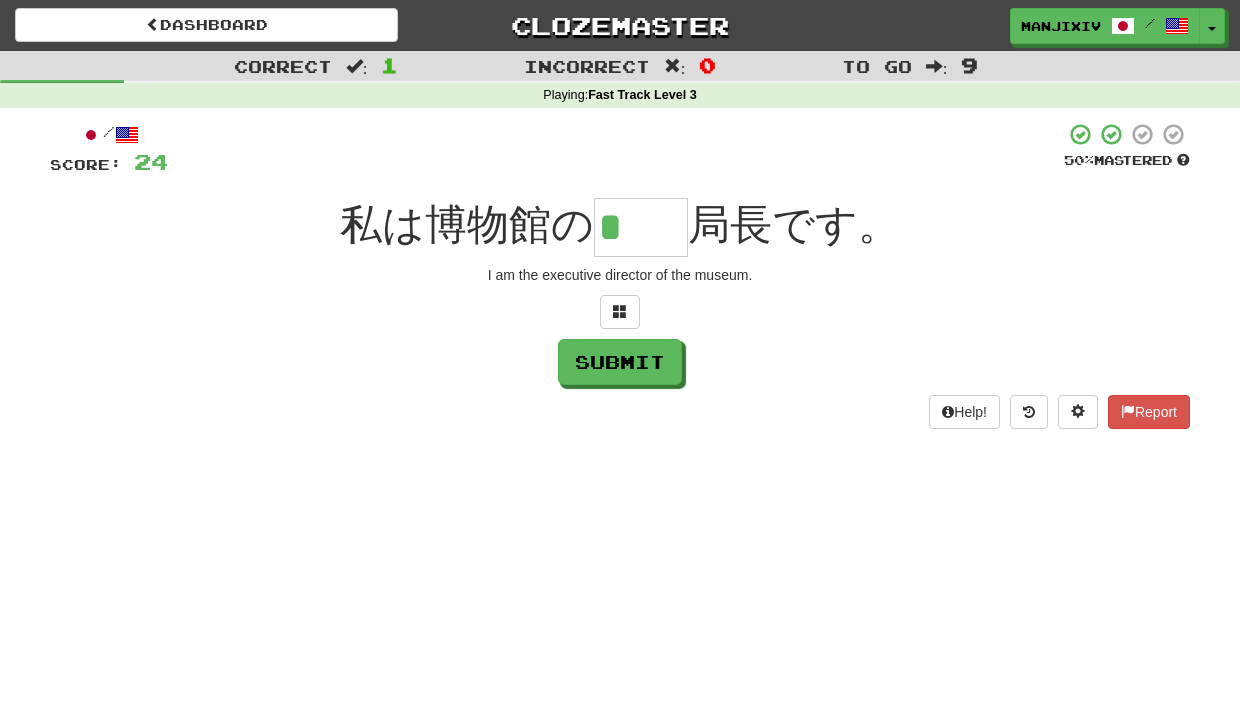 click on "*" at bounding box center [641, 227] 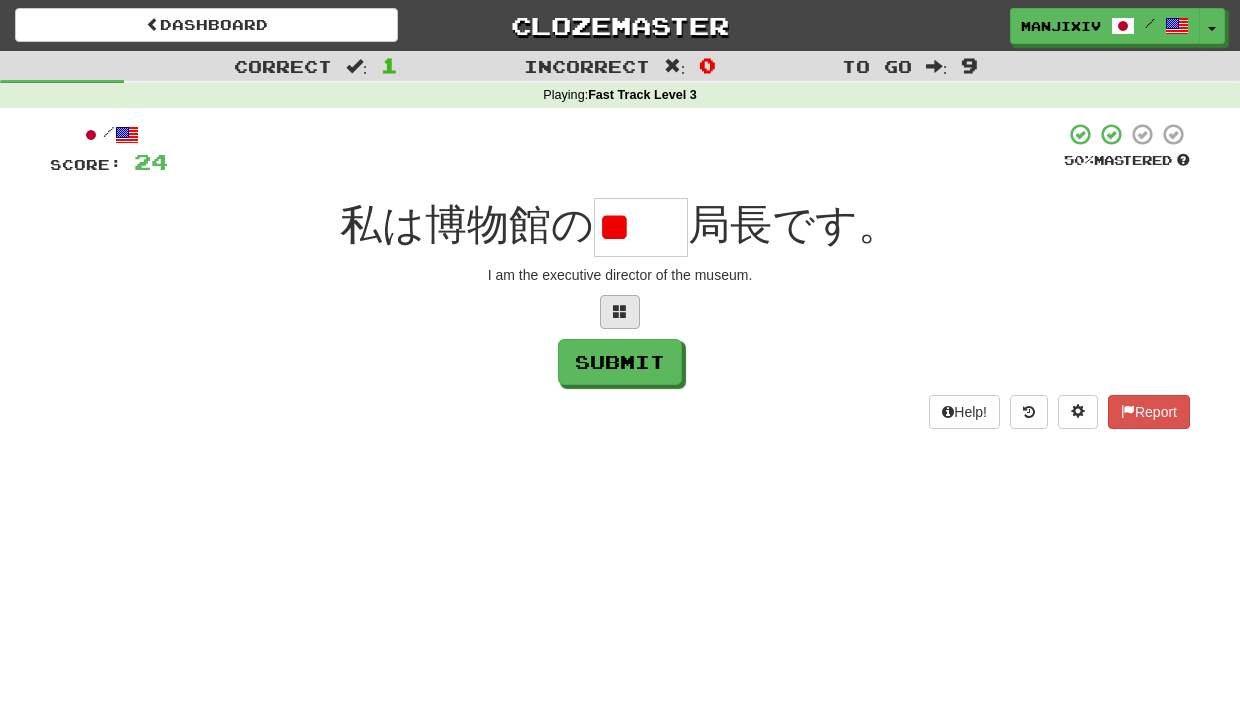 click at bounding box center (620, 311) 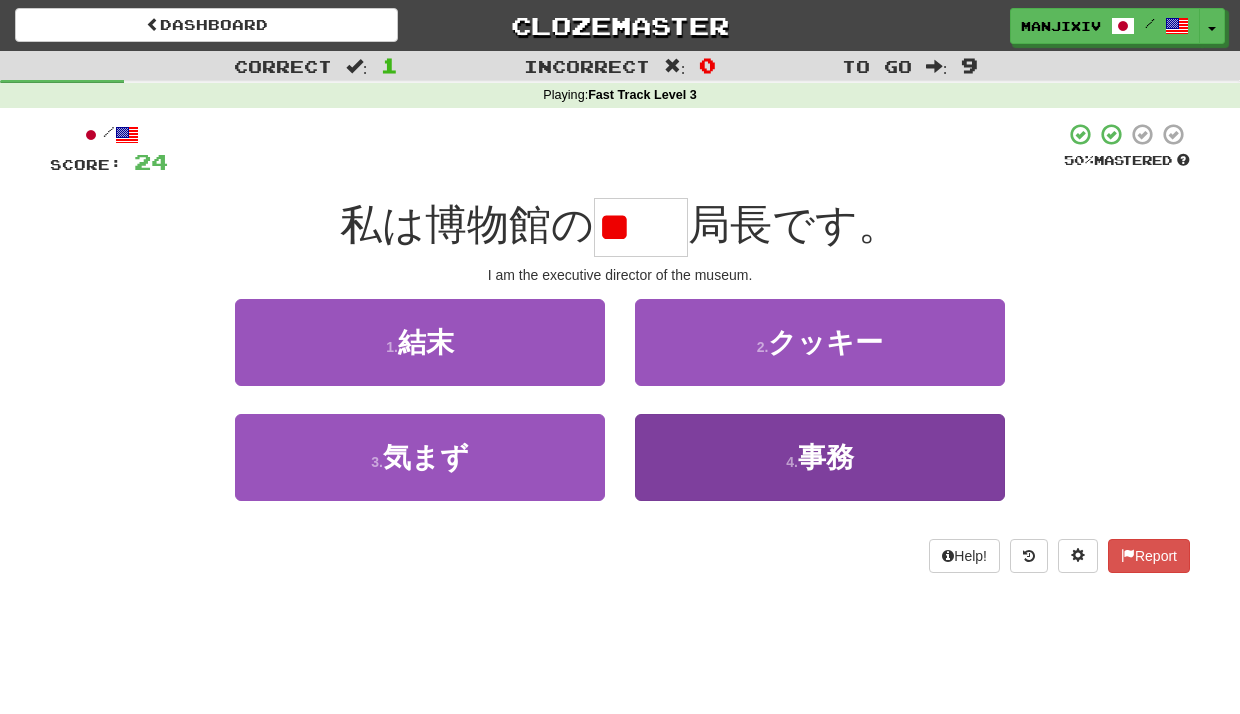 click on "事務" at bounding box center (826, 457) 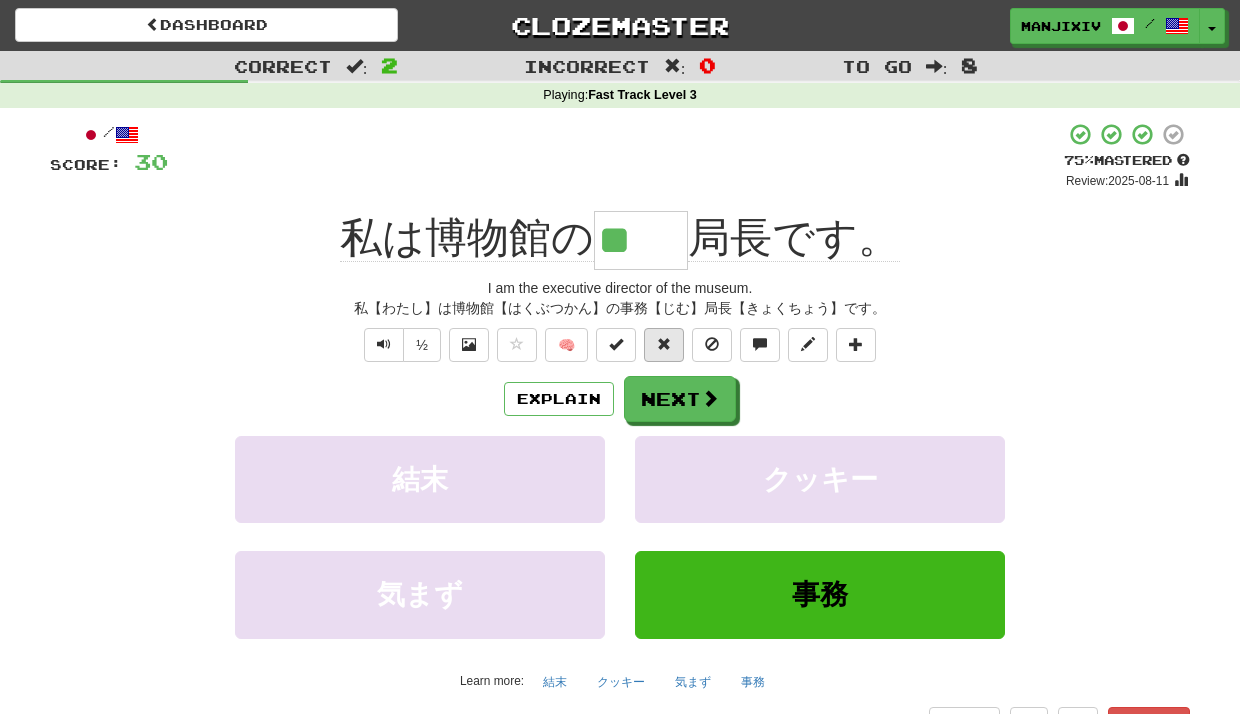 click at bounding box center (664, 345) 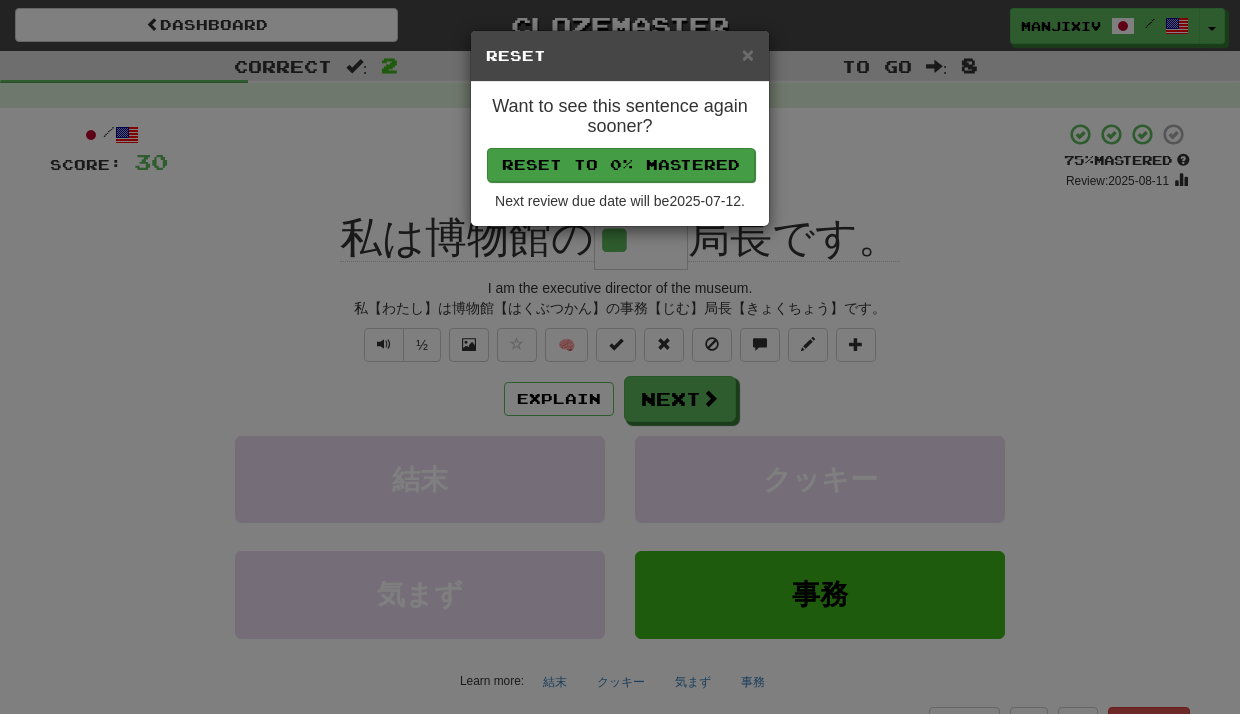 click on "Reset to 0% Mastered" at bounding box center [621, 165] 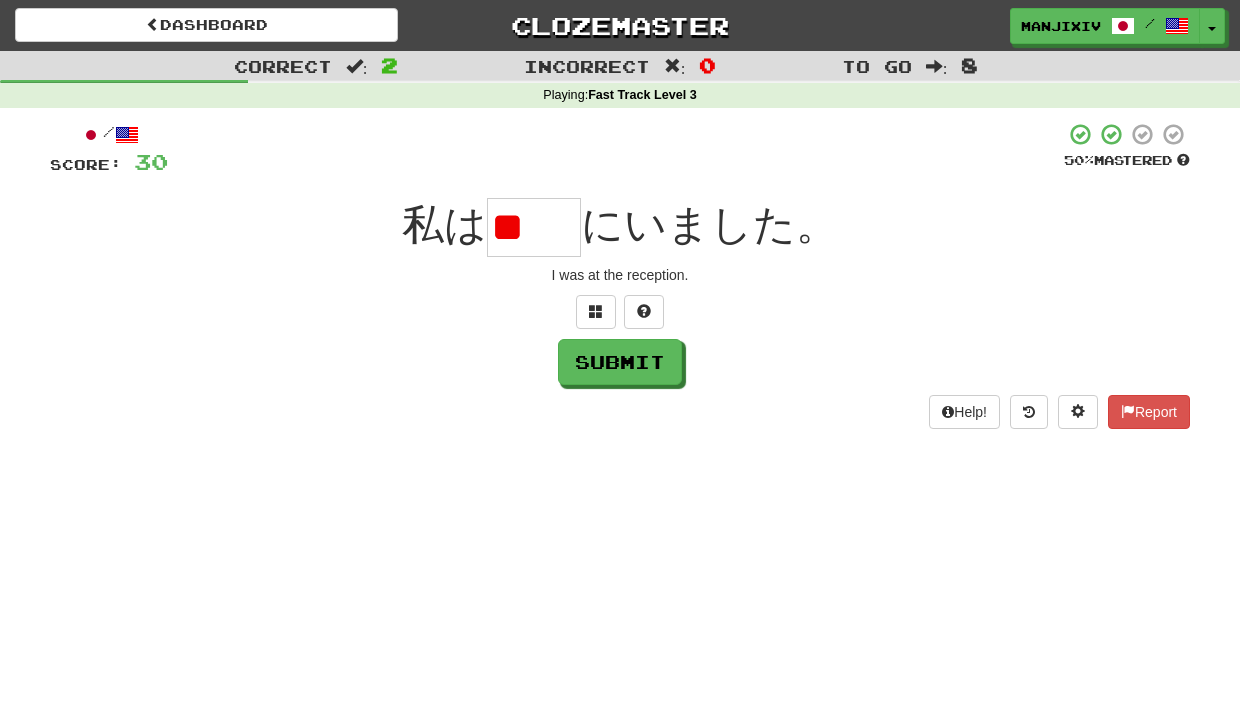 type on "*" 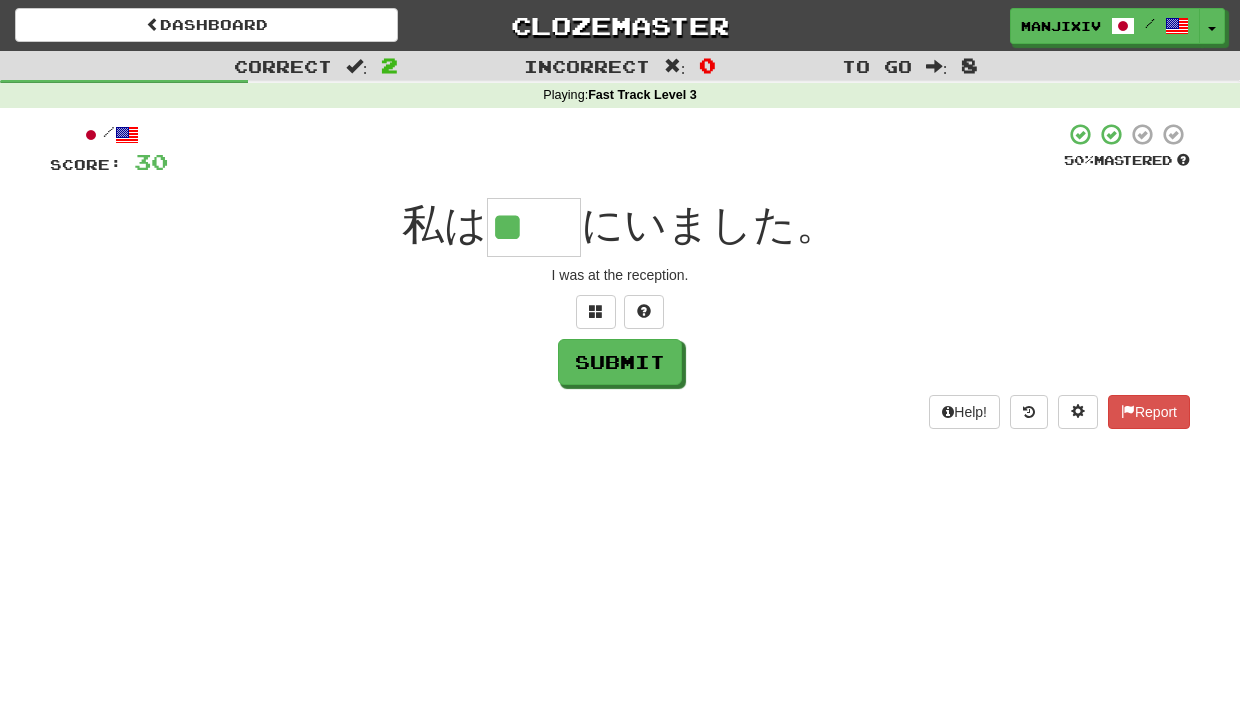 type on "**" 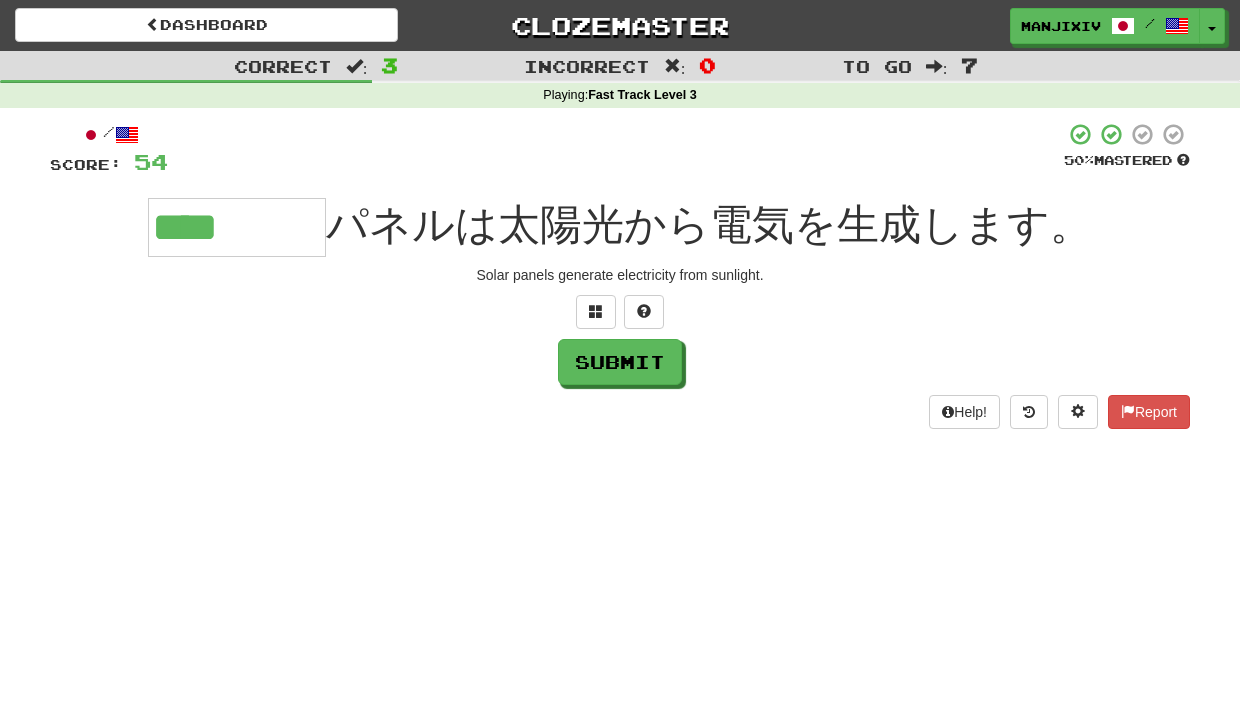 type on "****" 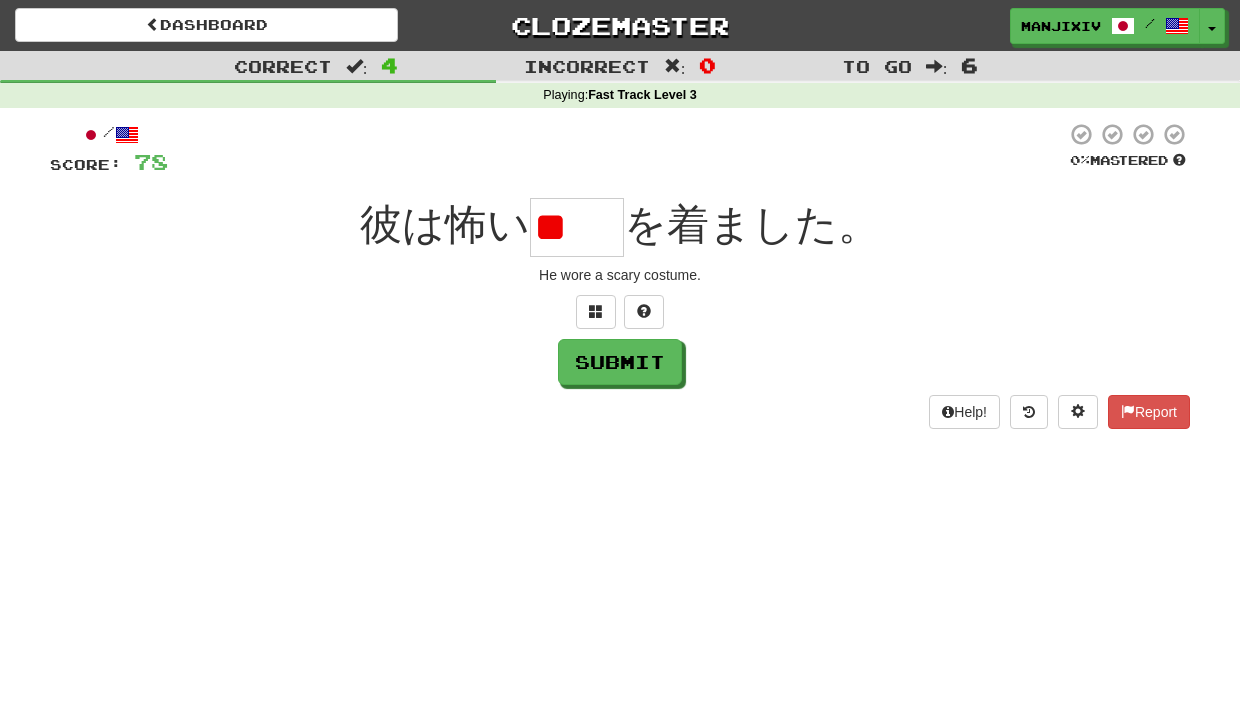 type on "*" 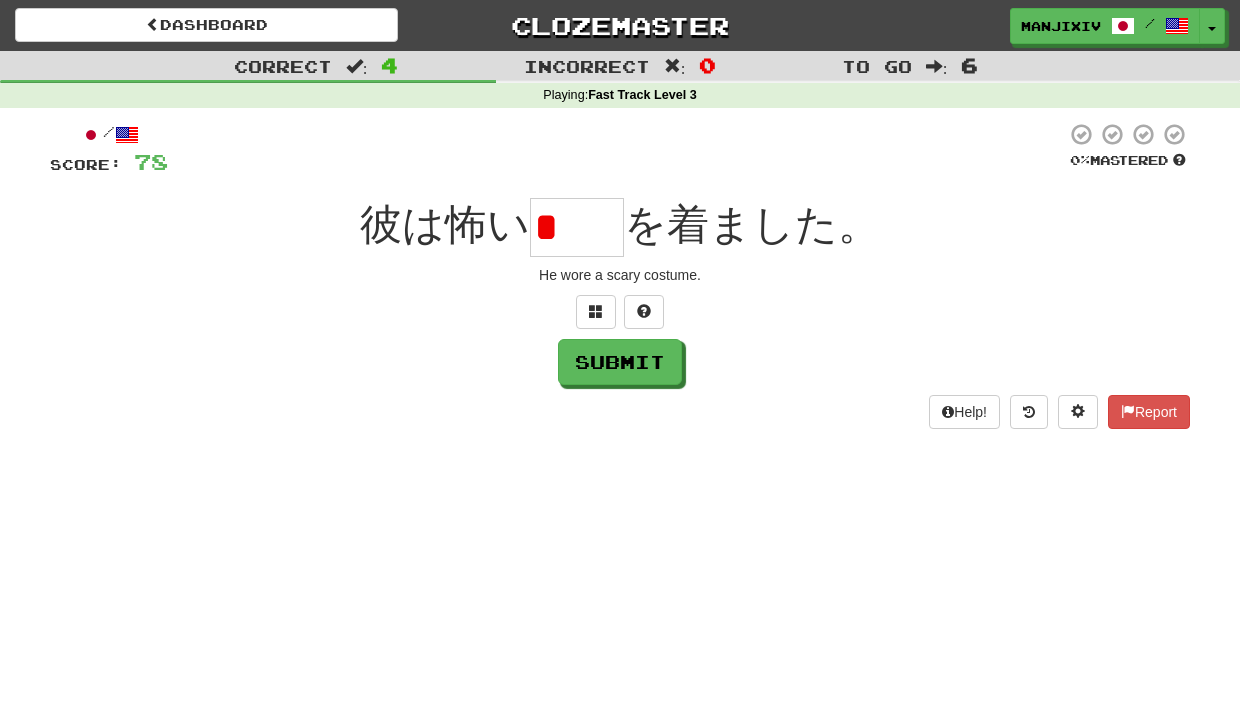 type on "*" 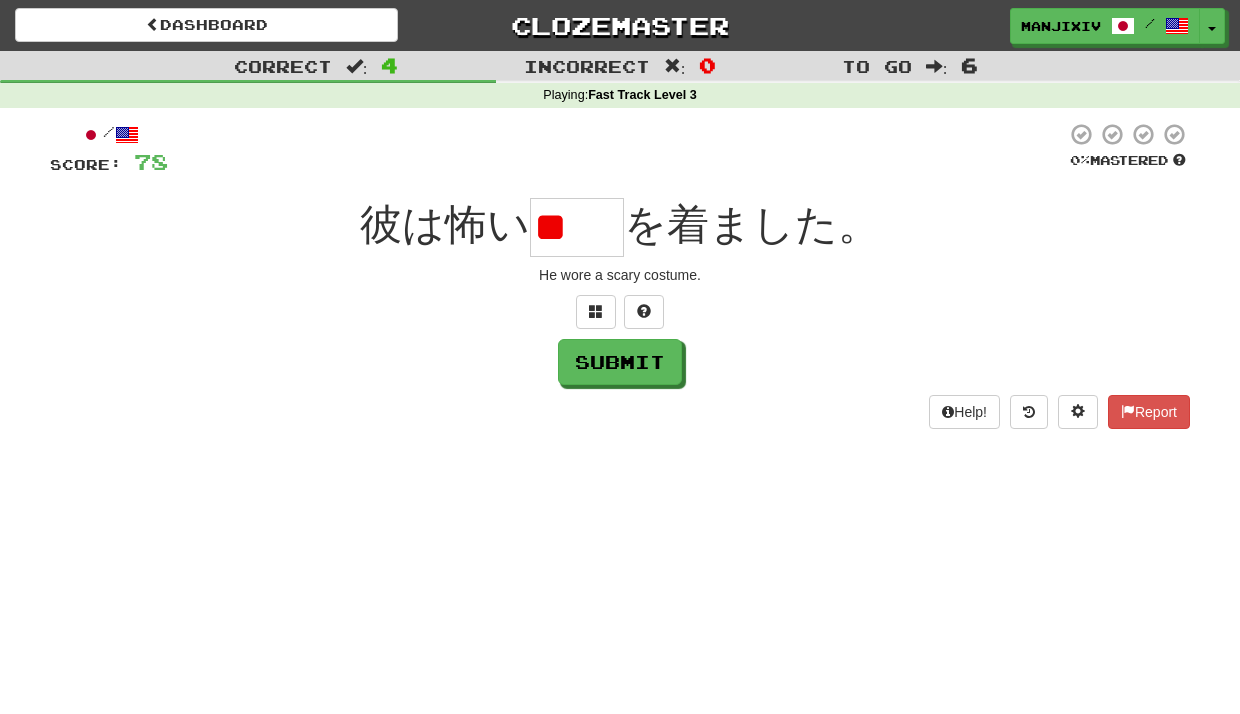 type on "*" 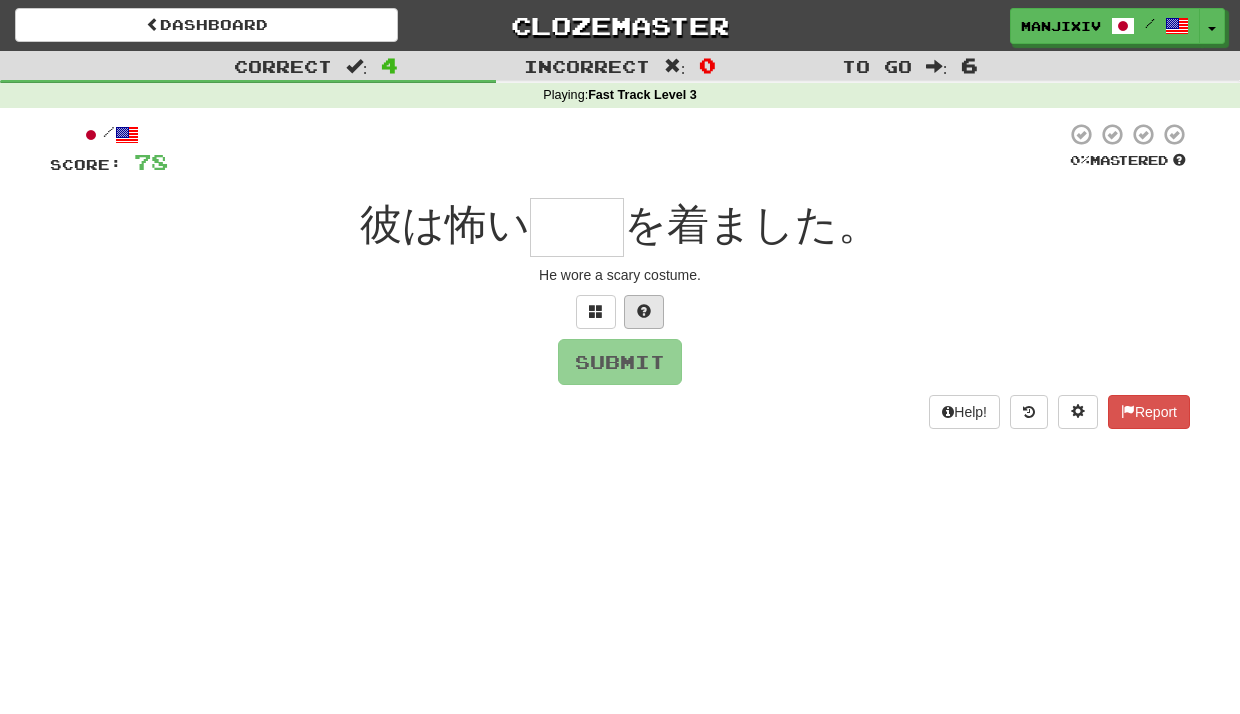 click at bounding box center [644, 311] 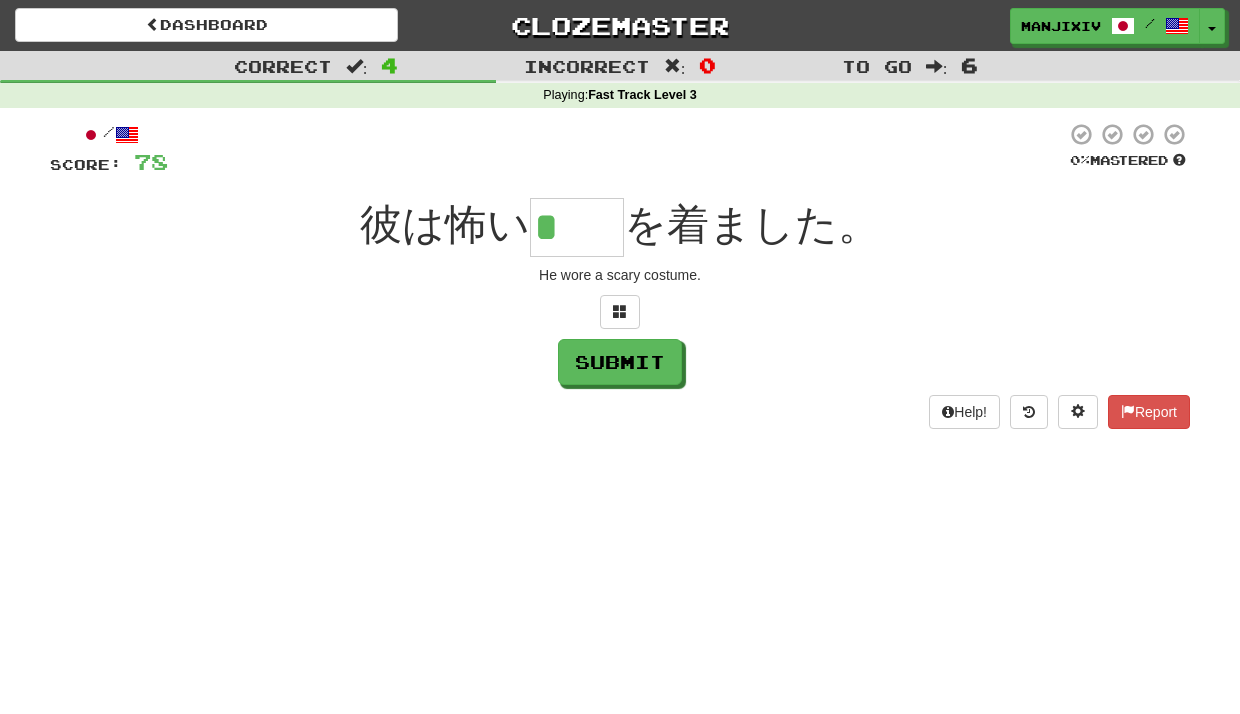 click on "*" at bounding box center [577, 227] 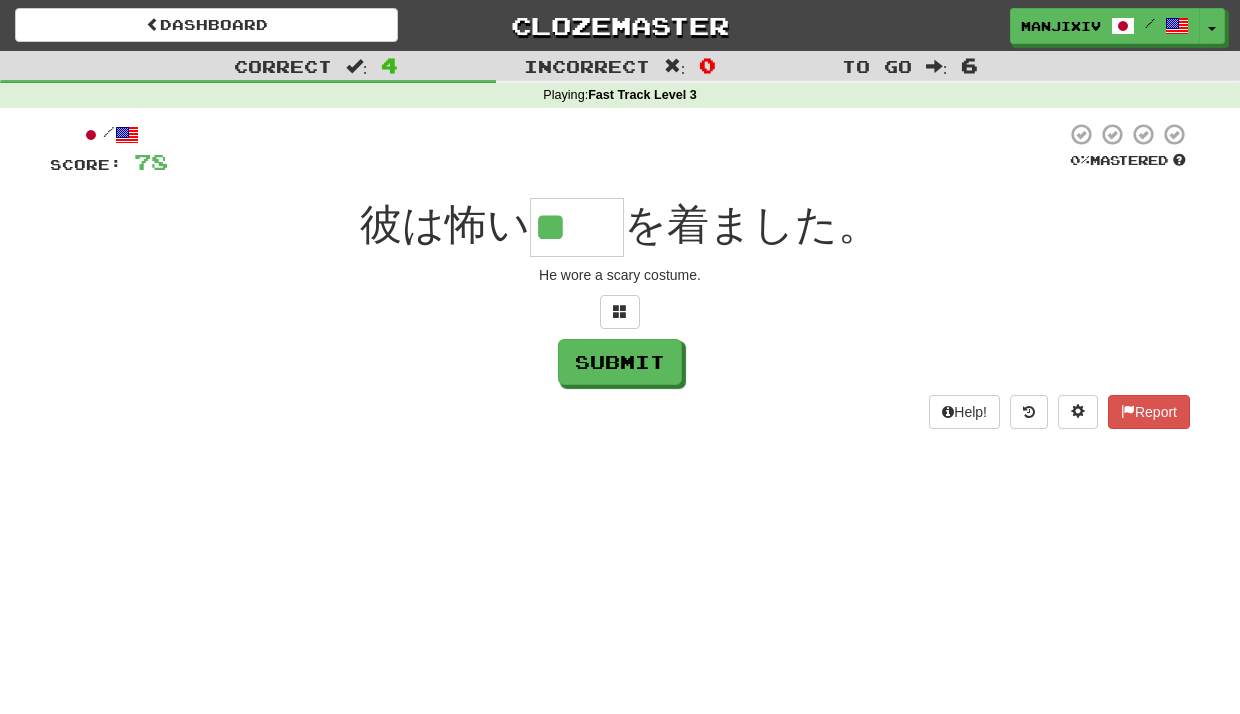 type on "**" 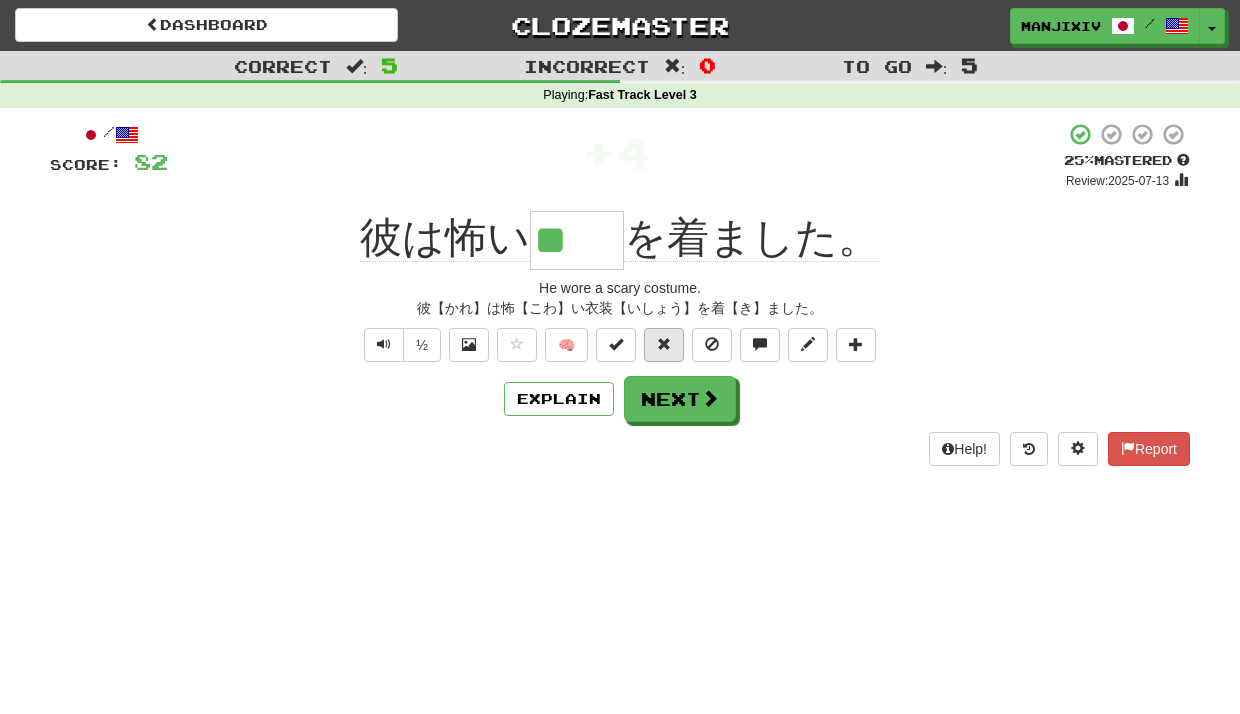 click at bounding box center [664, 344] 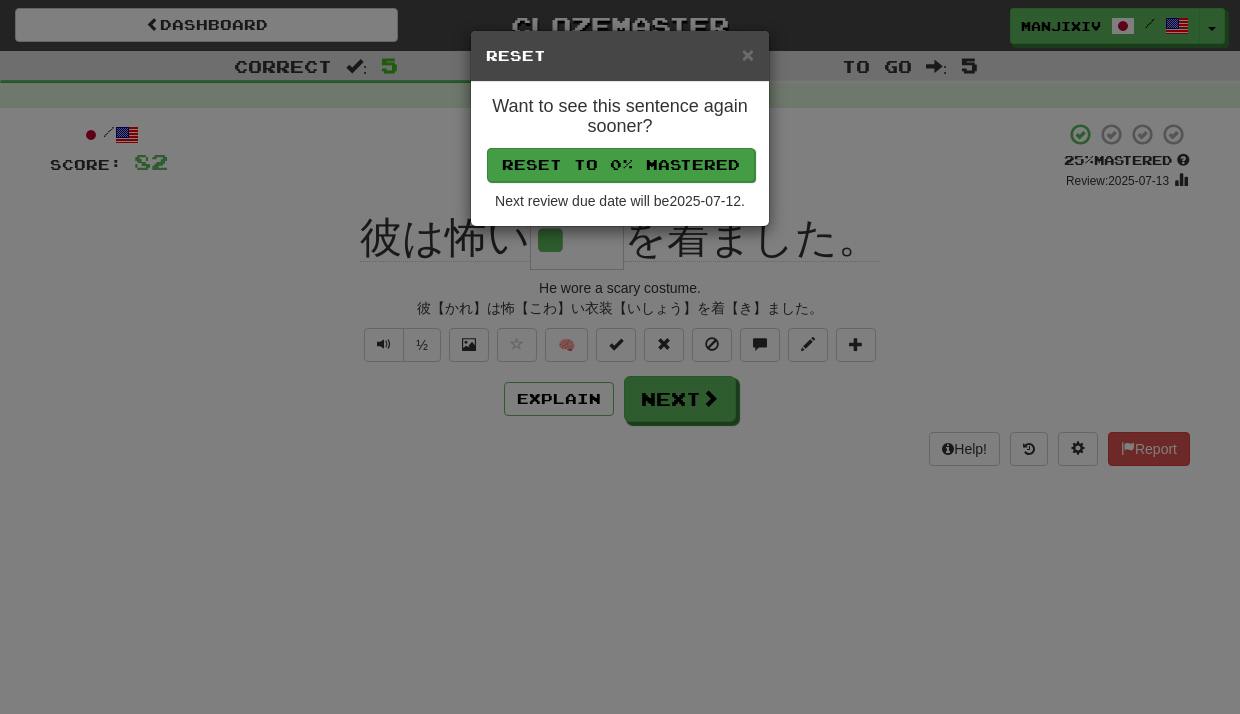click on "Reset to 0% Mastered" at bounding box center (621, 165) 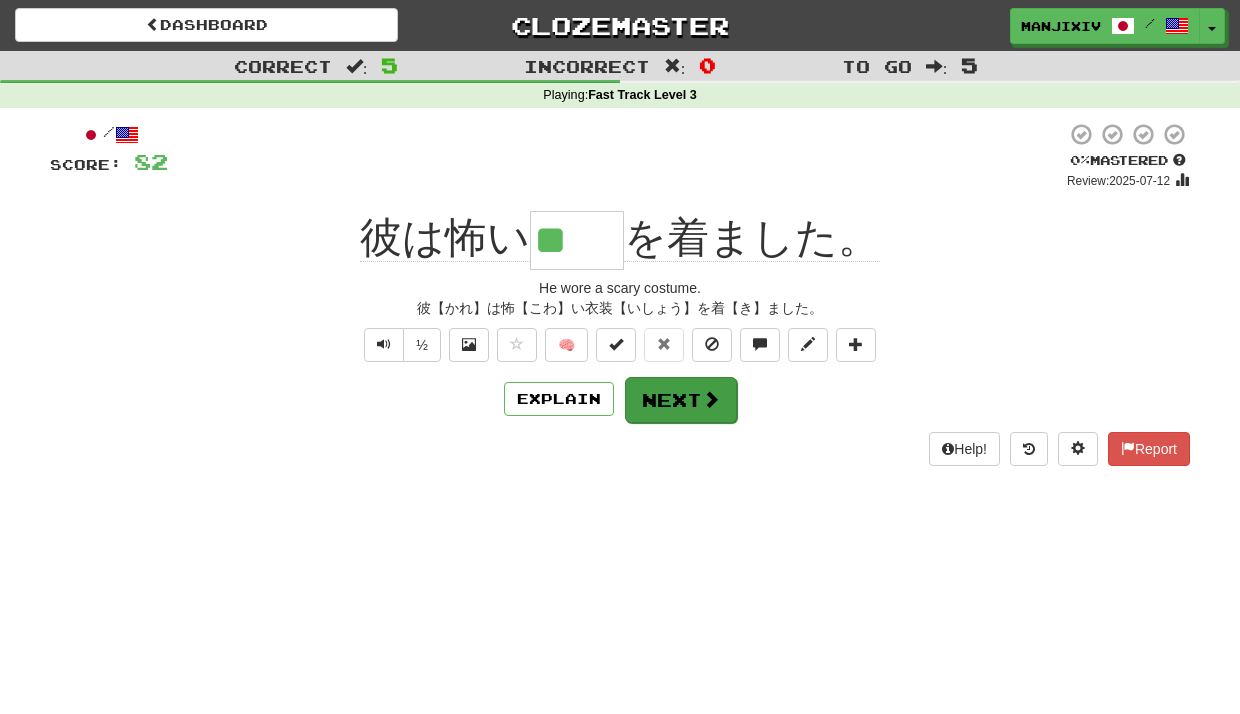 click on "Next" at bounding box center (681, 400) 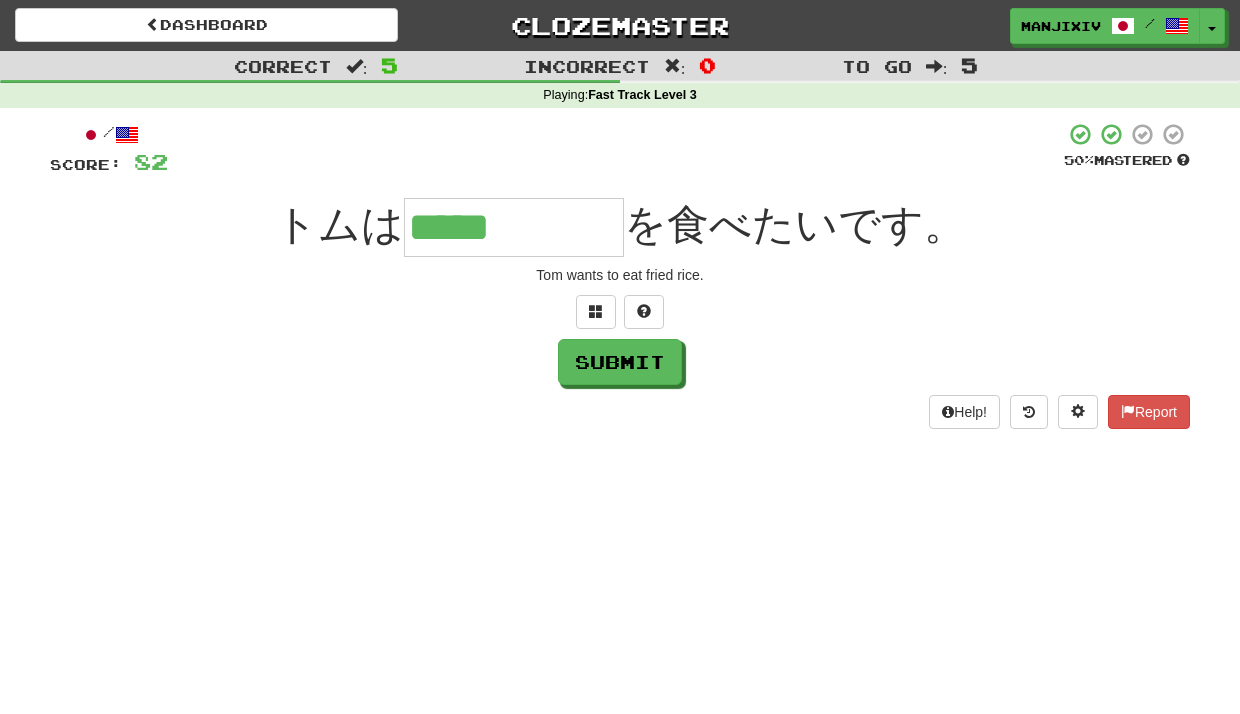 type on "*****" 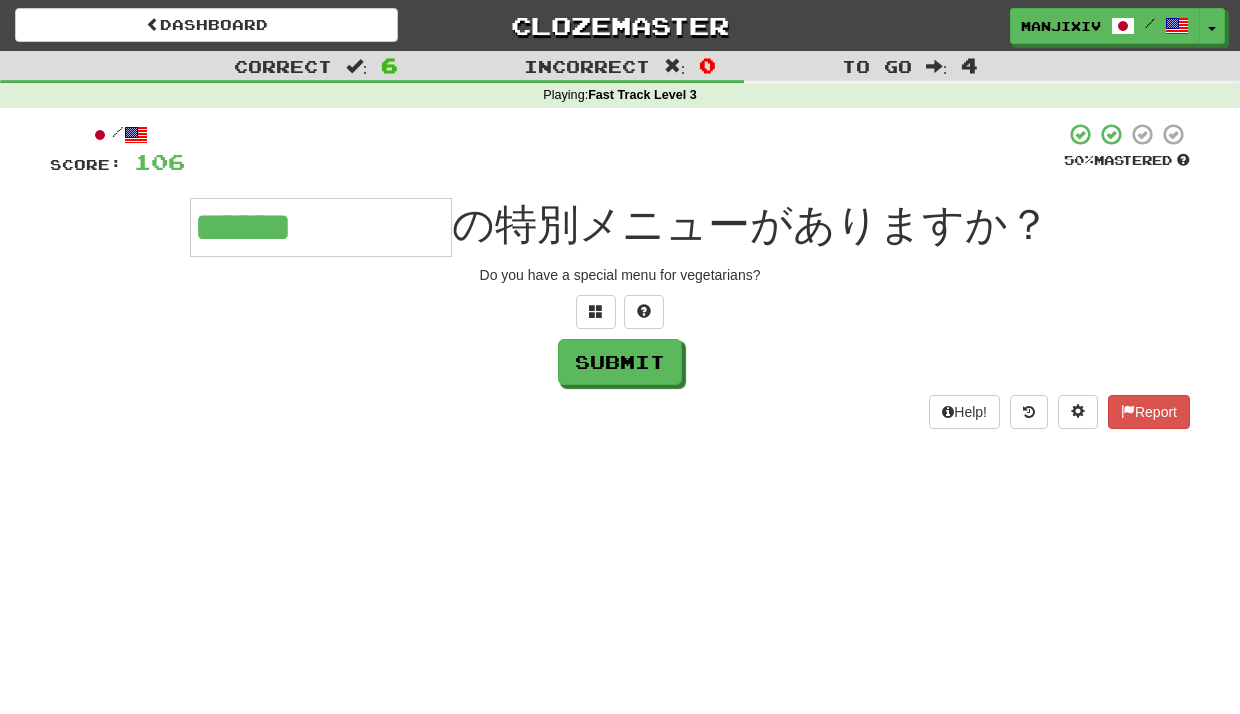 type on "******" 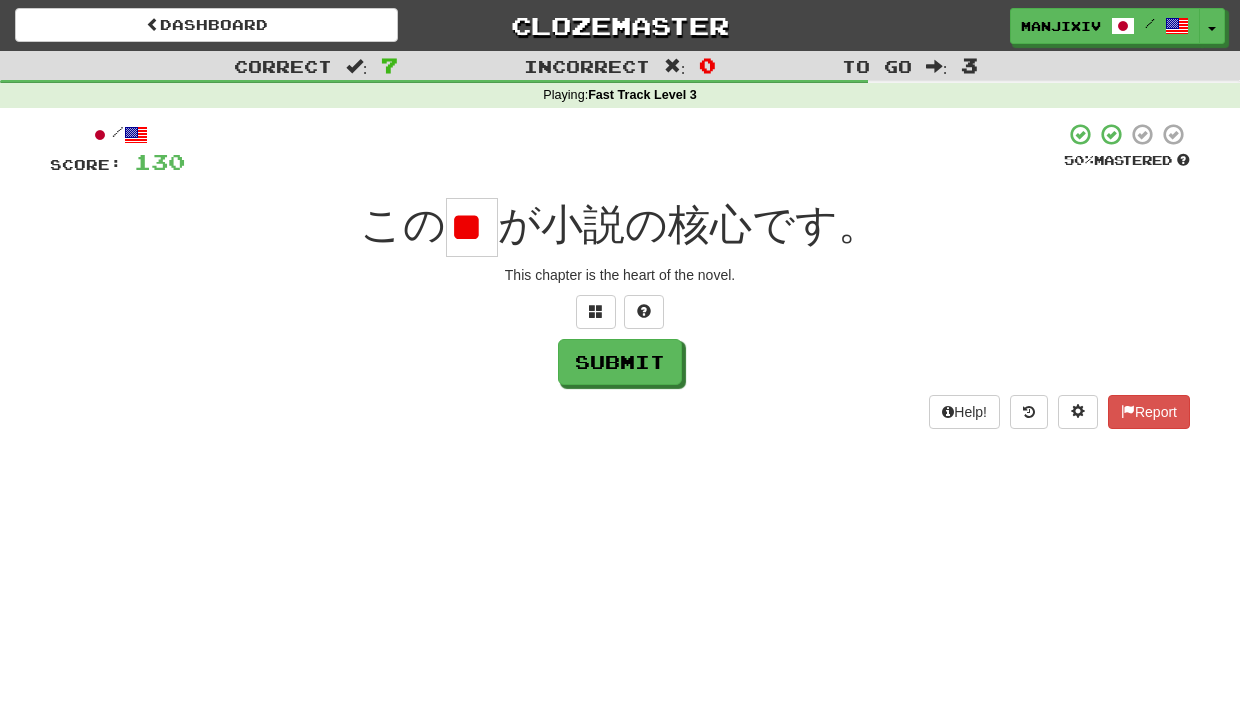 type on "*" 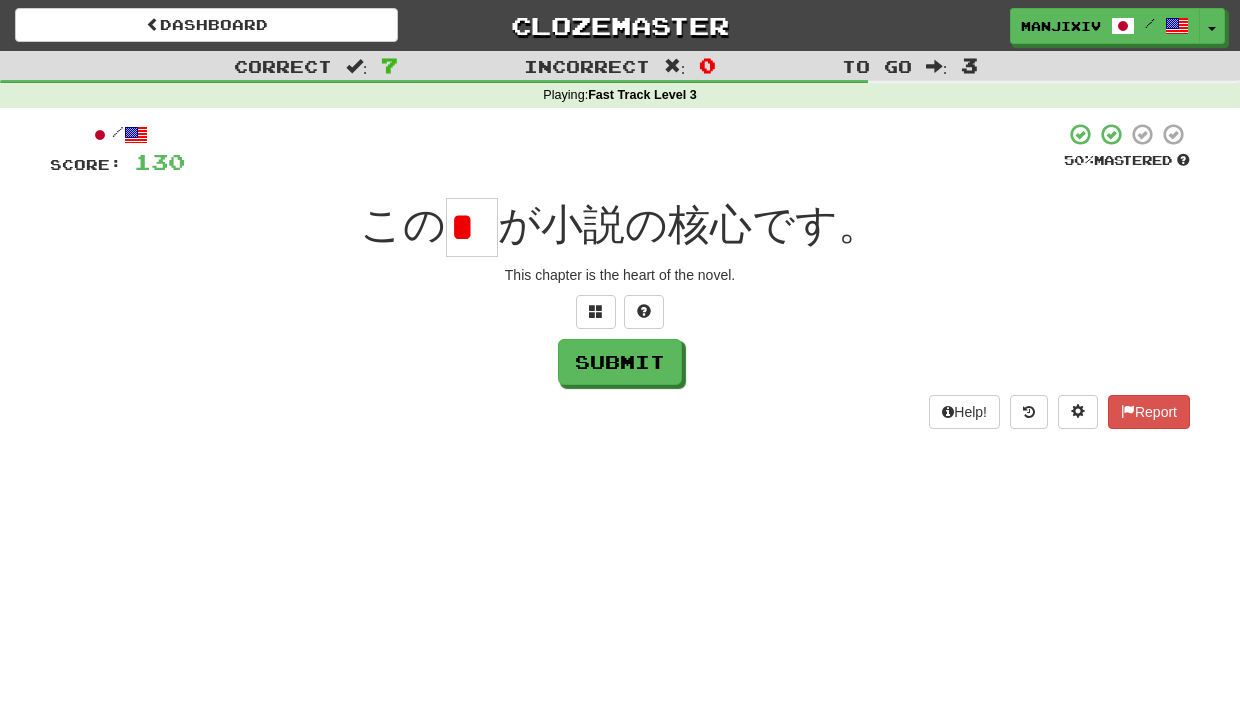 type on "*" 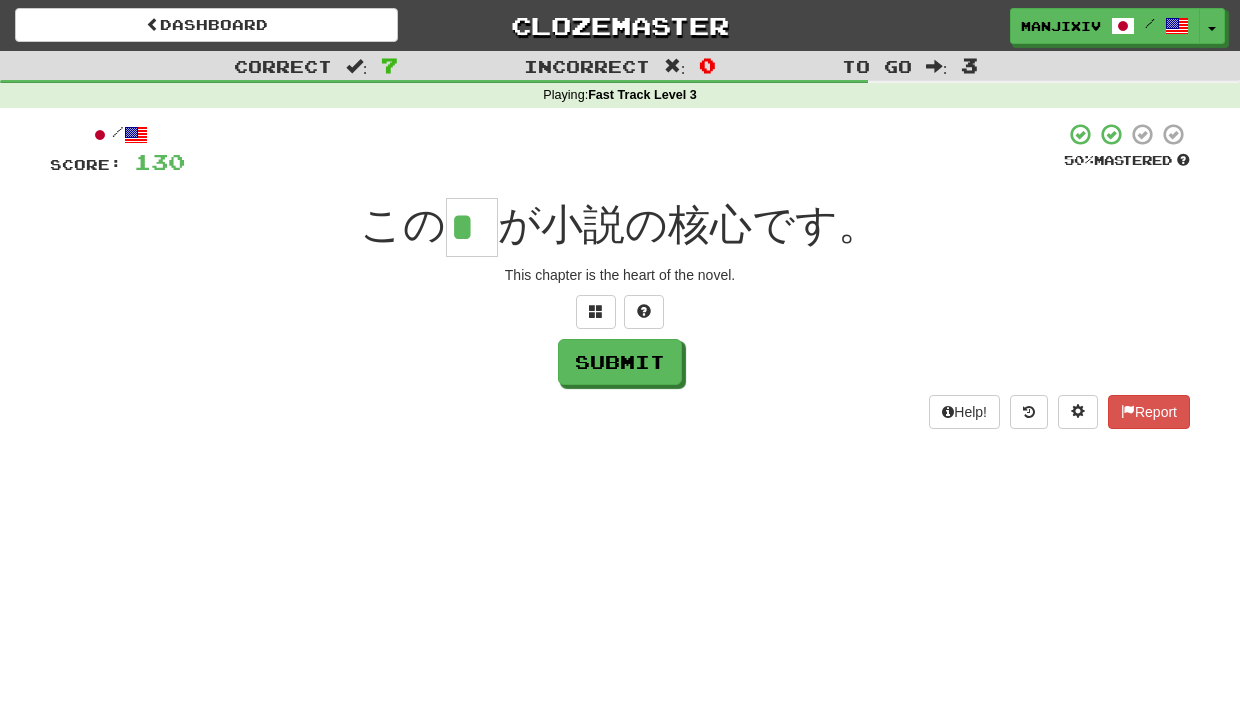 type on "*" 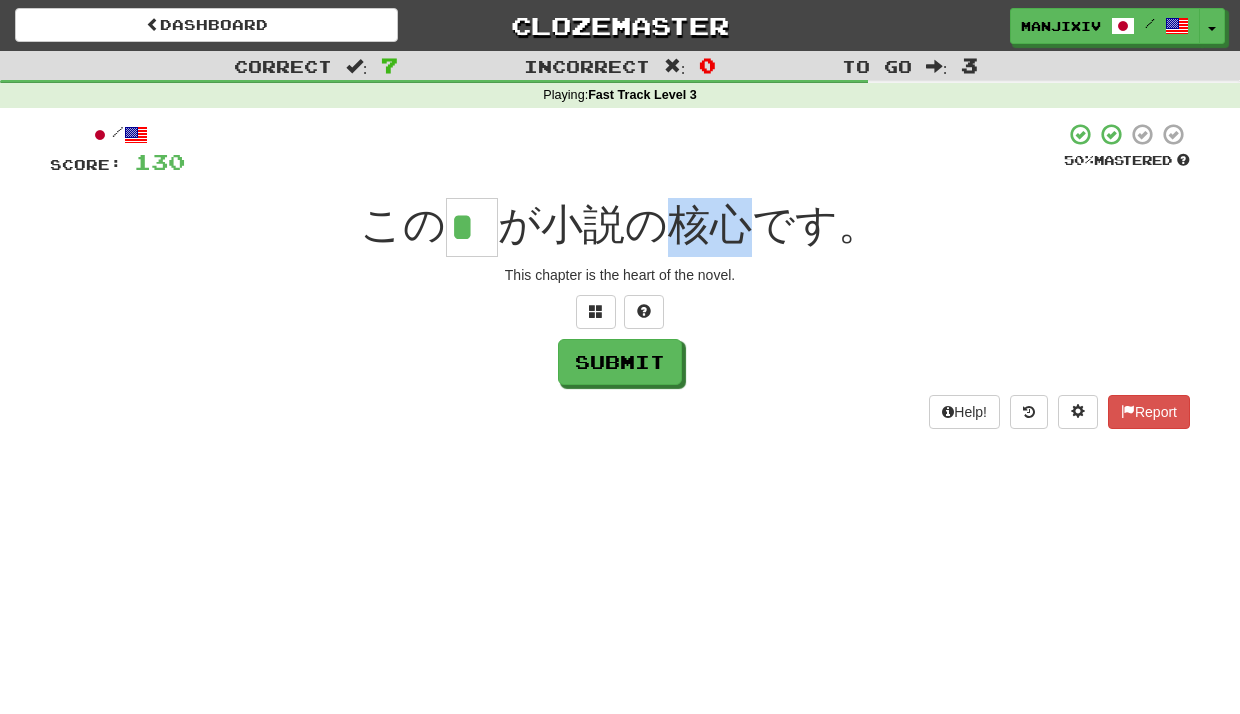 drag, startPoint x: 684, startPoint y: 225, endPoint x: 748, endPoint y: 226, distance: 64.00781 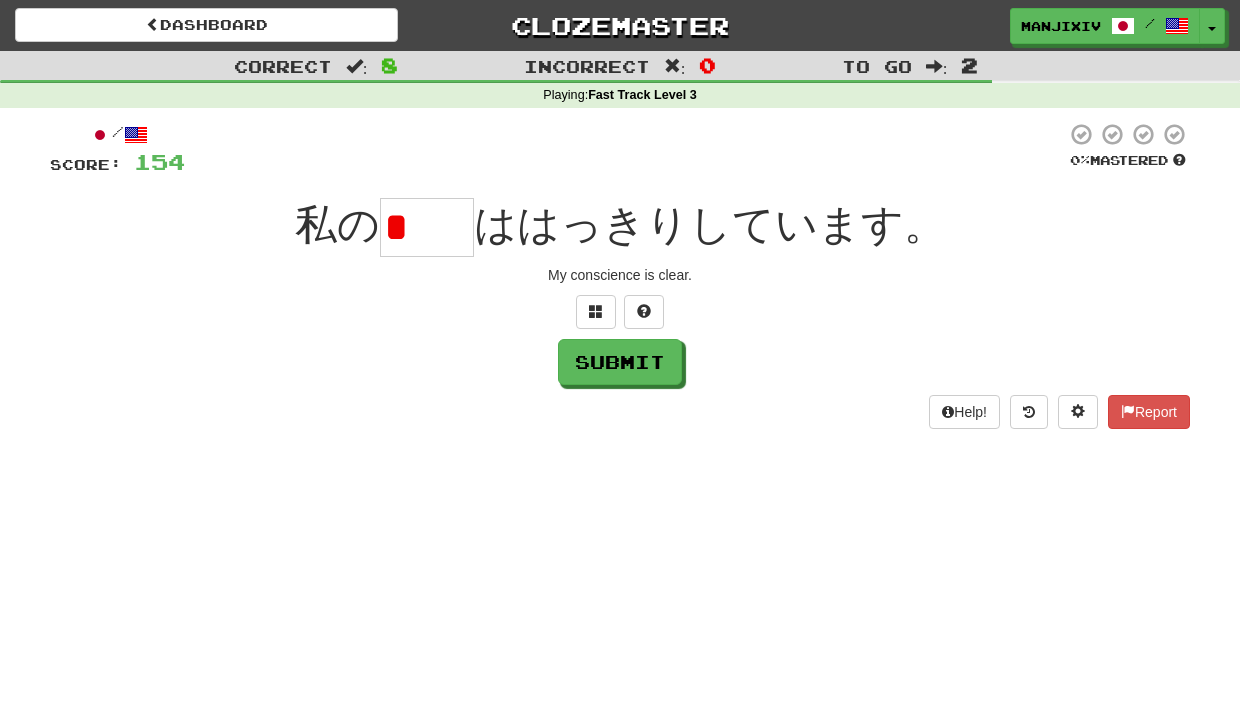 type on "*" 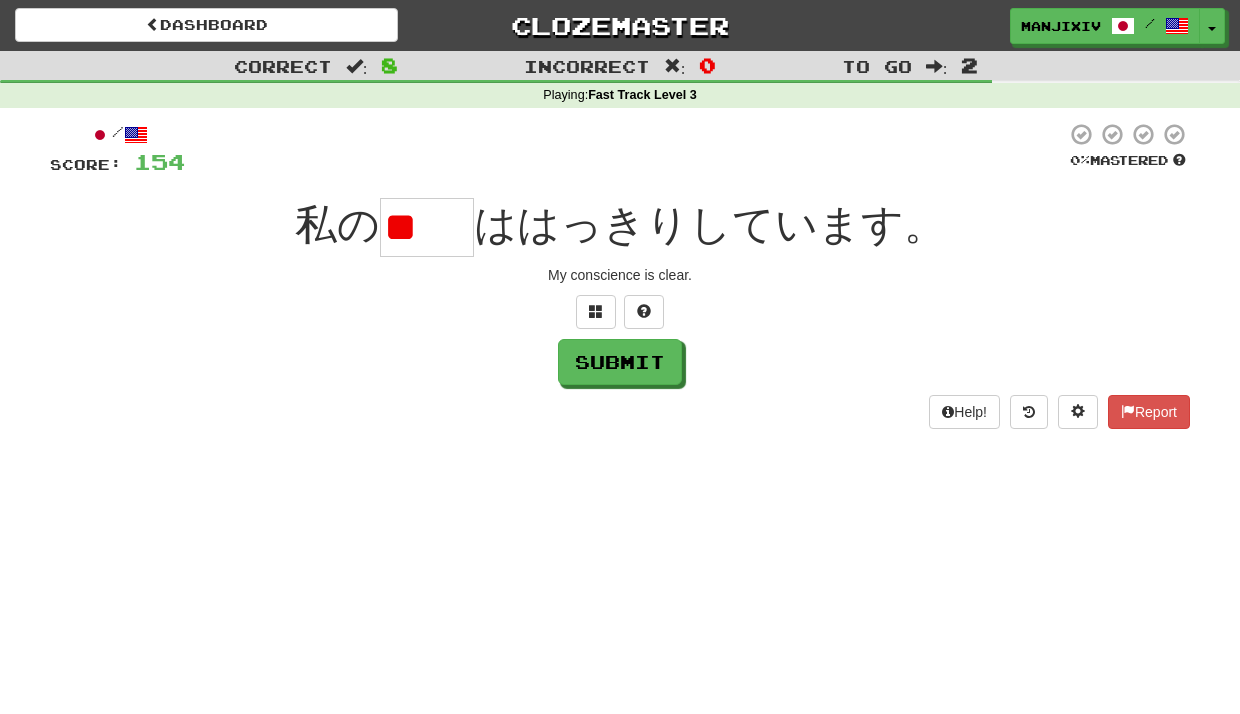 type on "*" 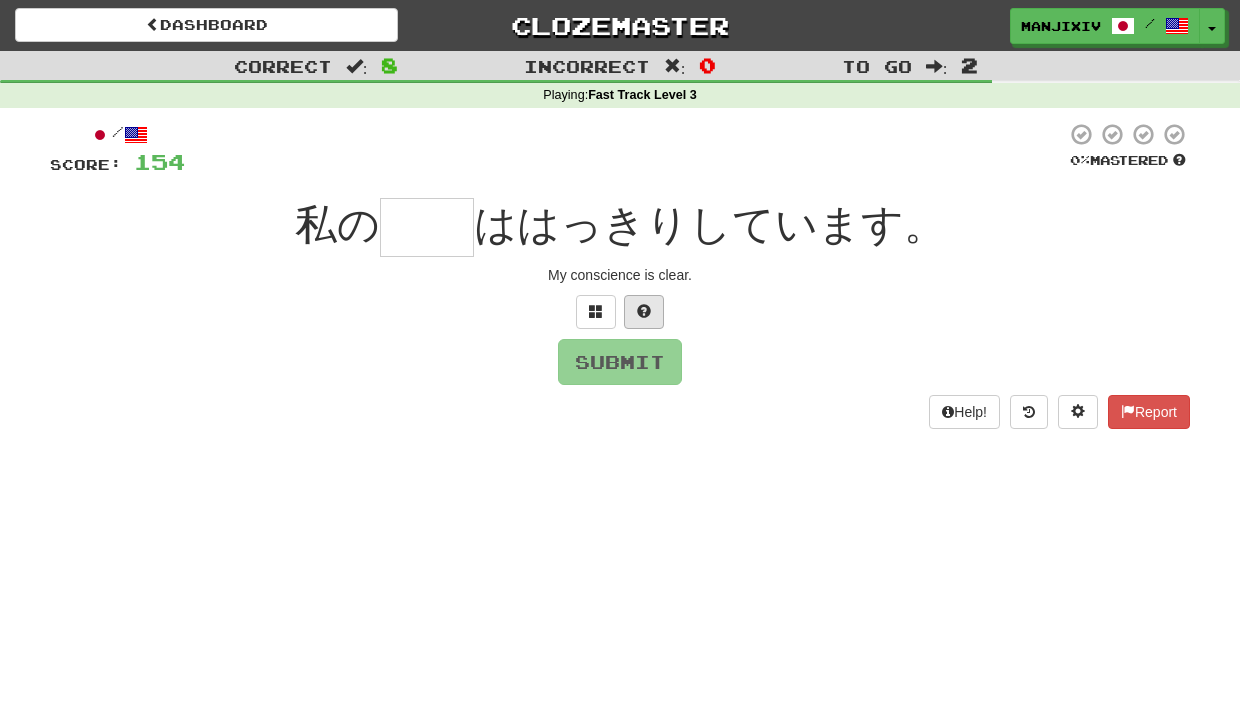 click at bounding box center [644, 312] 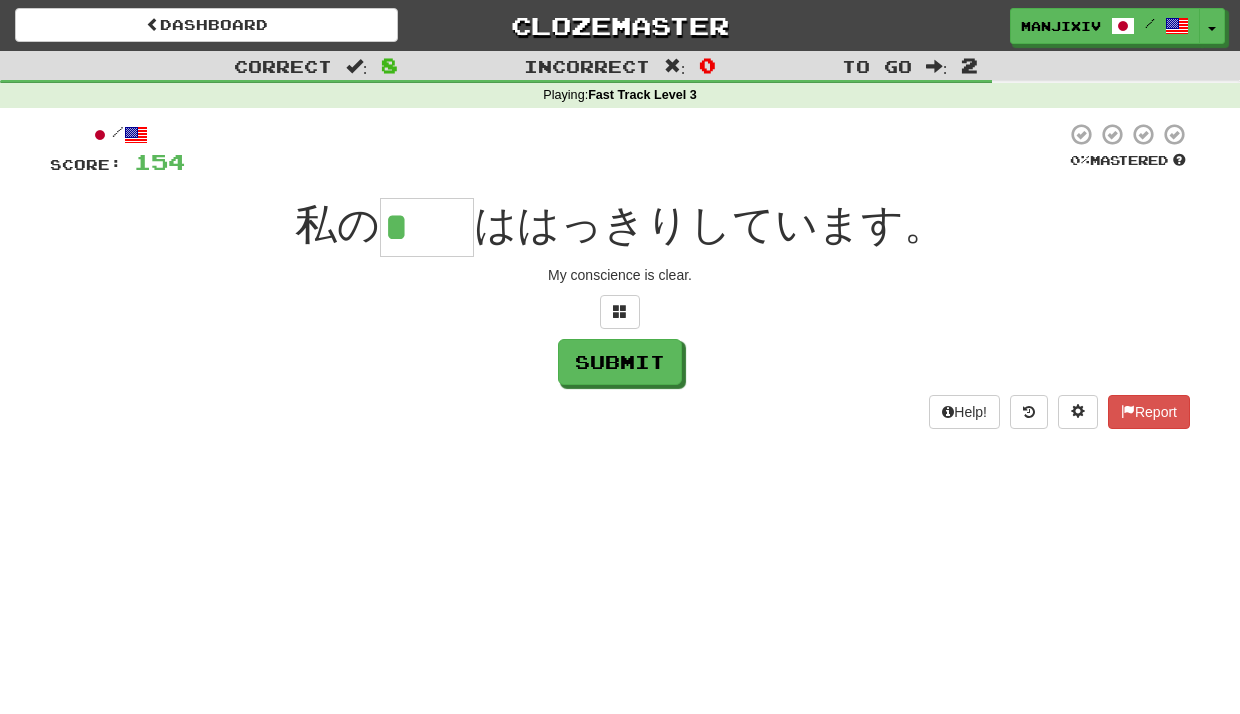 drag, startPoint x: 436, startPoint y: 228, endPoint x: 339, endPoint y: 216, distance: 97.73945 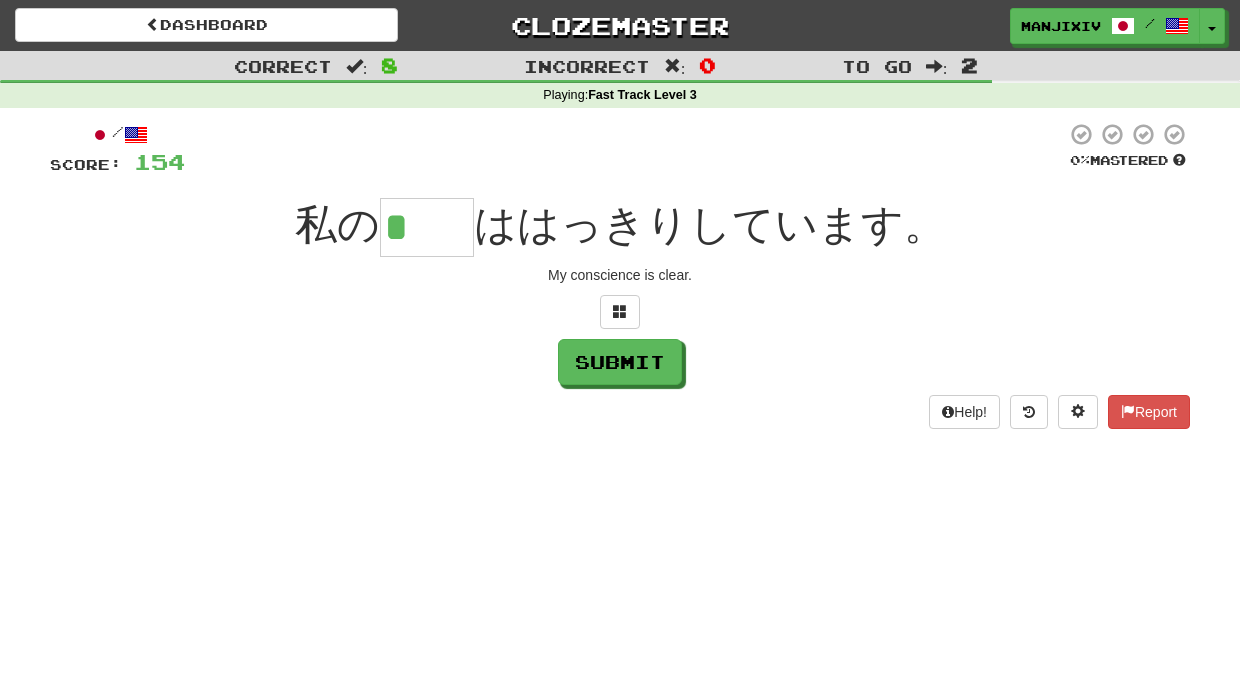 drag, startPoint x: 435, startPoint y: 244, endPoint x: 304, endPoint y: 234, distance: 131.38112 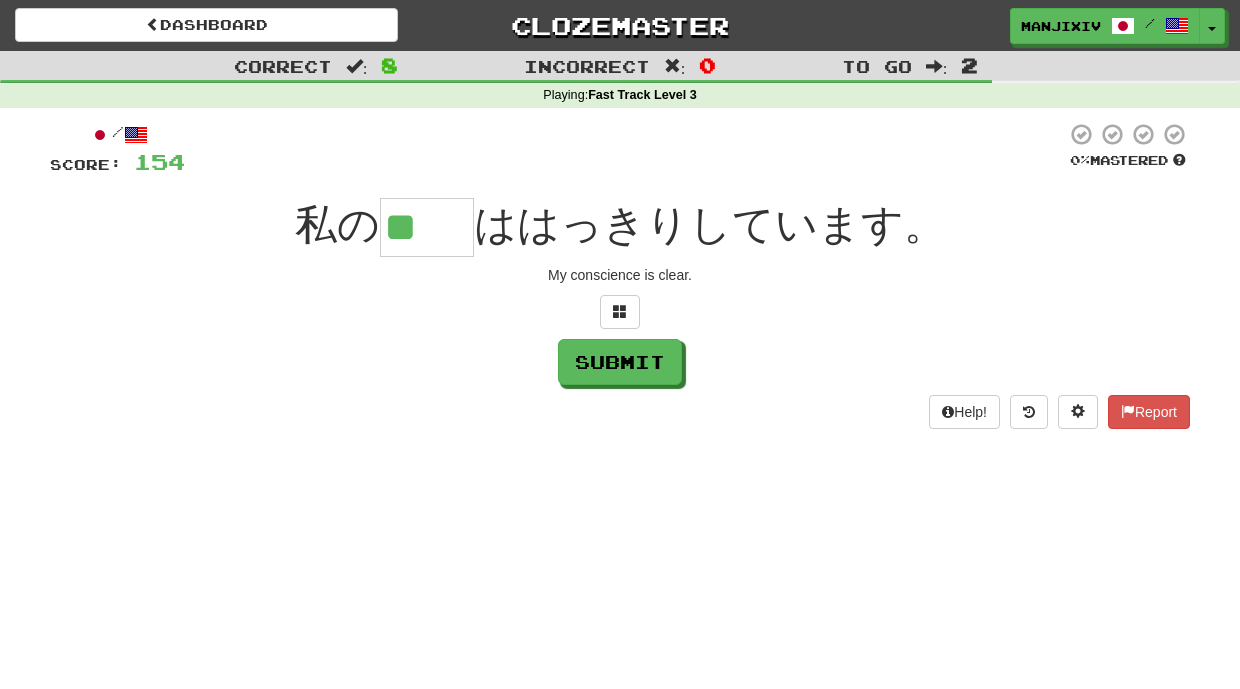 type on "**" 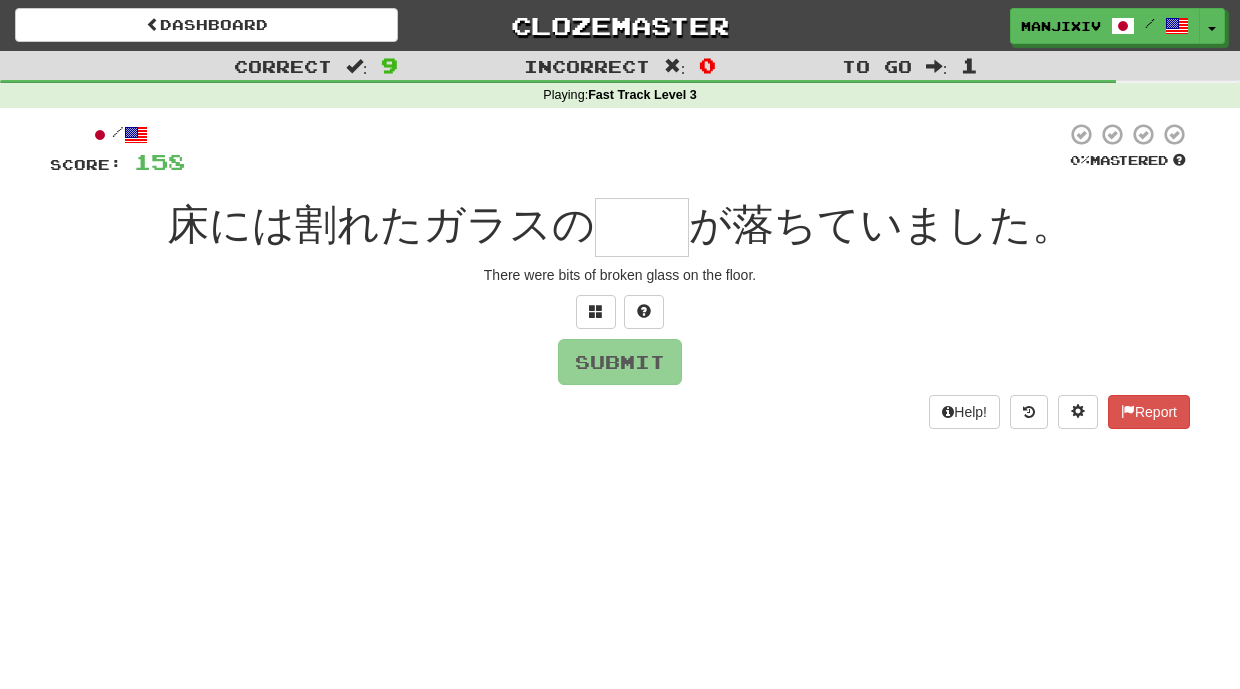 click at bounding box center (642, 227) 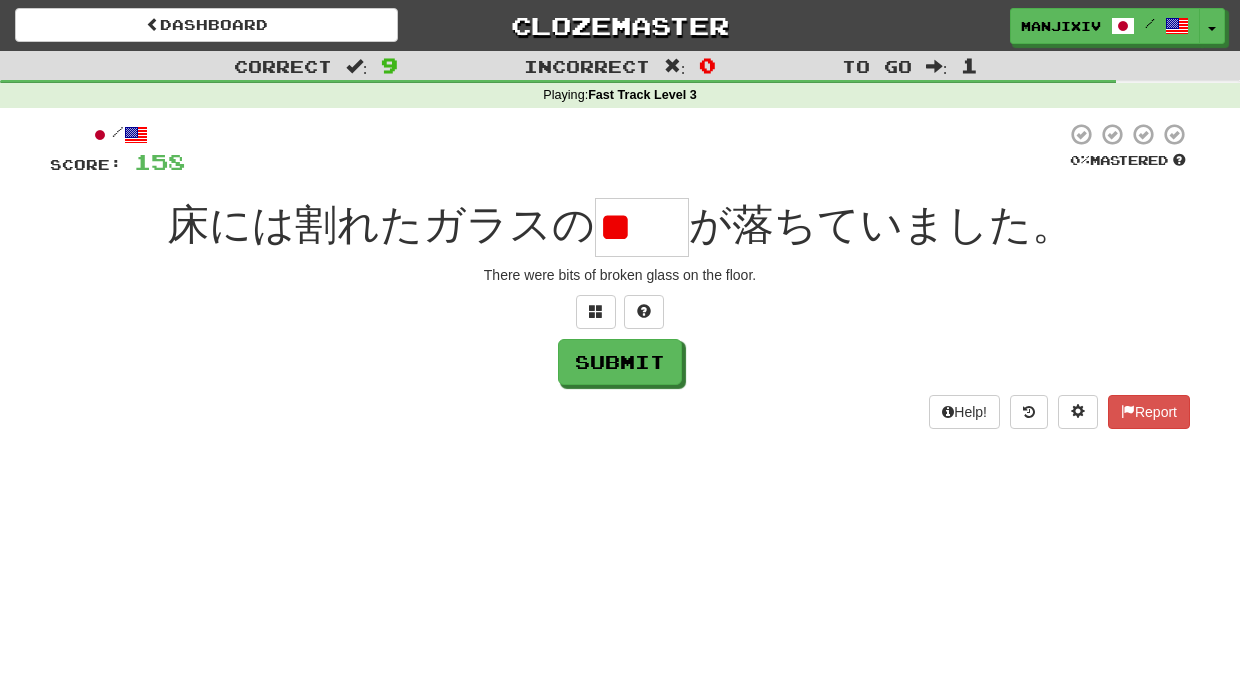 type on "*" 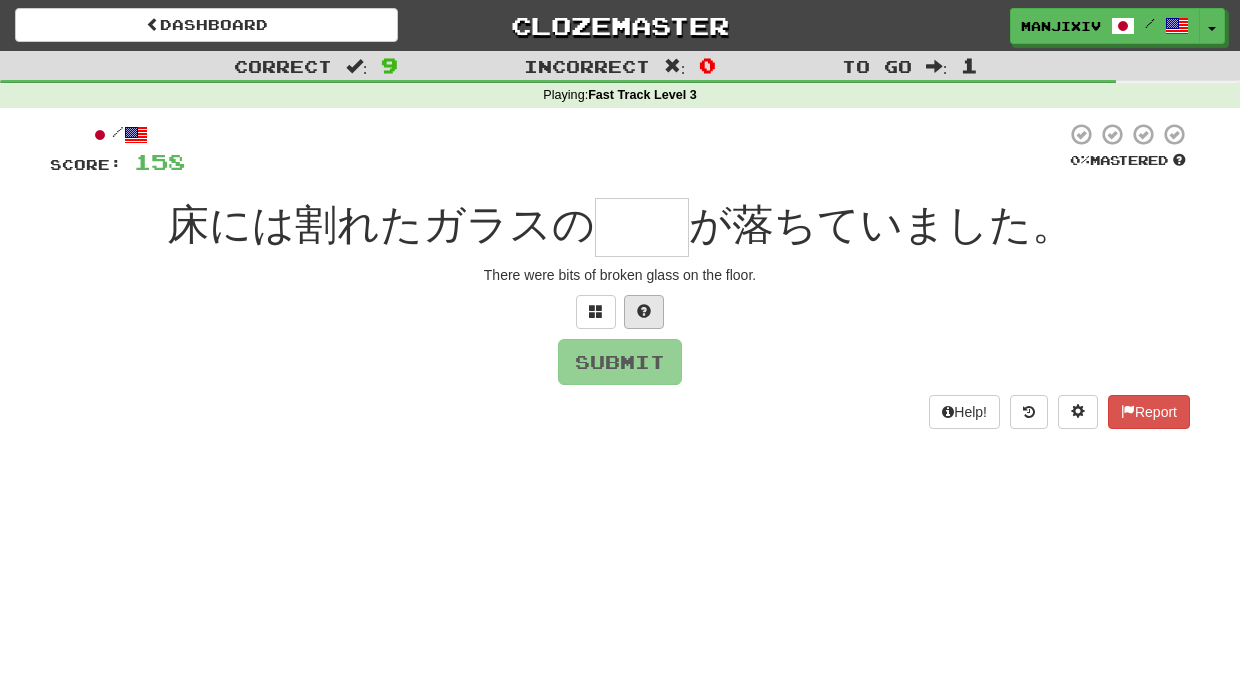 click at bounding box center (644, 311) 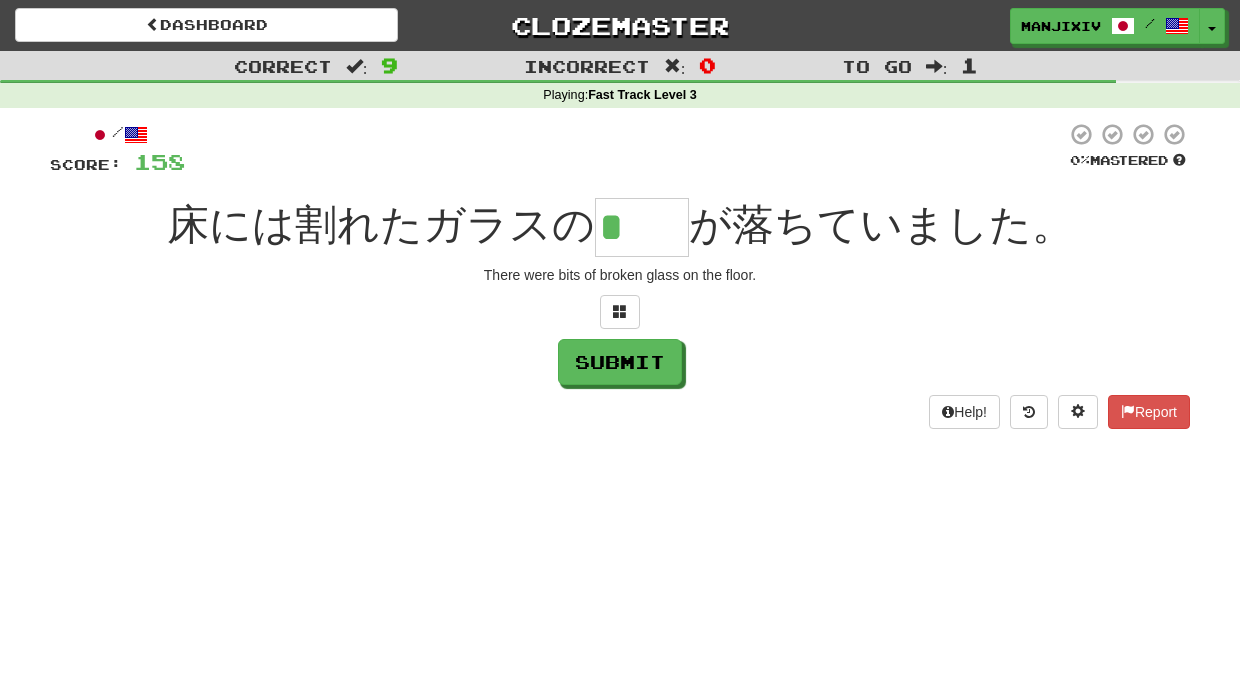 drag, startPoint x: 659, startPoint y: 231, endPoint x: 556, endPoint y: 232, distance: 103.00485 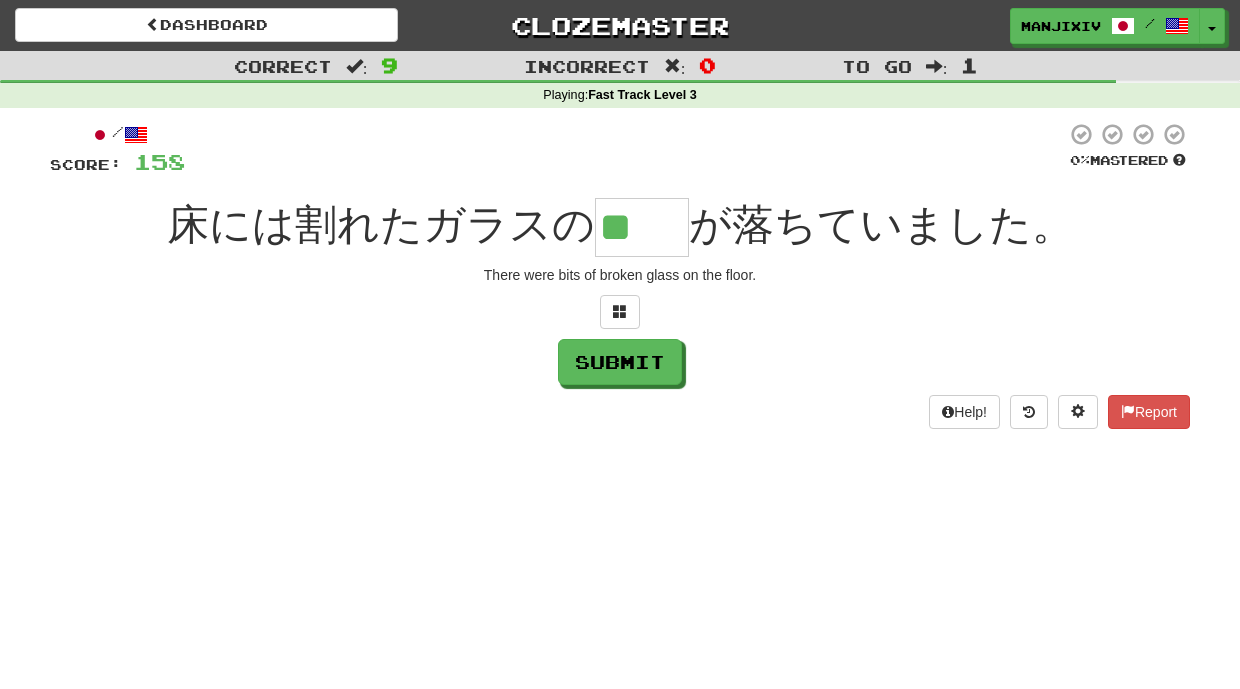 type on "**" 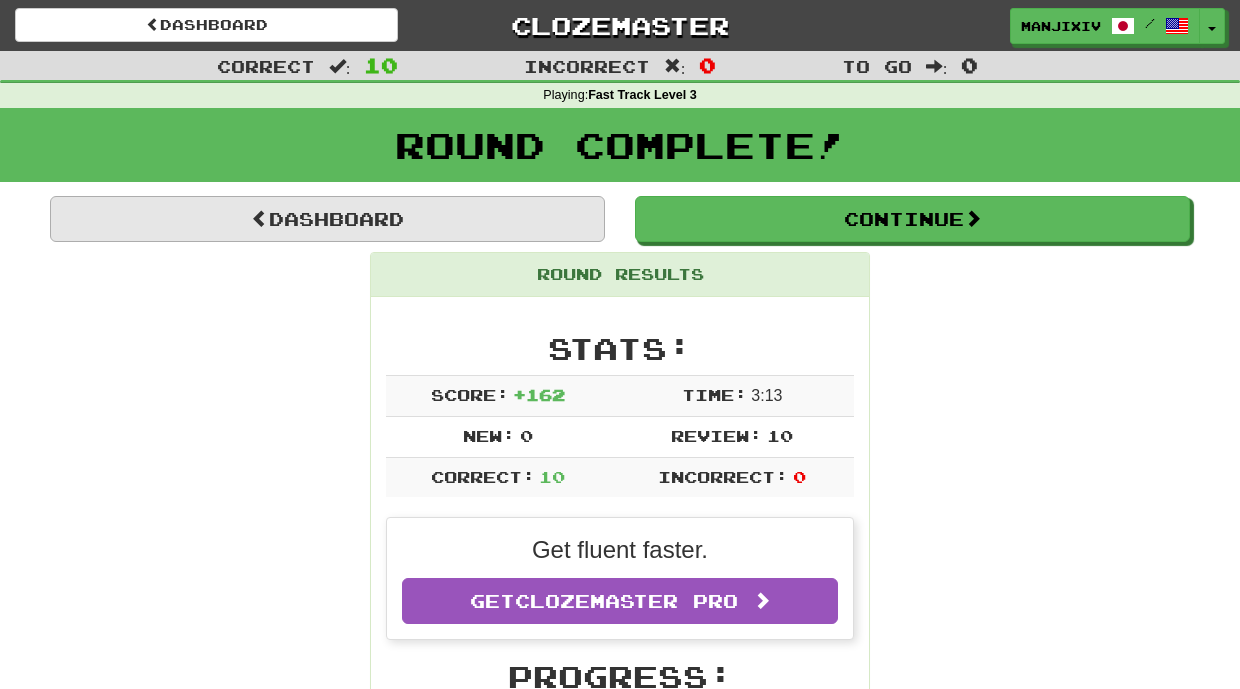 click on "Dashboard" at bounding box center [327, 219] 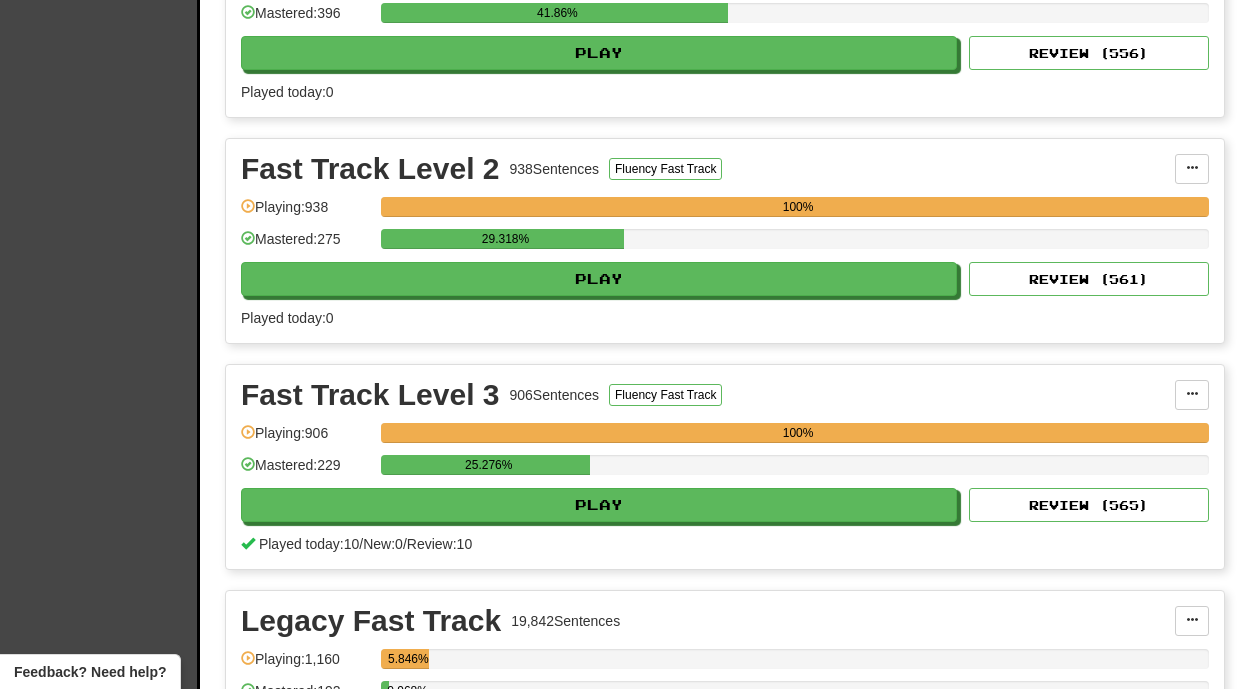 scroll, scrollTop: 556, scrollLeft: 0, axis: vertical 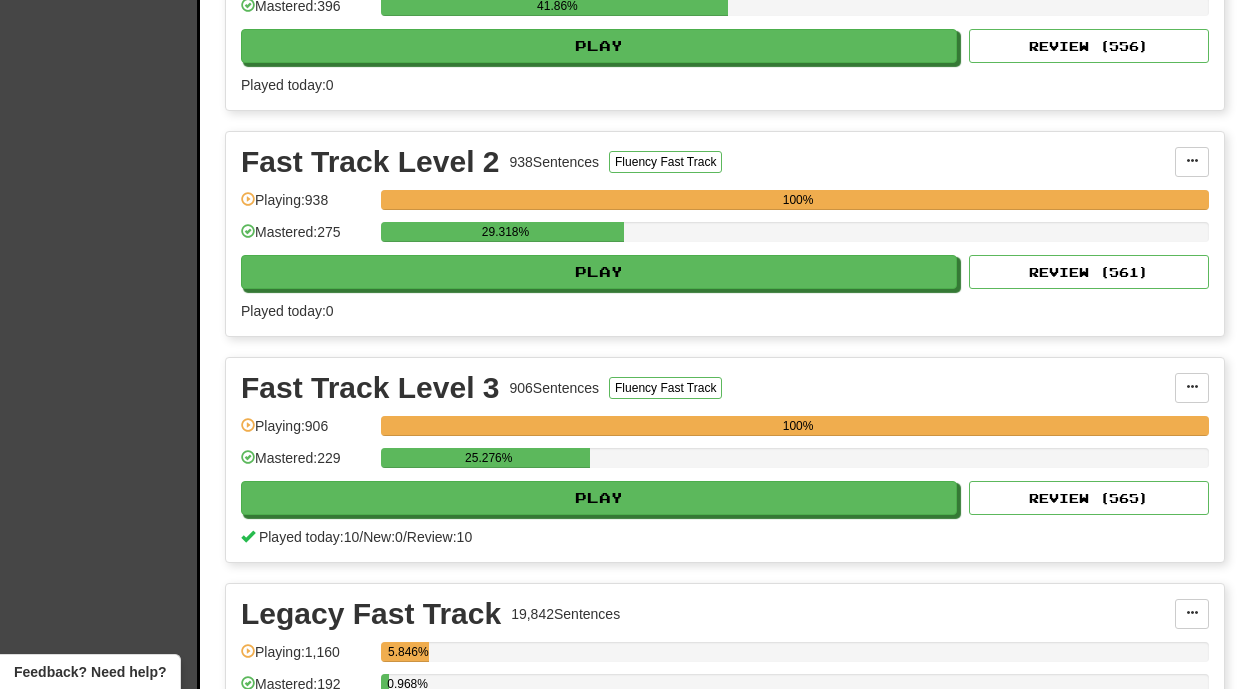 click on "Fast Track Level 3 906  Sentences Fluency Fast Track Manage Sentences Unpin from Dashboard  Playing:  906 100%  Mastered:  229 25.276% Play Review ( 565 )   Played today:  10  /  New:  0  /  Review:  10" at bounding box center [725, 460] 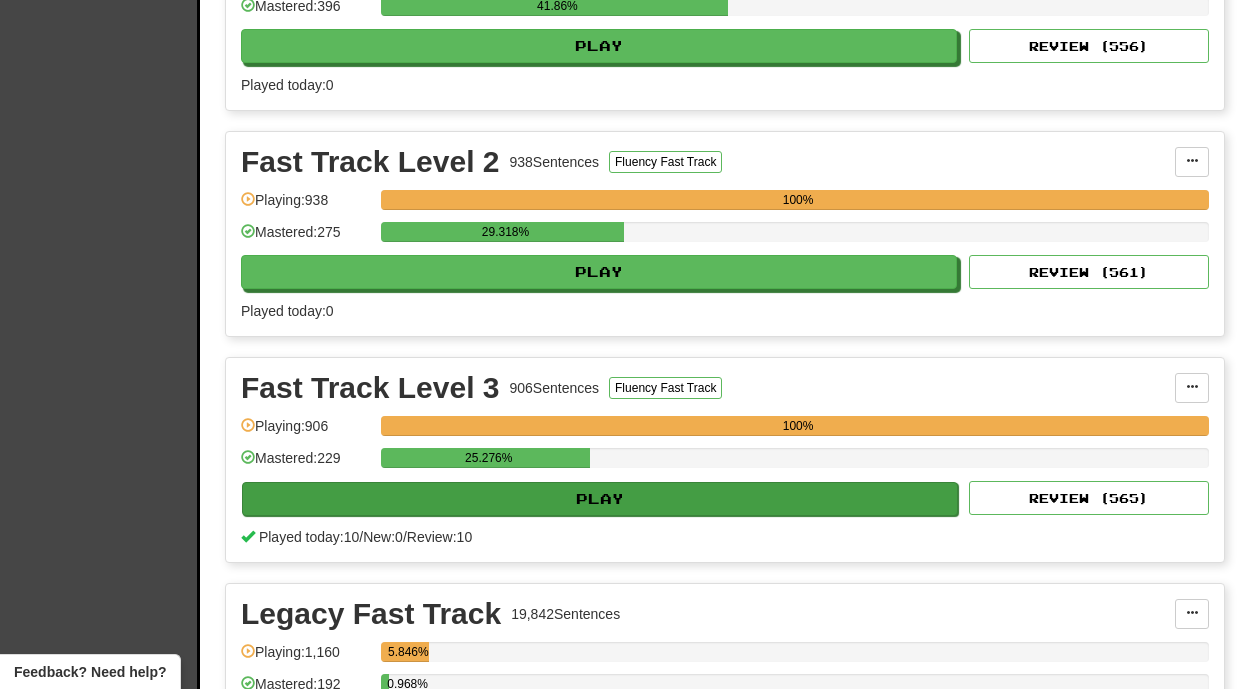 click on "Play" at bounding box center (600, 499) 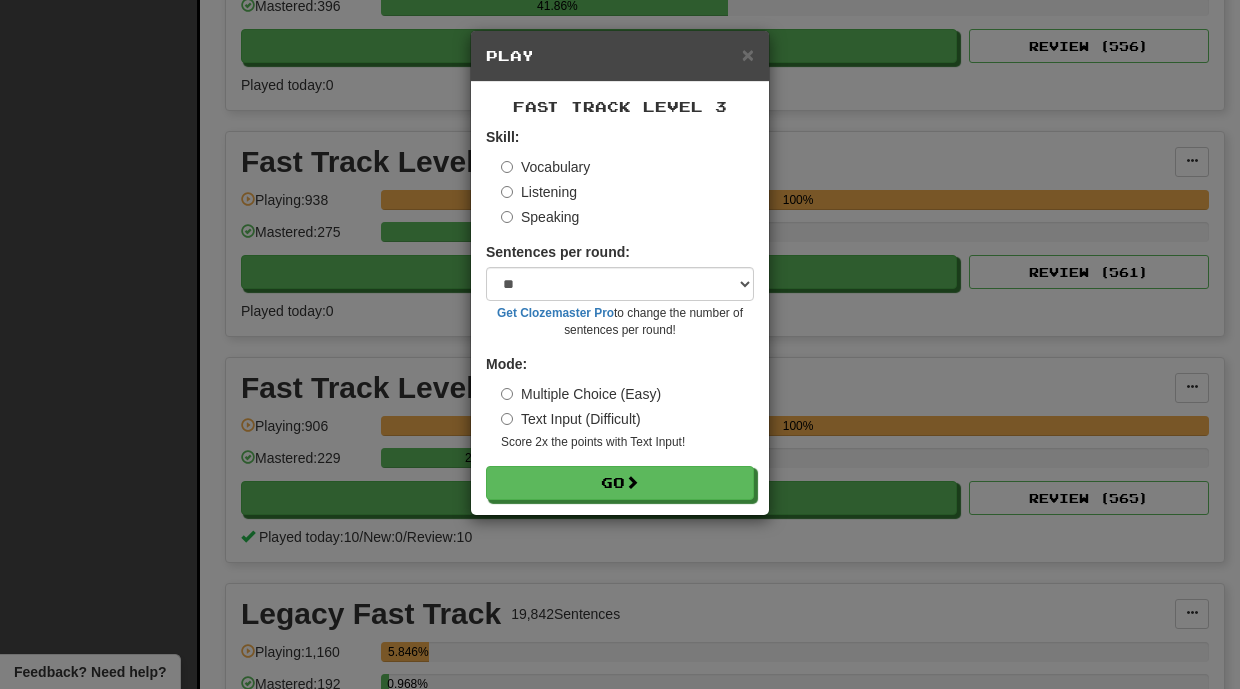 click on "Fast Track Level 3 Skill: Vocabulary Listening Speaking Sentences per round: * ** ** ** ** ** *** ******** Get Clozemaster Pro  to change the number of sentences per round! Mode: Multiple Choice (Easy) Text Input (Difficult) Score 2x the points with Text Input ! Go" at bounding box center [620, 298] 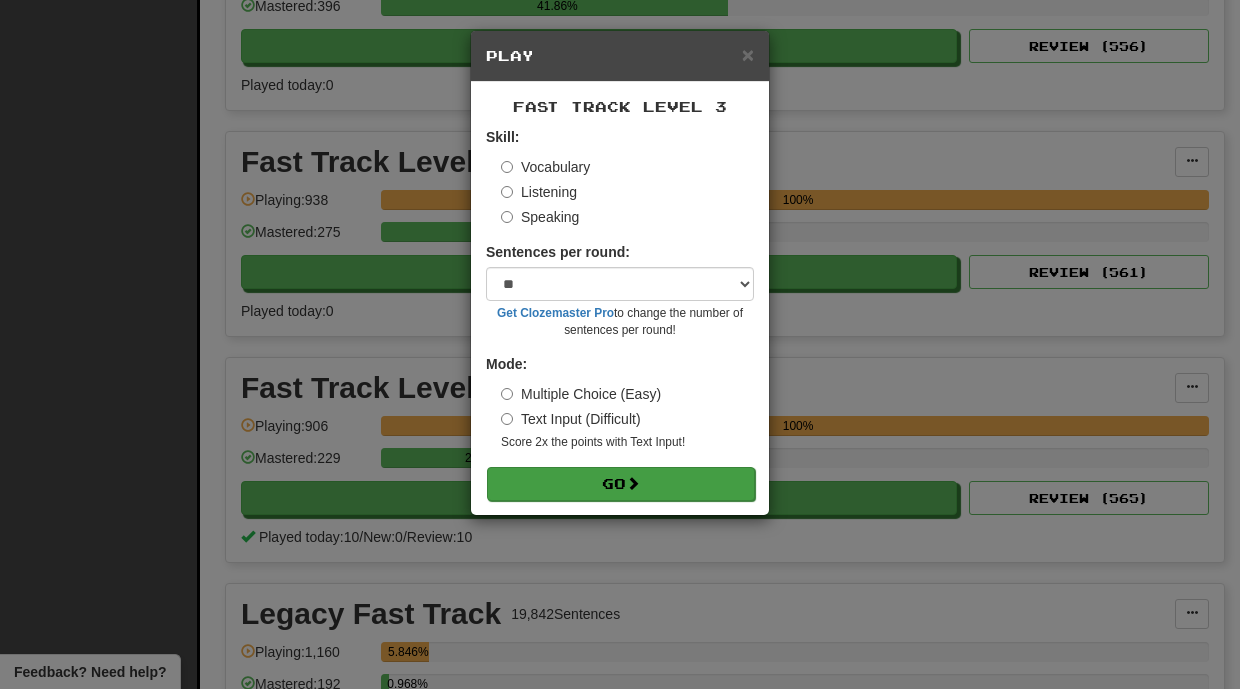 click on "Go" at bounding box center [621, 484] 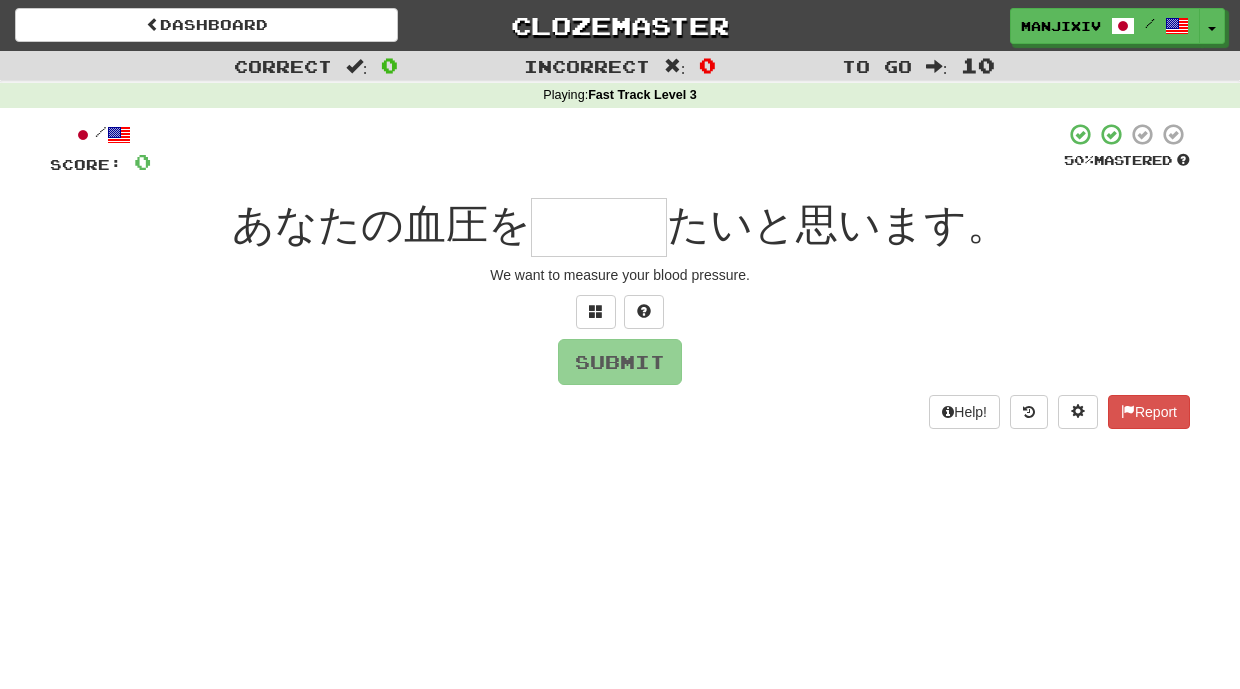 scroll, scrollTop: 0, scrollLeft: 0, axis: both 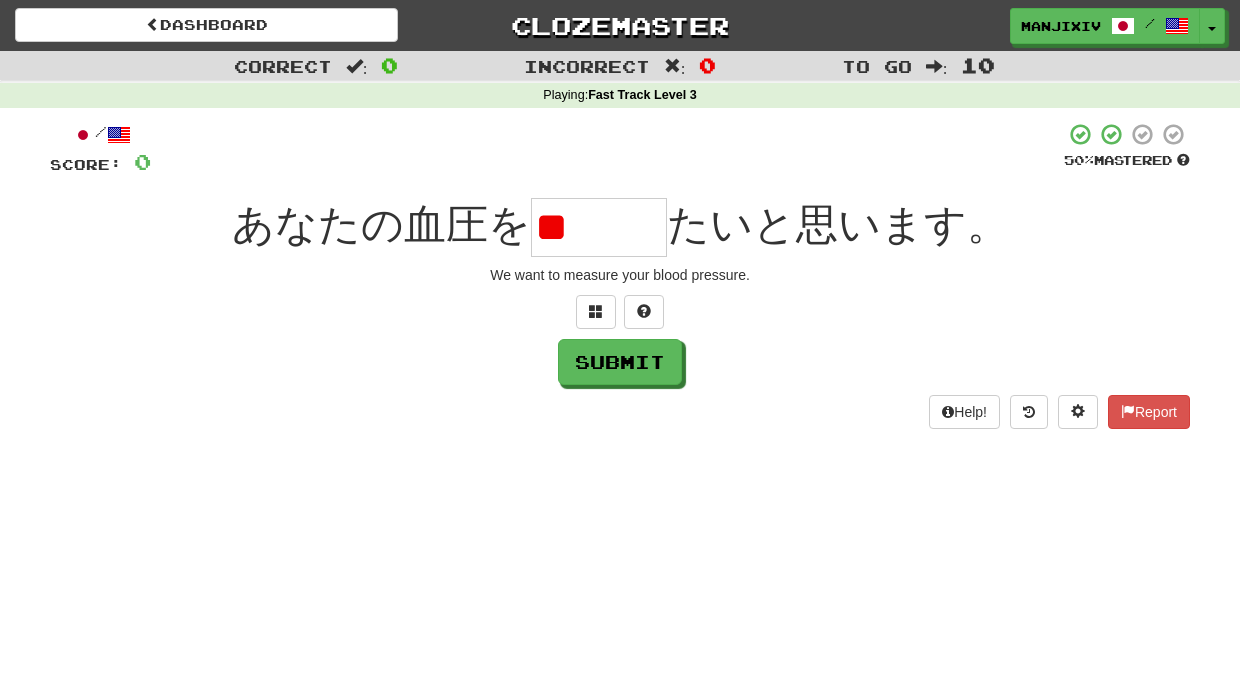 type on "*" 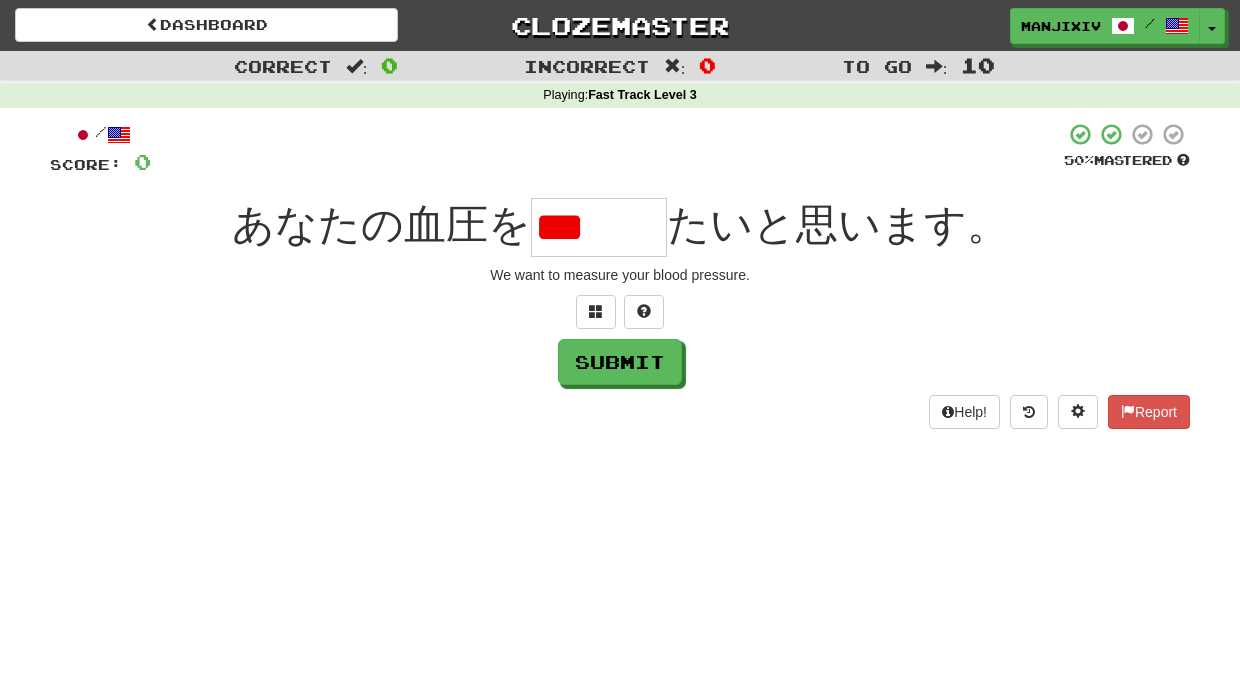 click on "/  Score:   0 50 %  Mastered あなたの血圧を *** たいと思います。 We want to measure your blood pressure. Submit  Help!  Report" at bounding box center (620, 275) 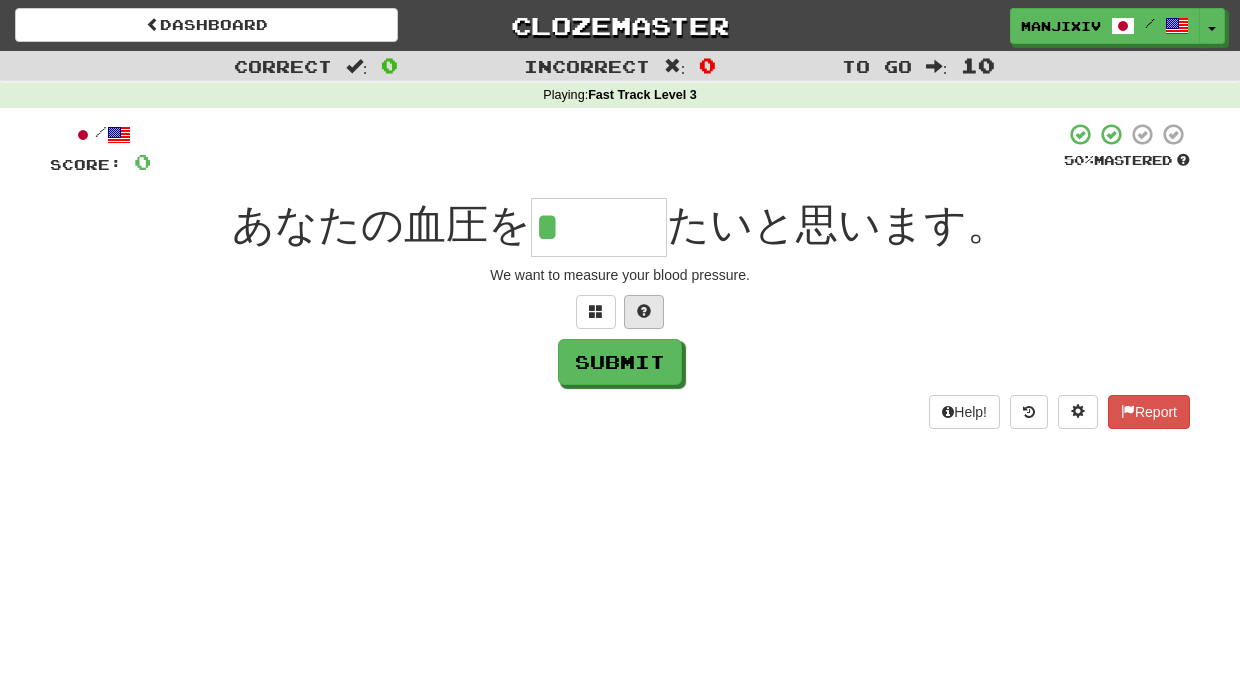 click at bounding box center [644, 311] 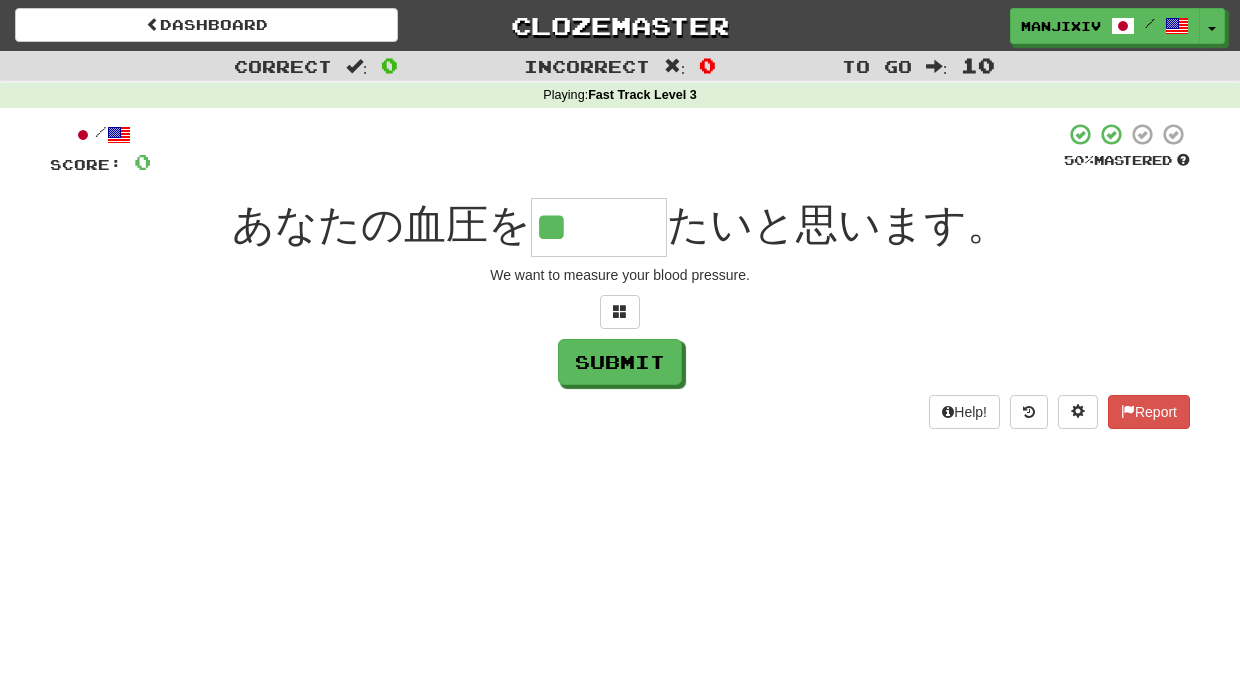 click on "**" at bounding box center (599, 227) 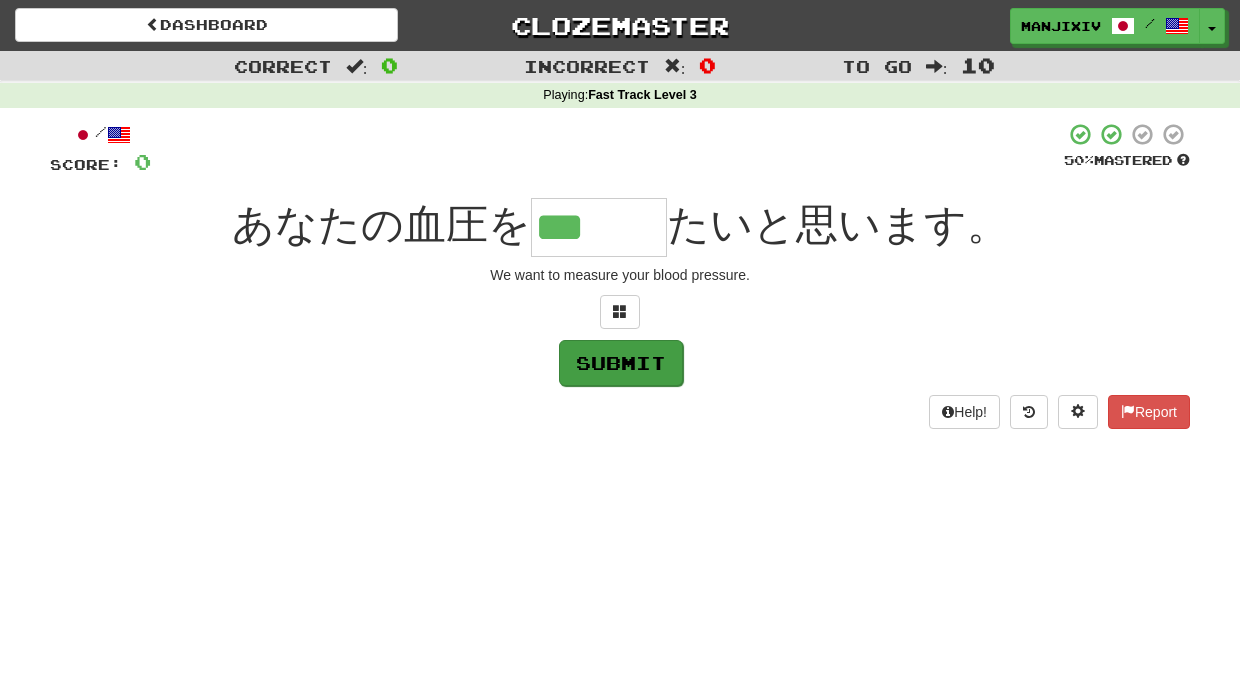 type on "***" 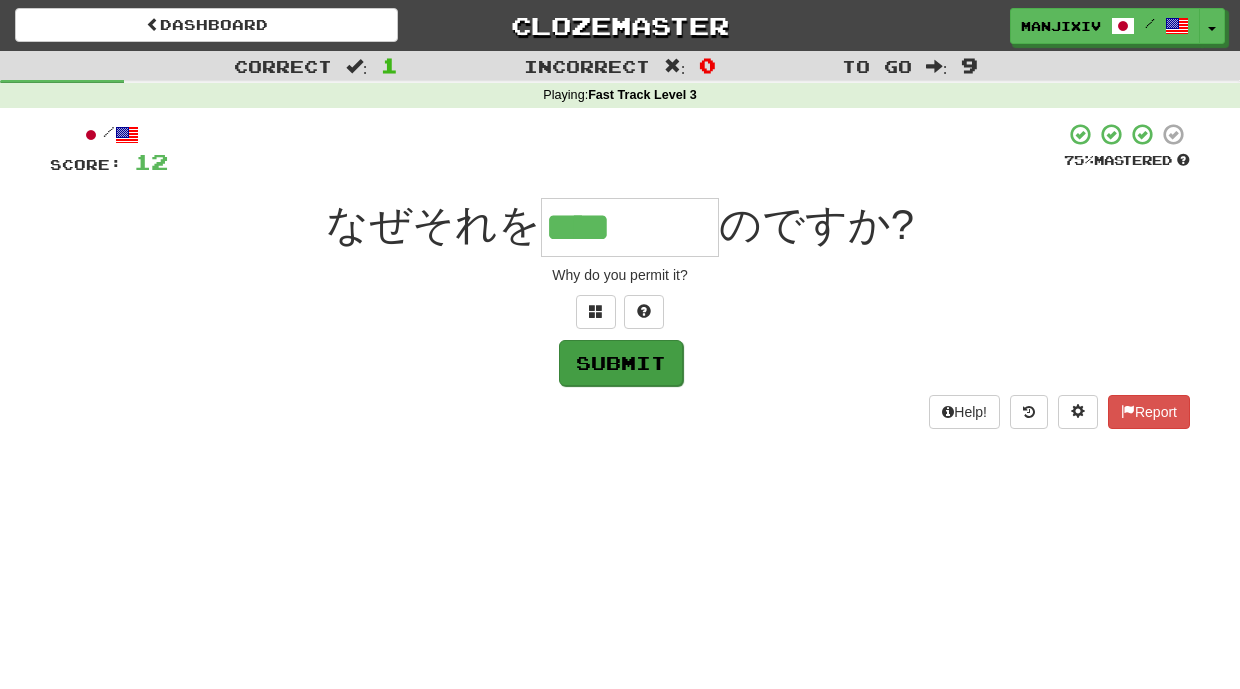 type on "****" 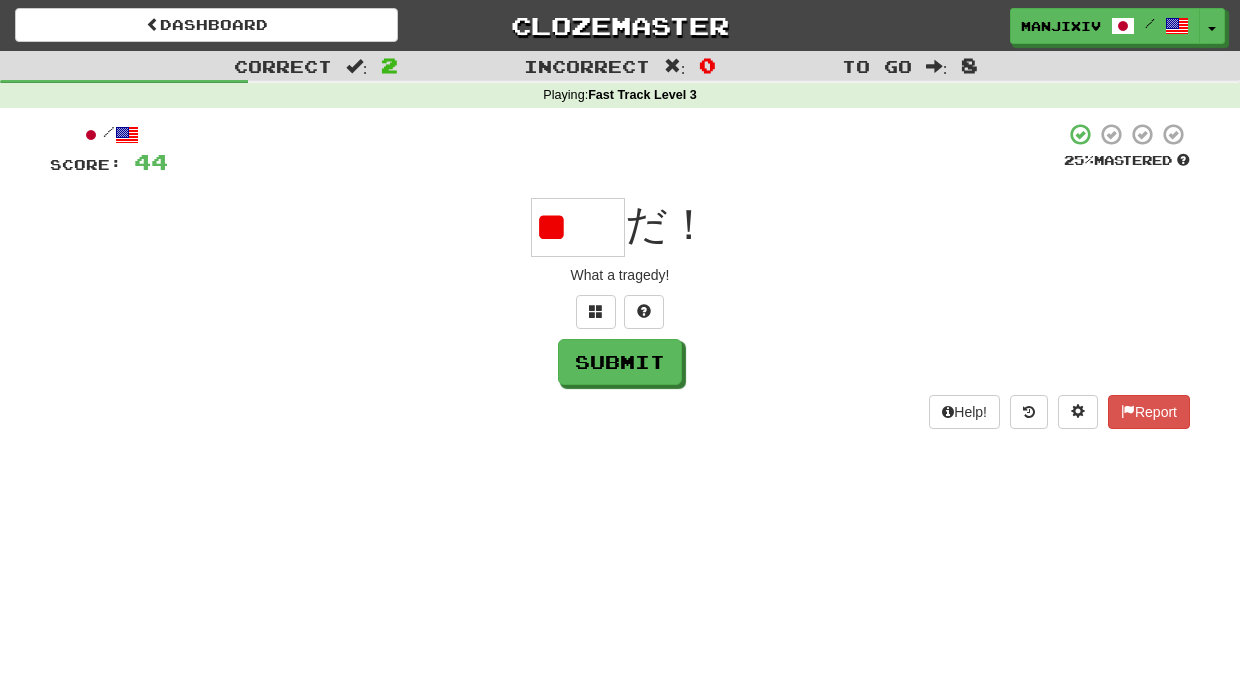 click on "Submit" at bounding box center (620, 362) 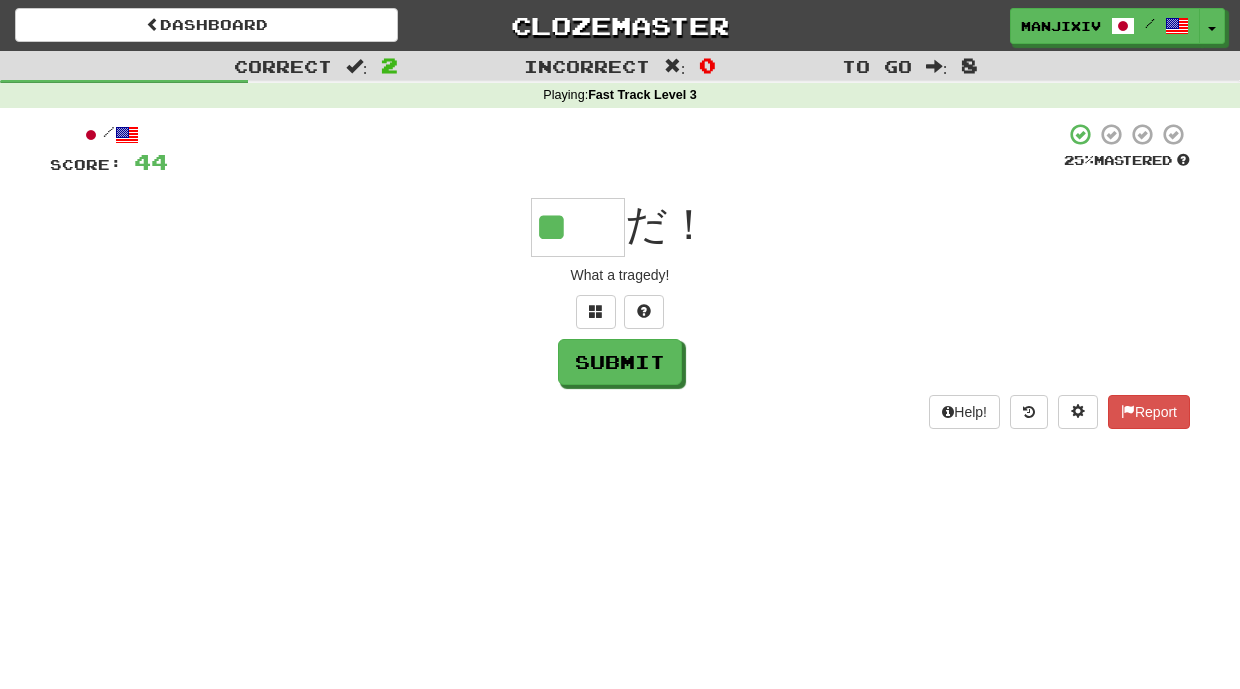 type on "**" 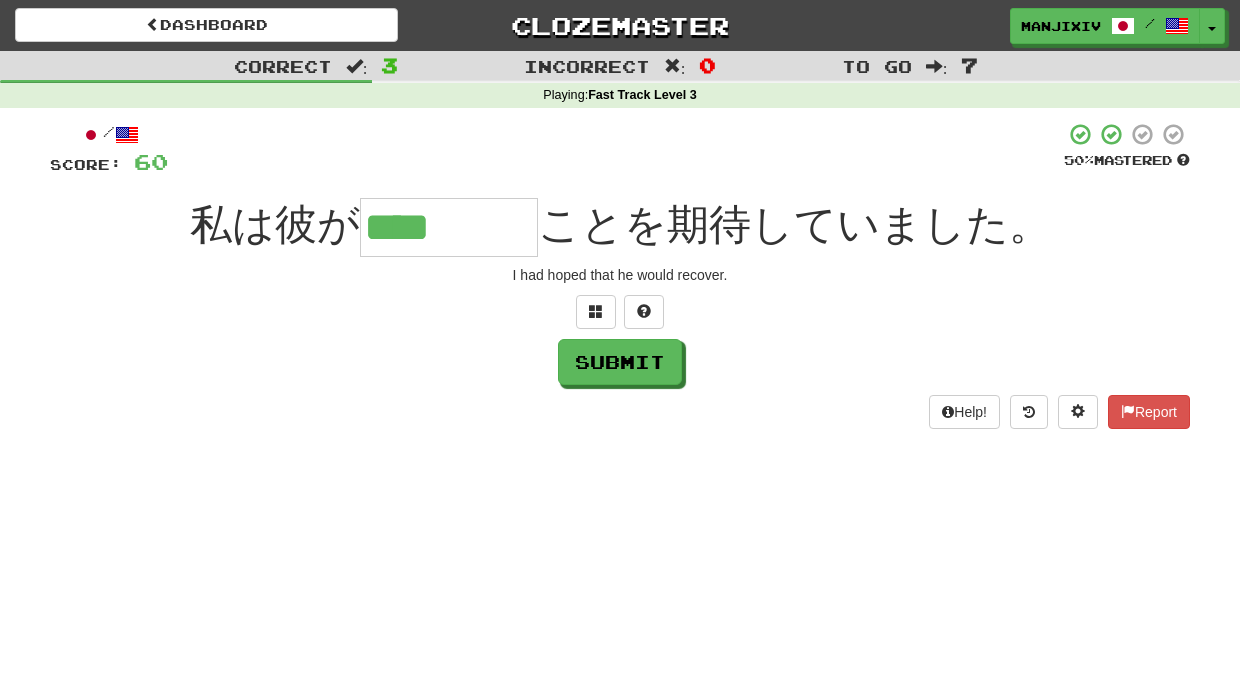 type on "****" 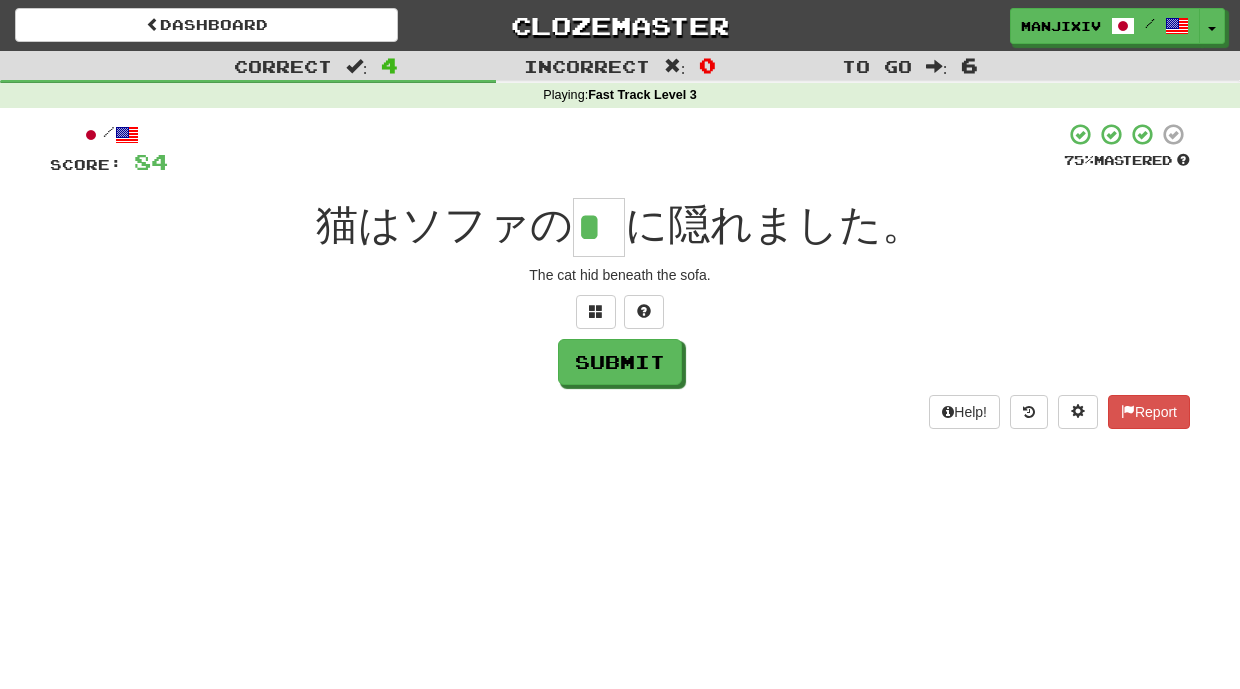 type on "*" 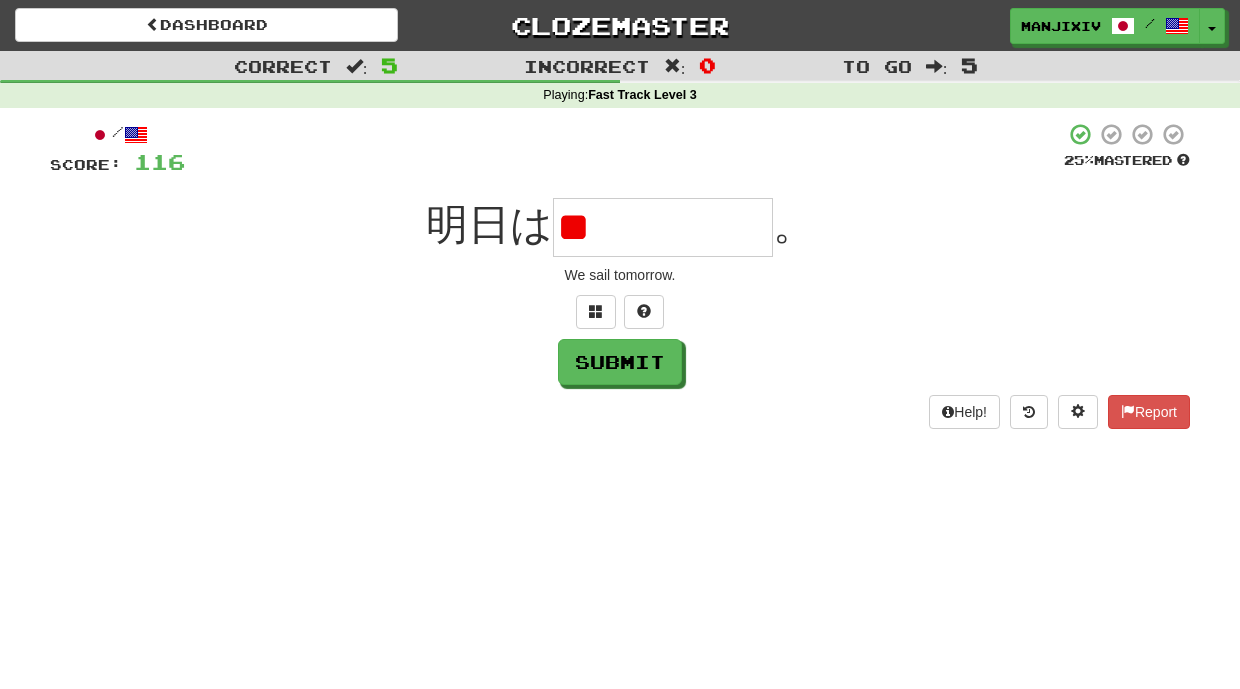 type on "*" 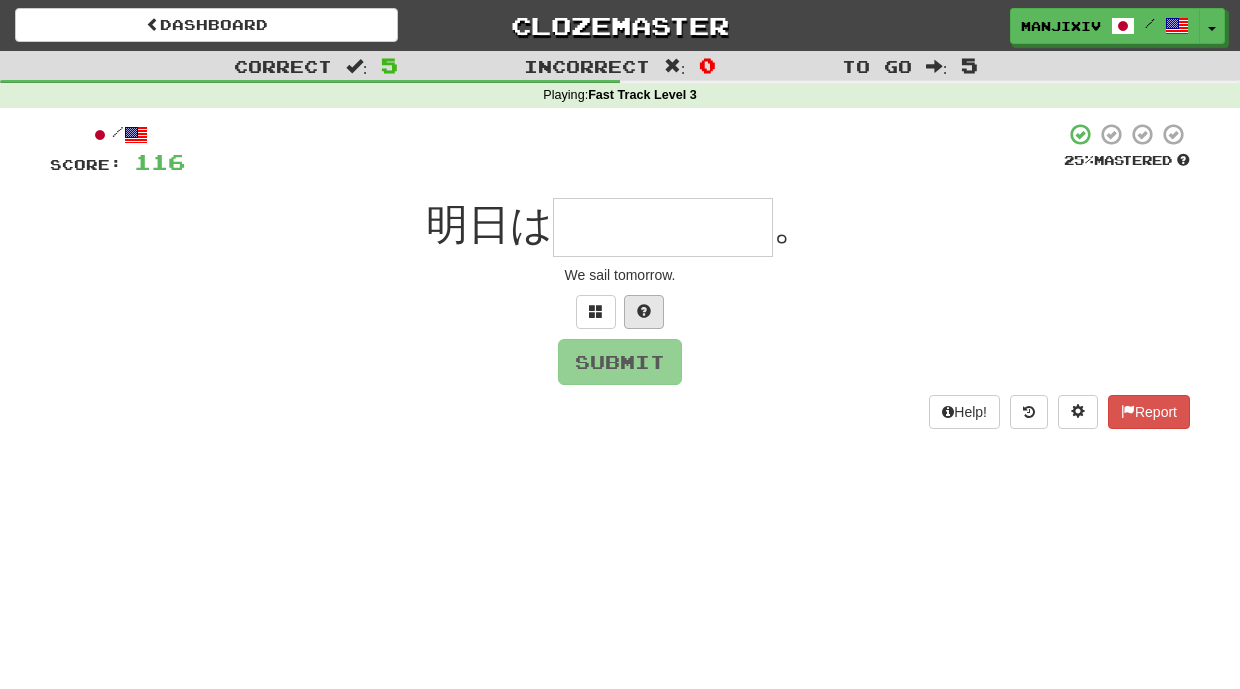 click at bounding box center [644, 312] 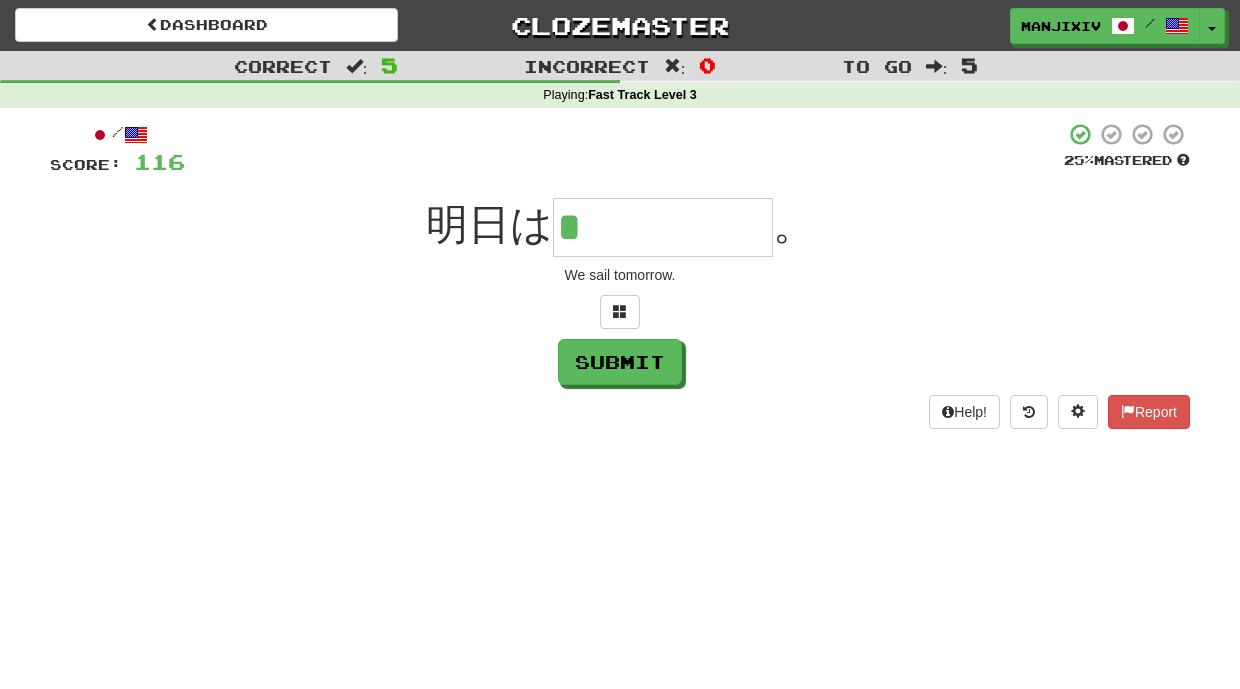 click on "/  Score:   116 25 %  Mastered 明日は * 。 We sail tomorrow. Submit  Help!  Report" at bounding box center [620, 275] 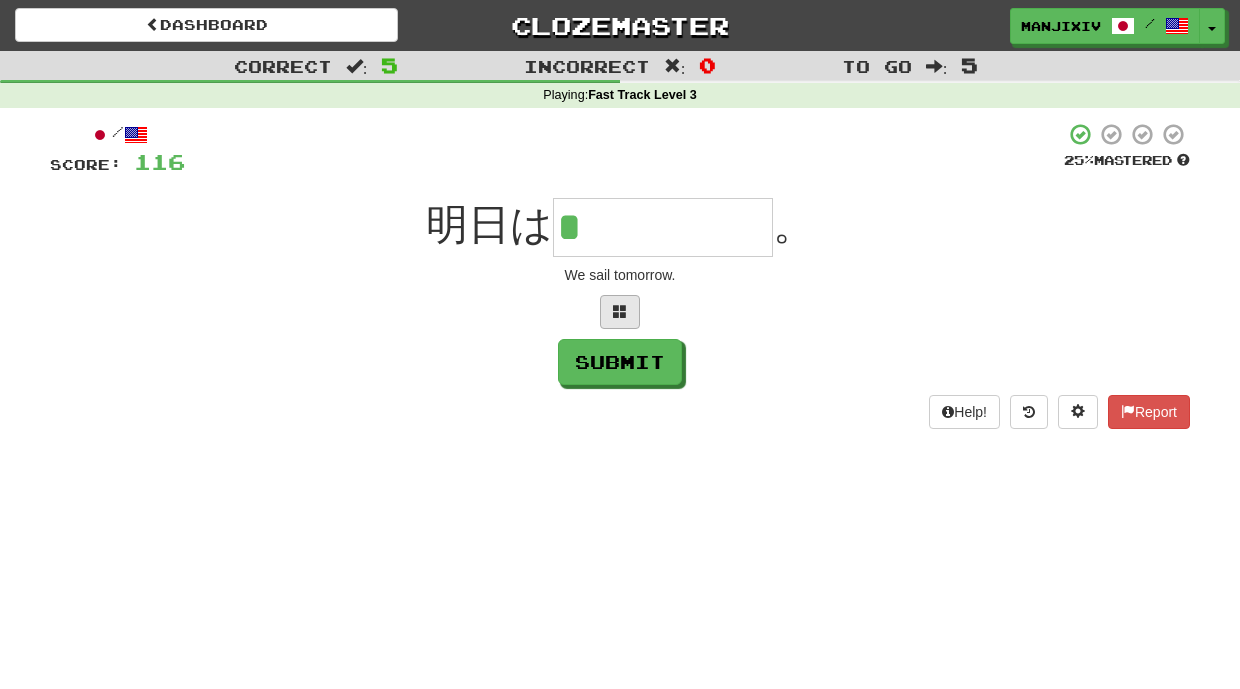 click at bounding box center [620, 311] 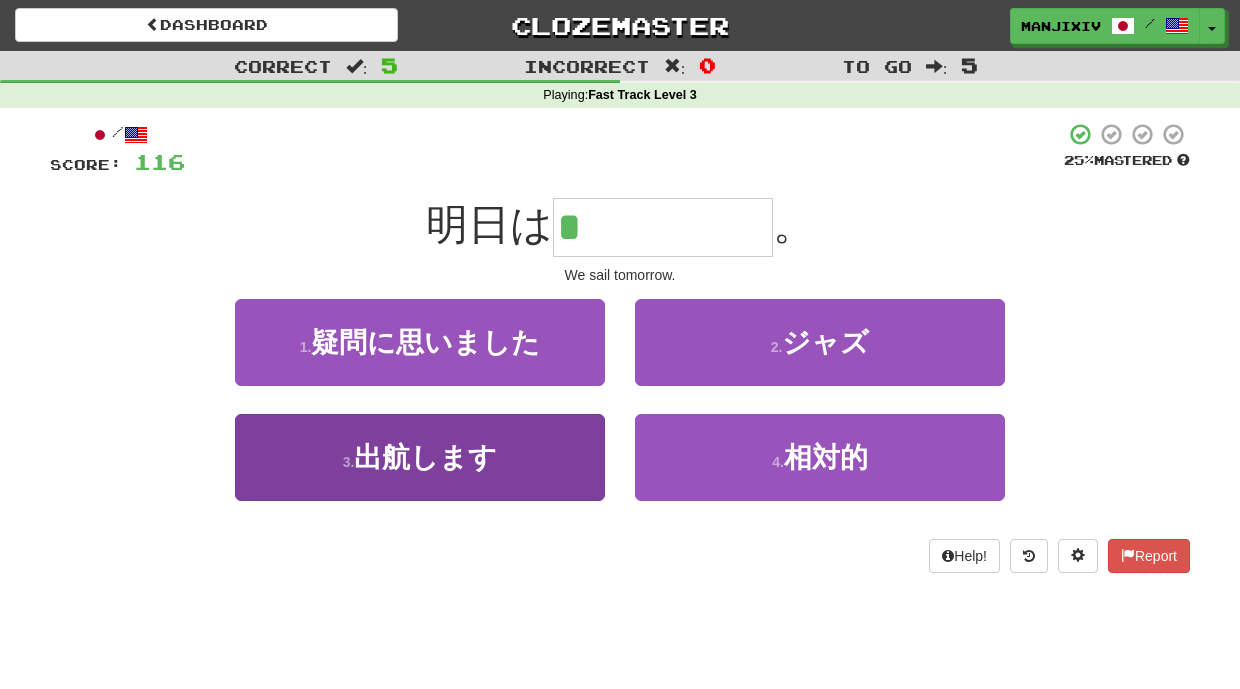 click on "出航します" at bounding box center [425, 457] 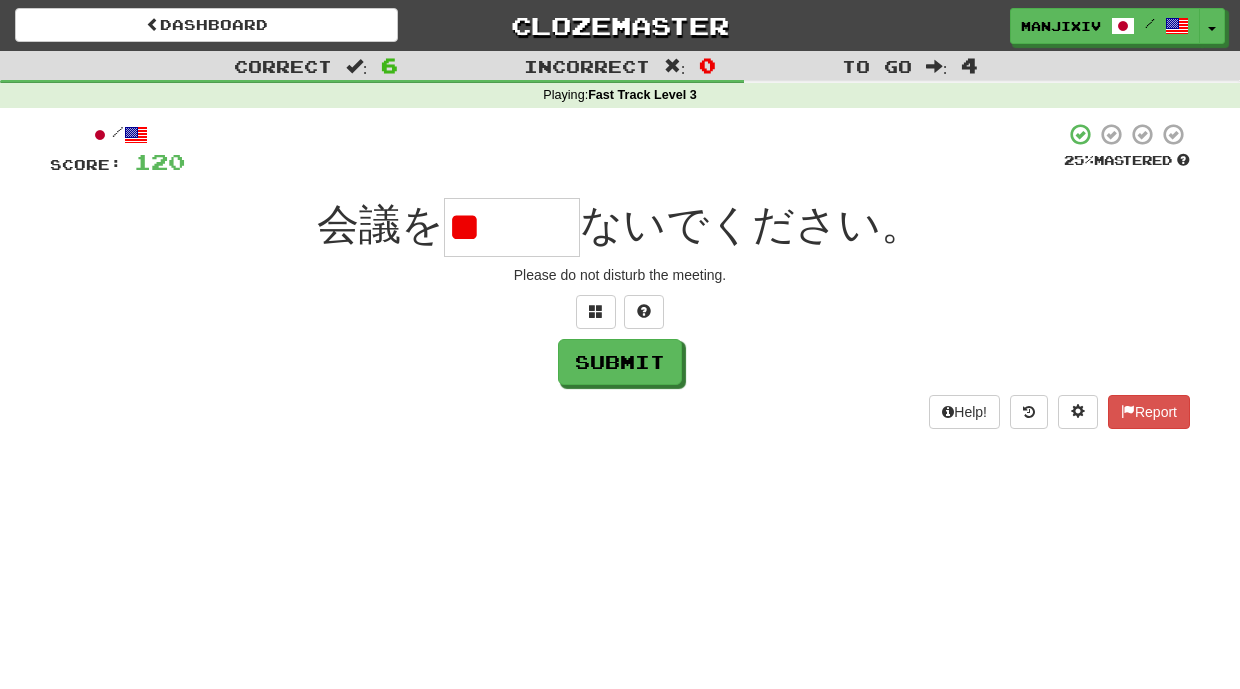 type on "*" 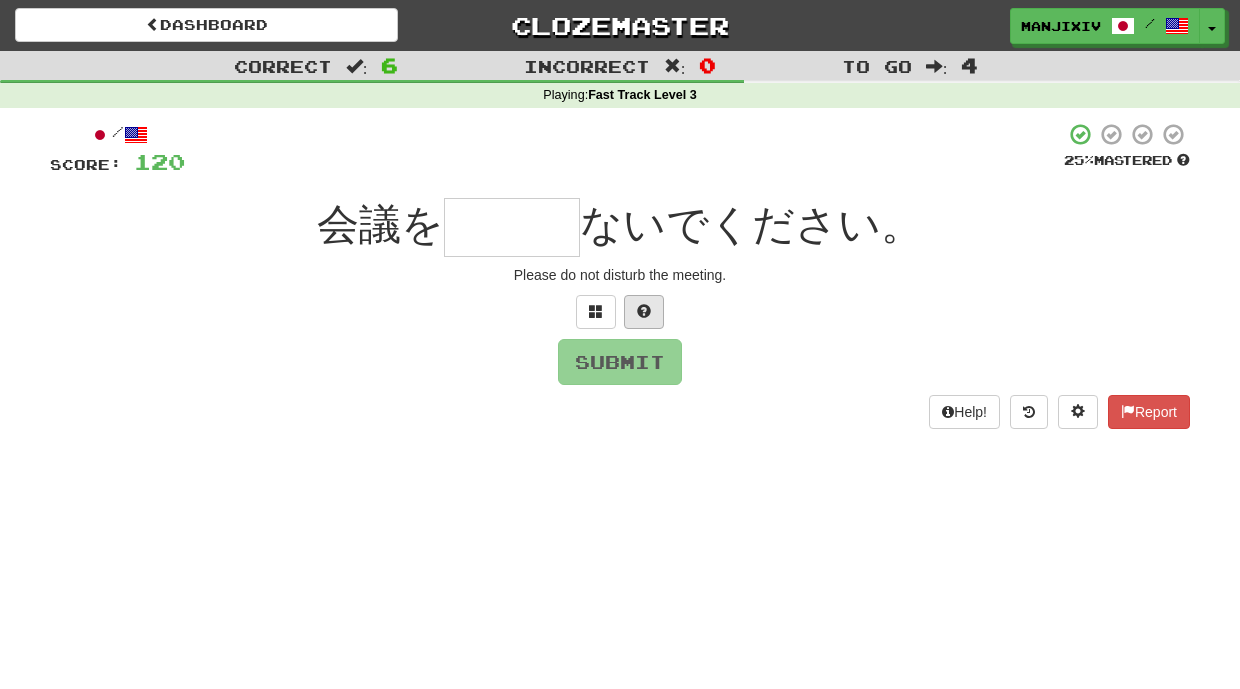 click at bounding box center [644, 311] 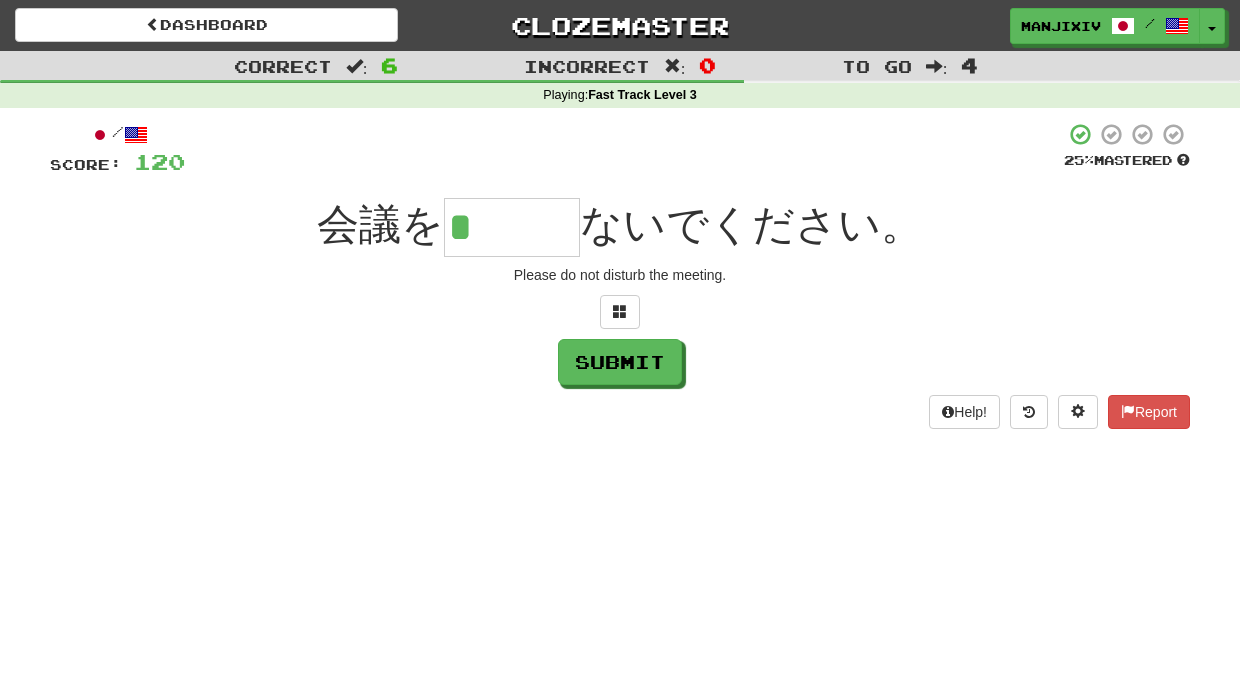 click on "*" at bounding box center (512, 227) 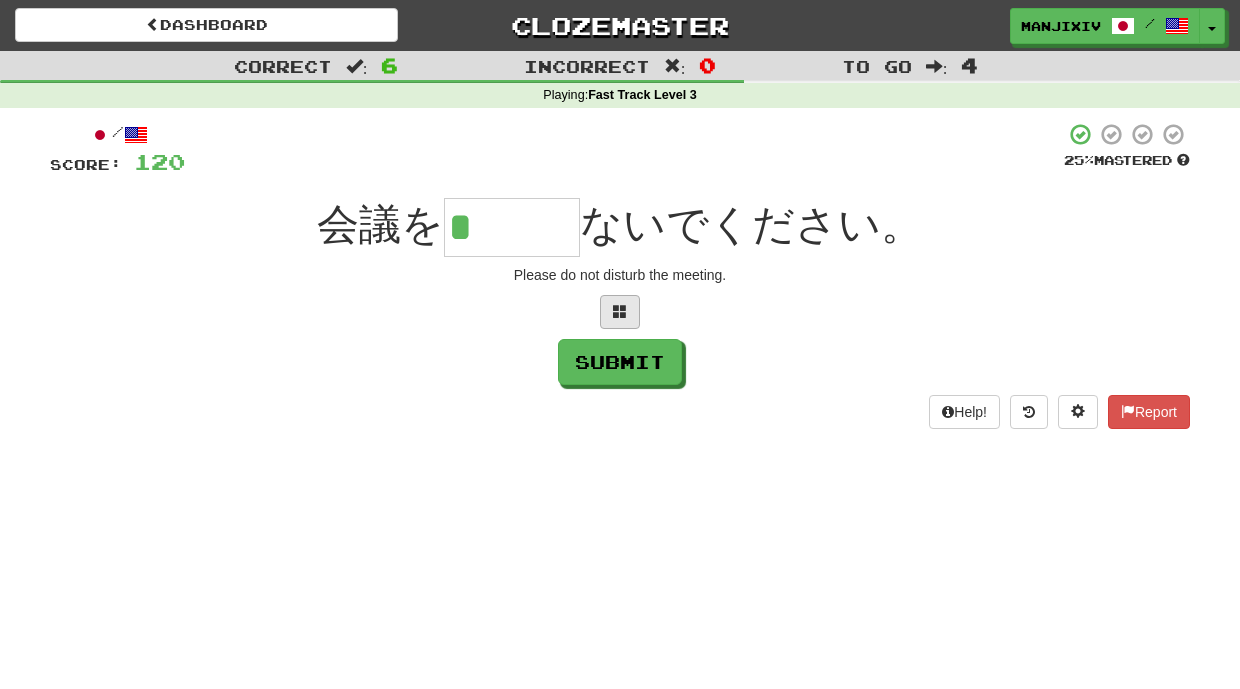 click at bounding box center (620, 311) 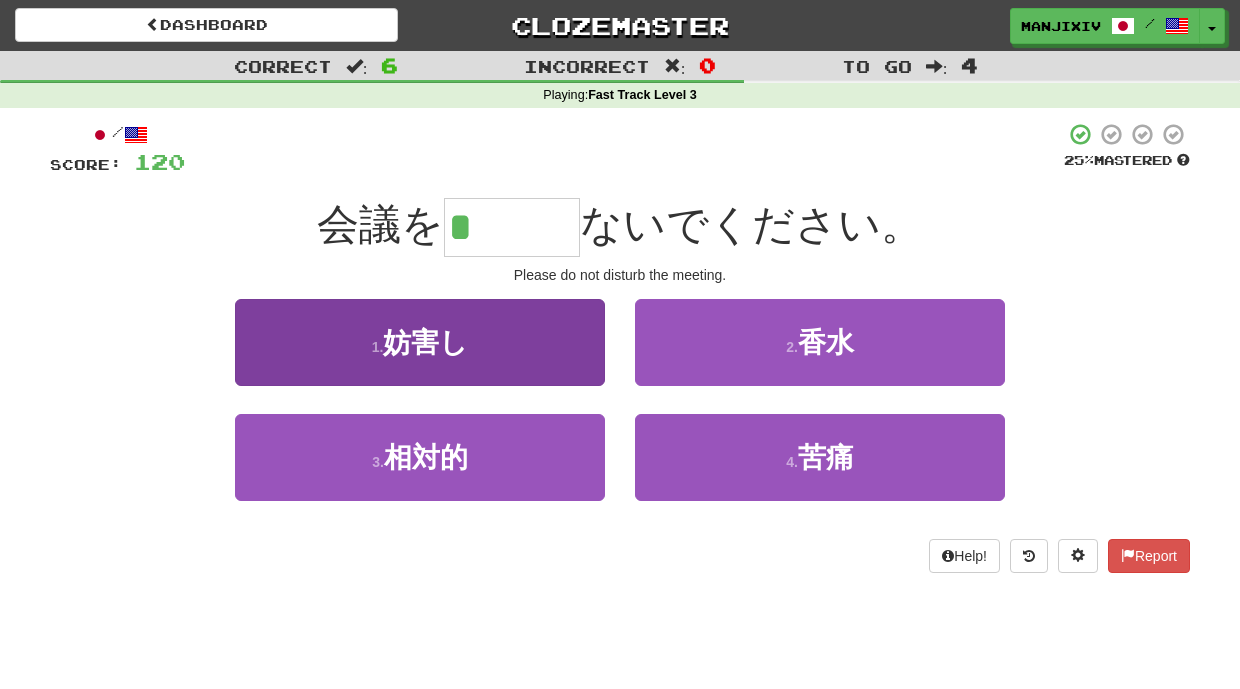 click on "妨害し" at bounding box center (425, 342) 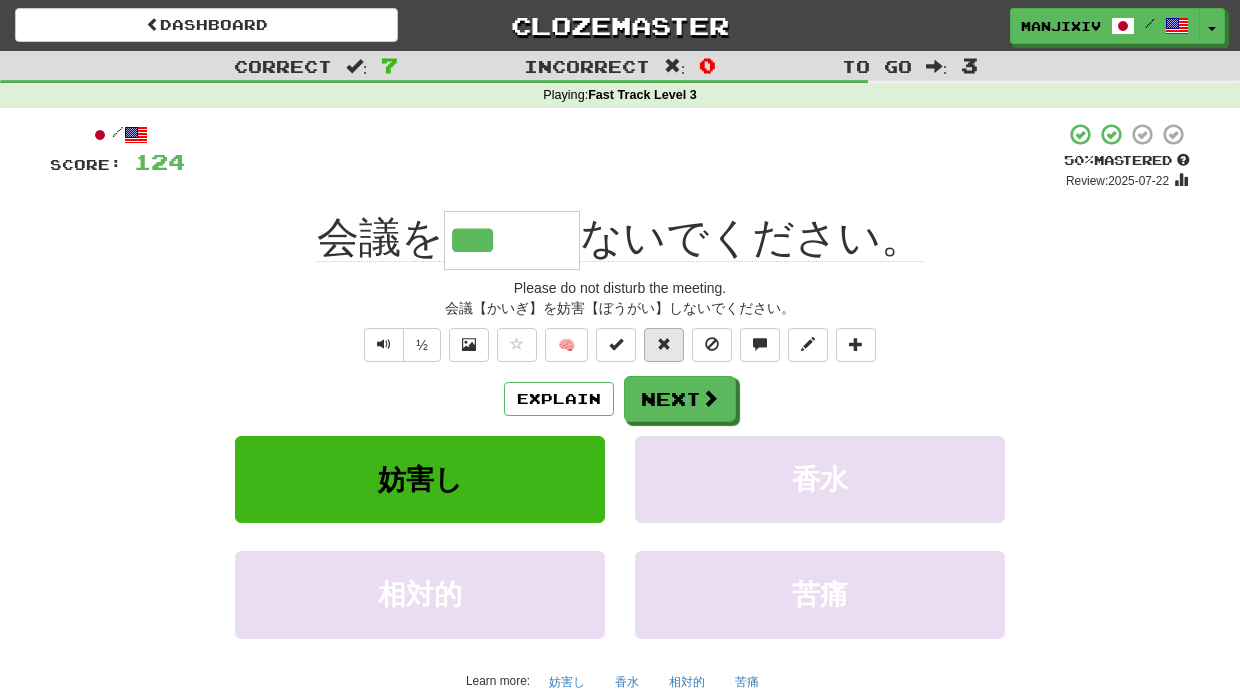 click at bounding box center (664, 344) 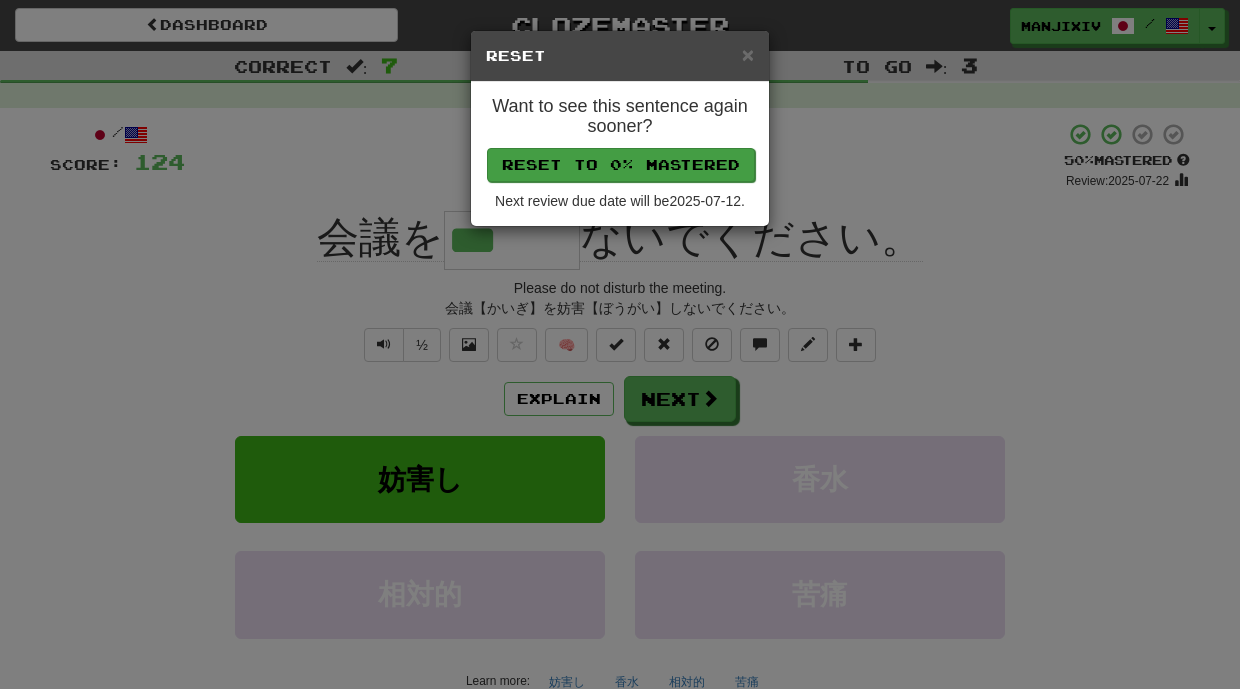 click on "Reset to 0% Mastered" at bounding box center (621, 165) 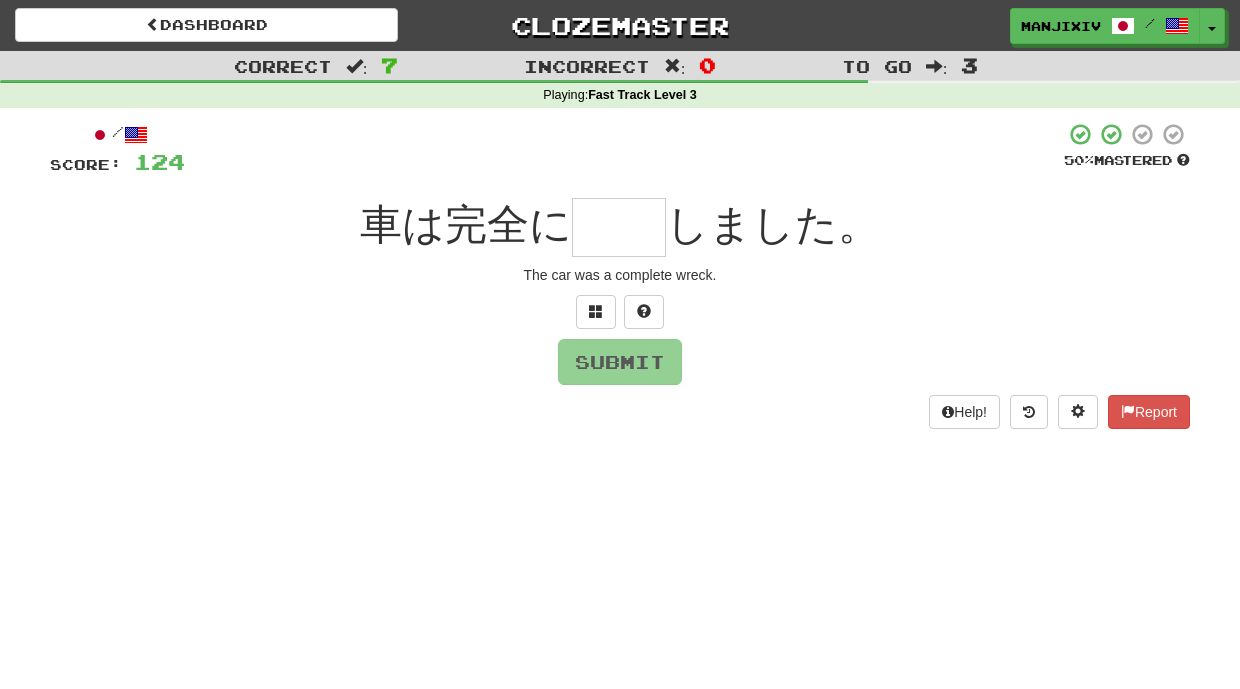 click at bounding box center (619, 227) 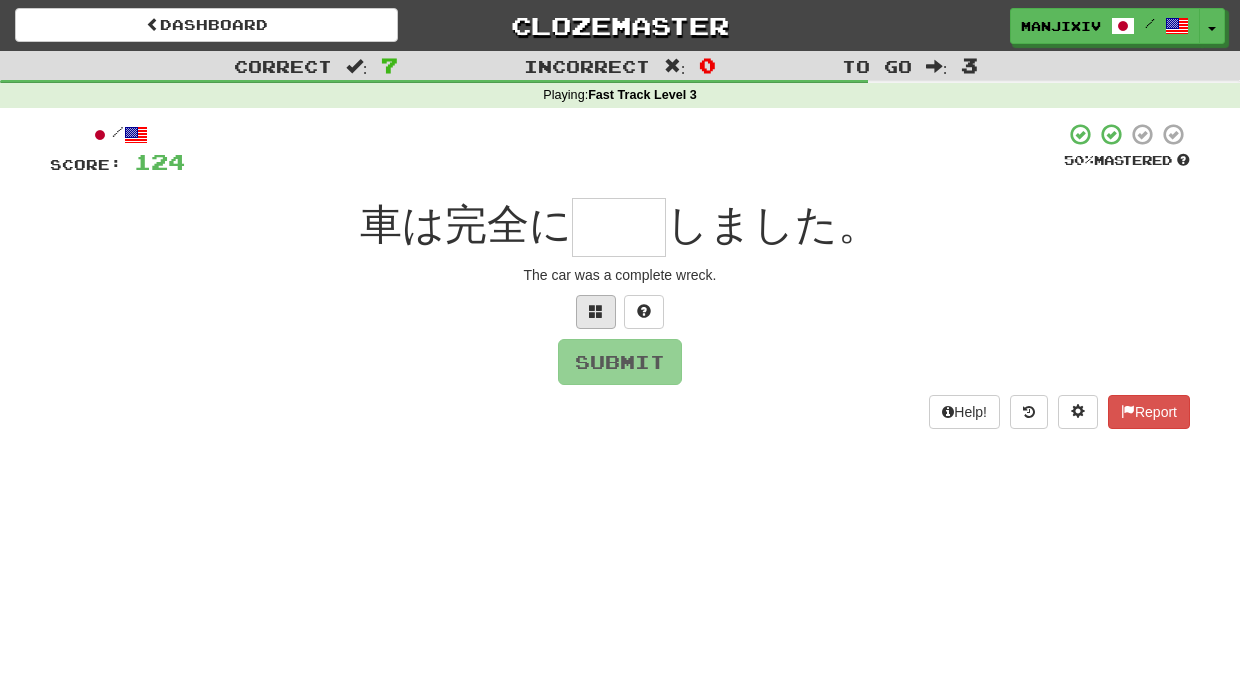 click at bounding box center [596, 312] 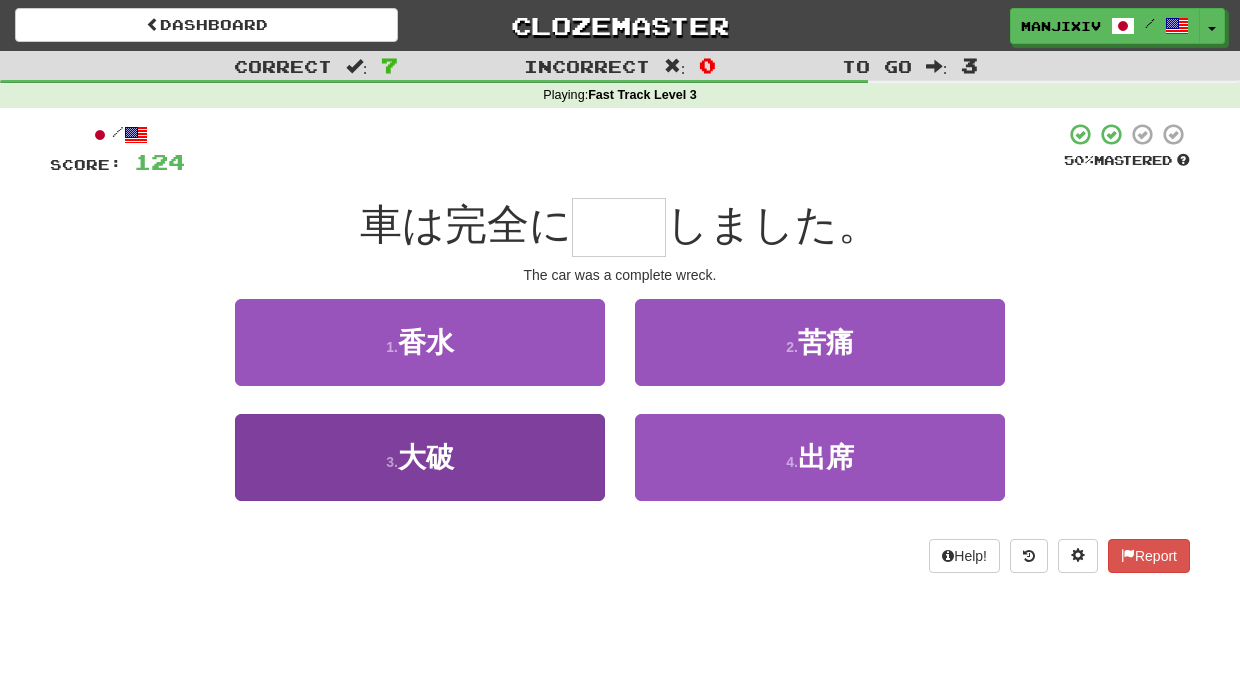 click on "大破" at bounding box center (426, 457) 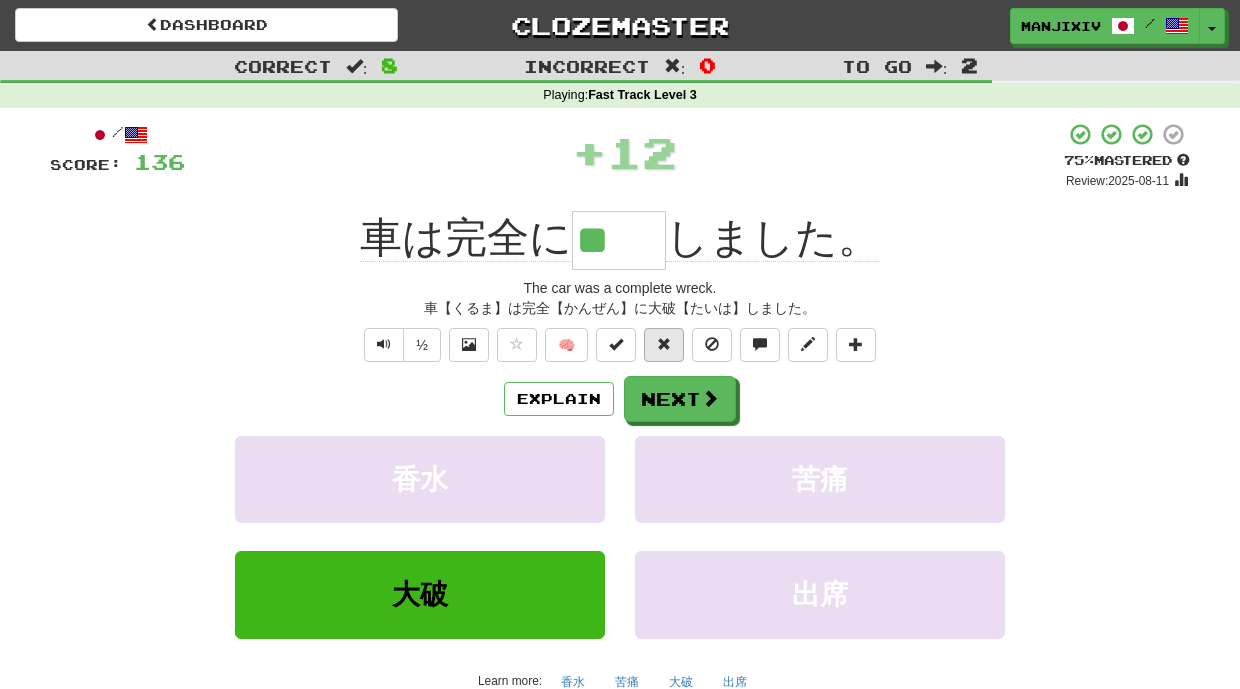 click at bounding box center [664, 345] 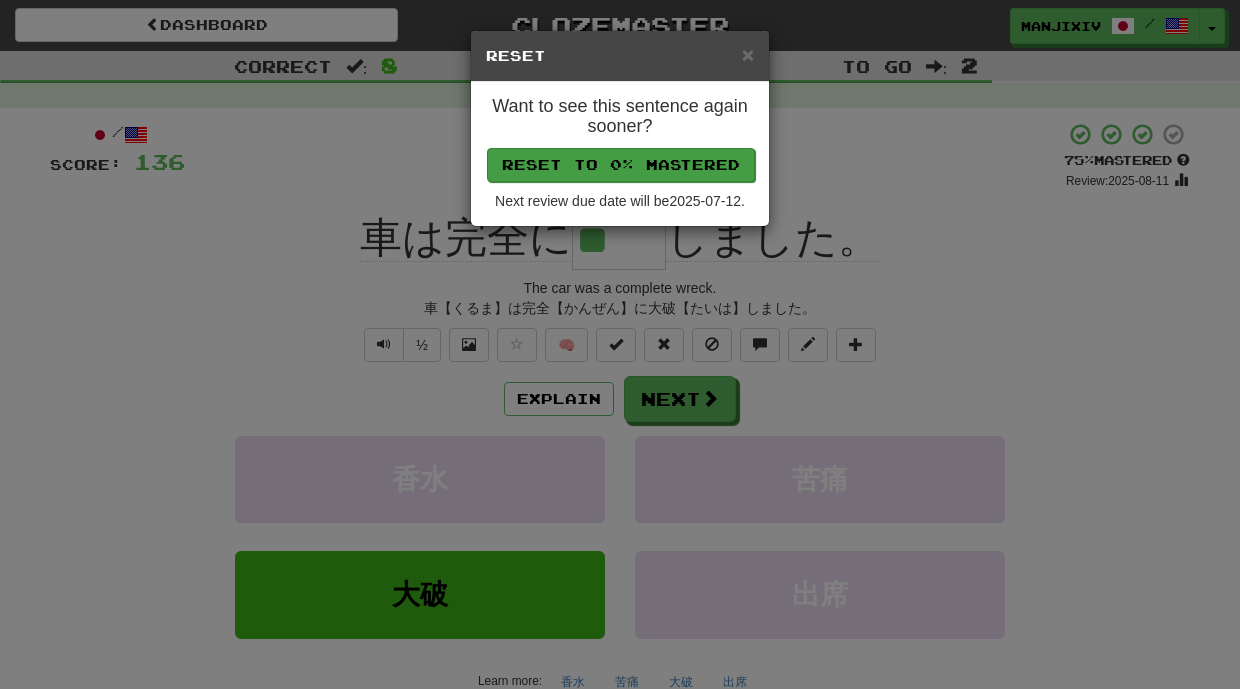 click on "Reset to 0% Mastered" at bounding box center (621, 165) 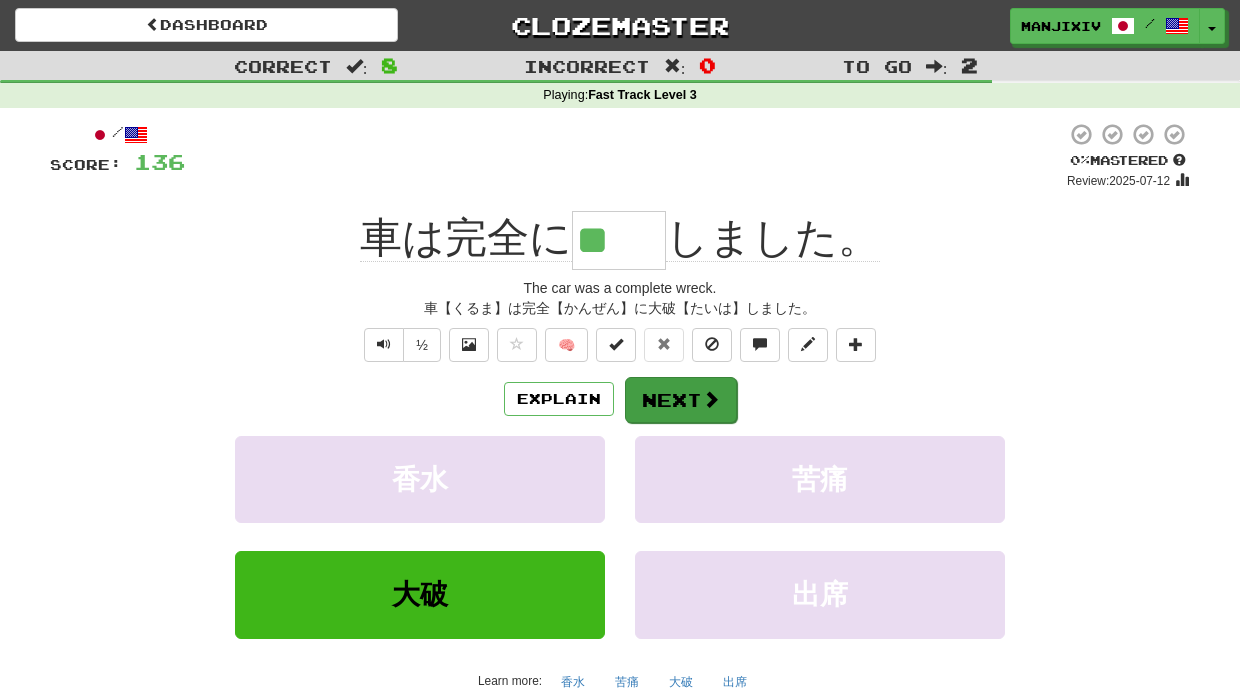 click on "Next" at bounding box center (681, 400) 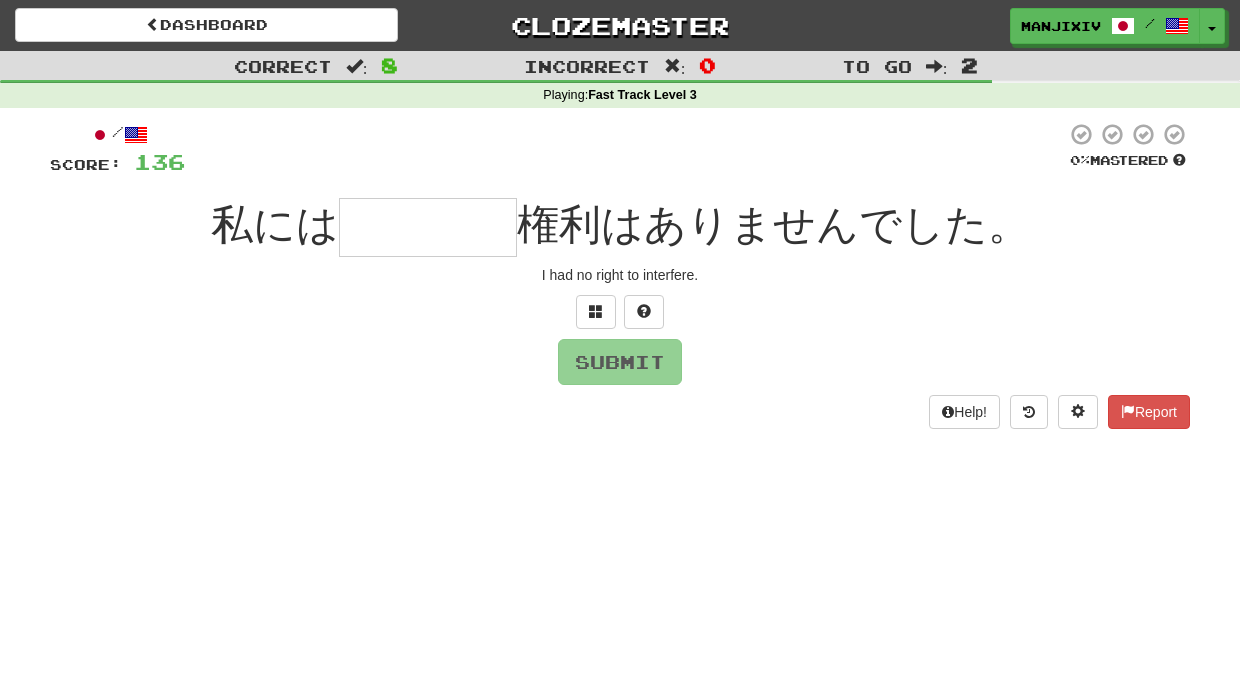 click at bounding box center [428, 227] 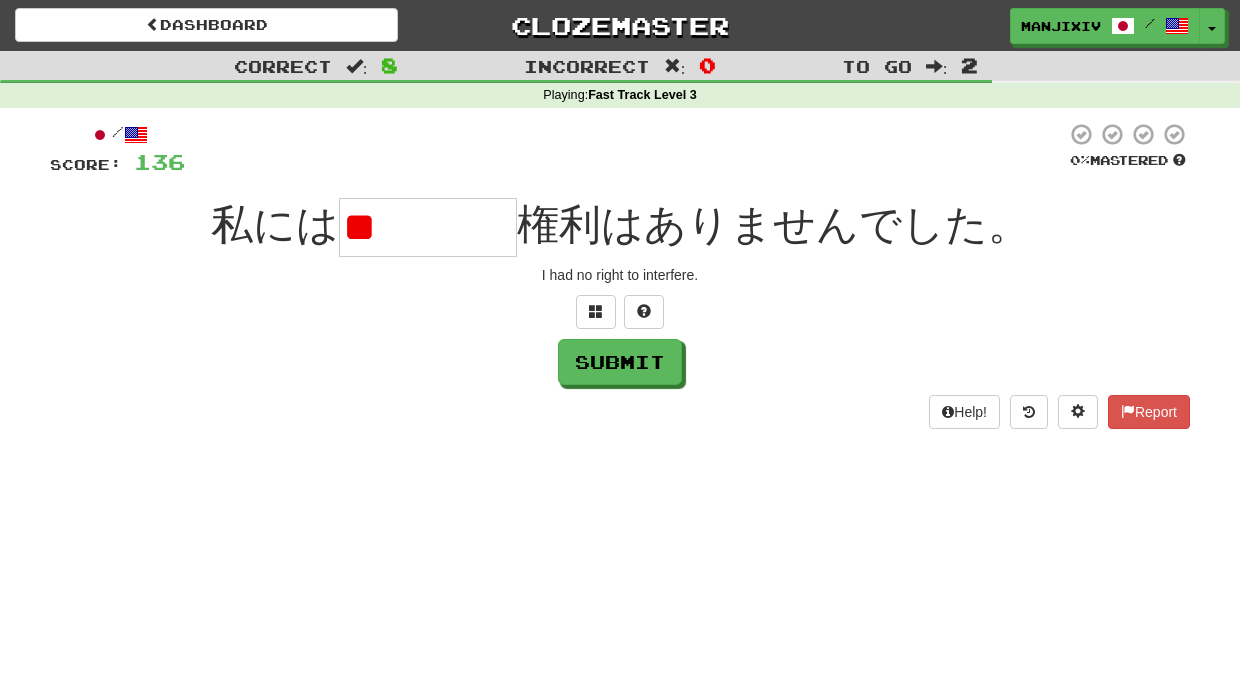 type on "*" 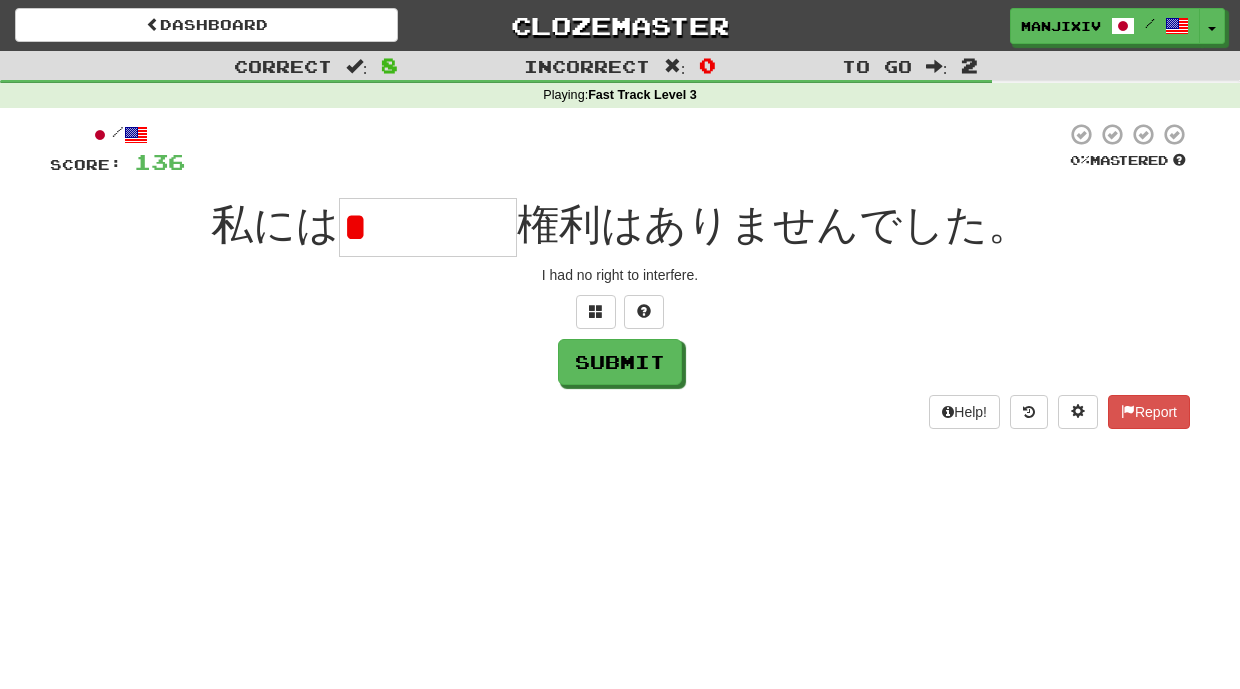 type on "*" 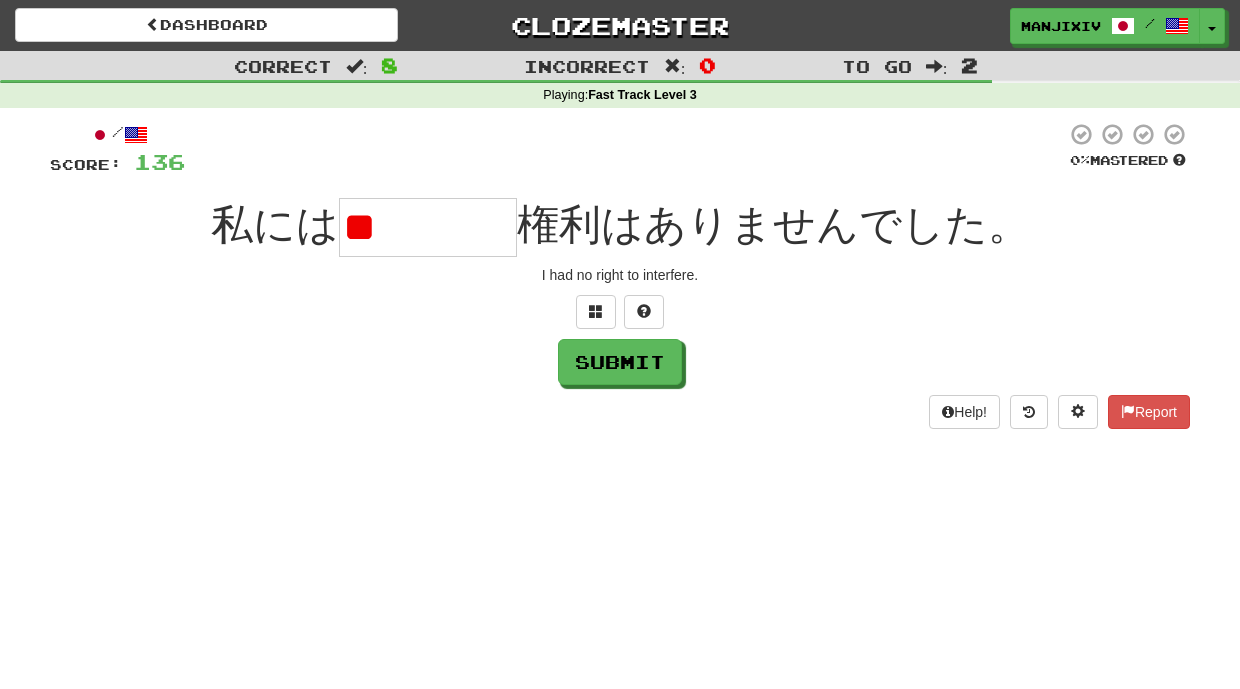 type on "*" 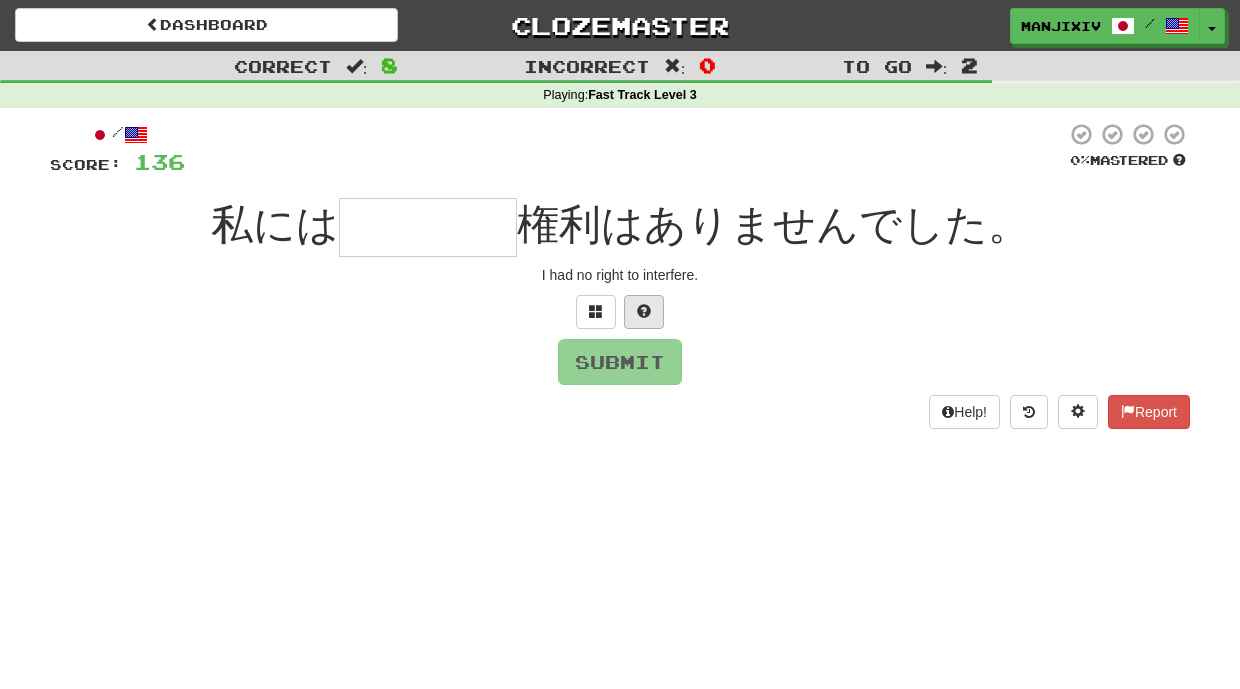 click at bounding box center (644, 312) 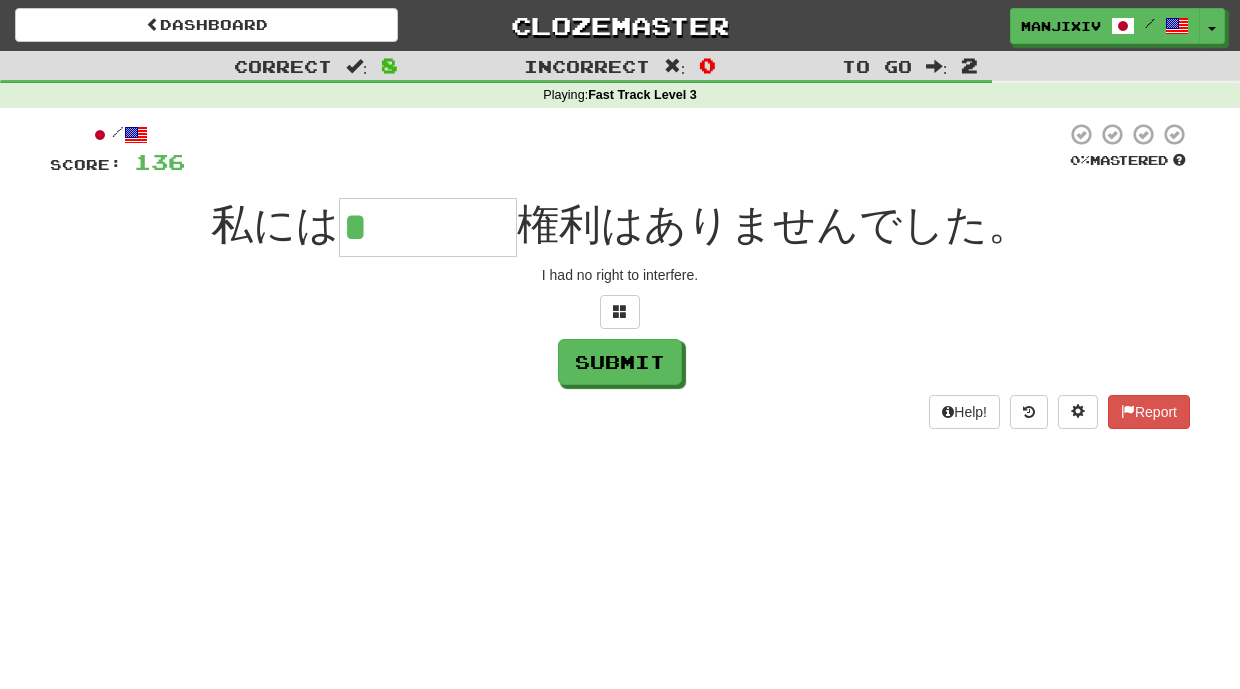 click on "*" at bounding box center [428, 227] 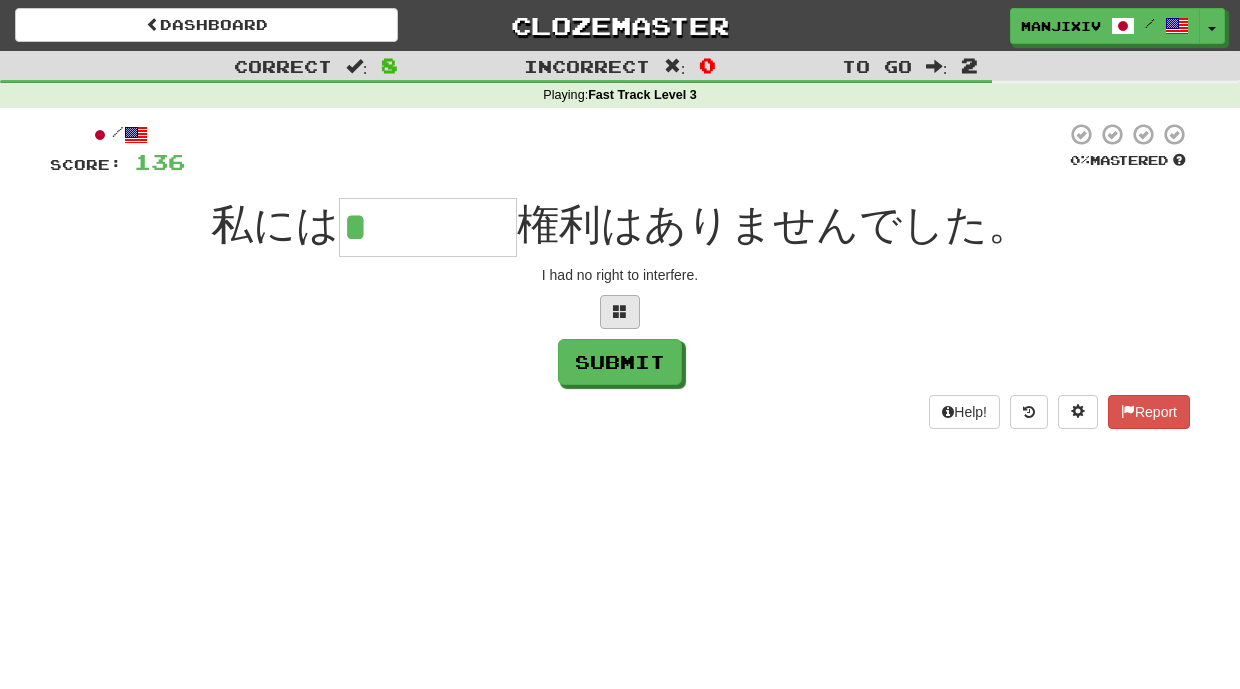 click at bounding box center [620, 312] 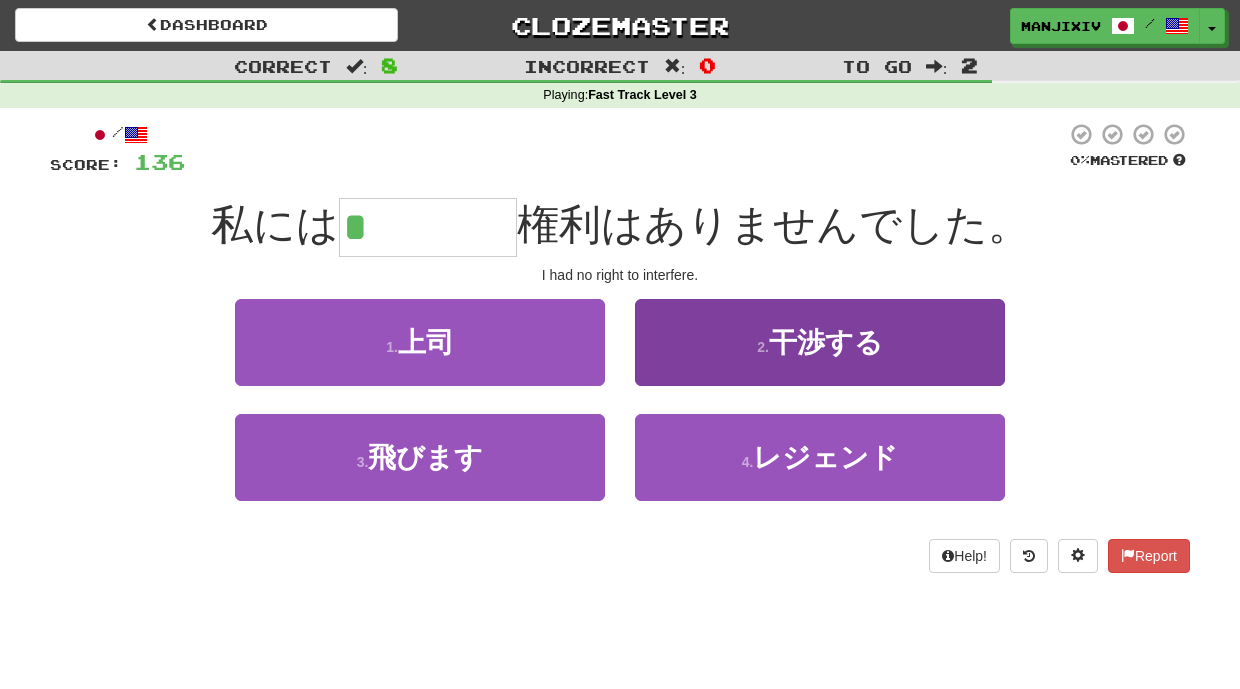click on "干渉する" at bounding box center [826, 342] 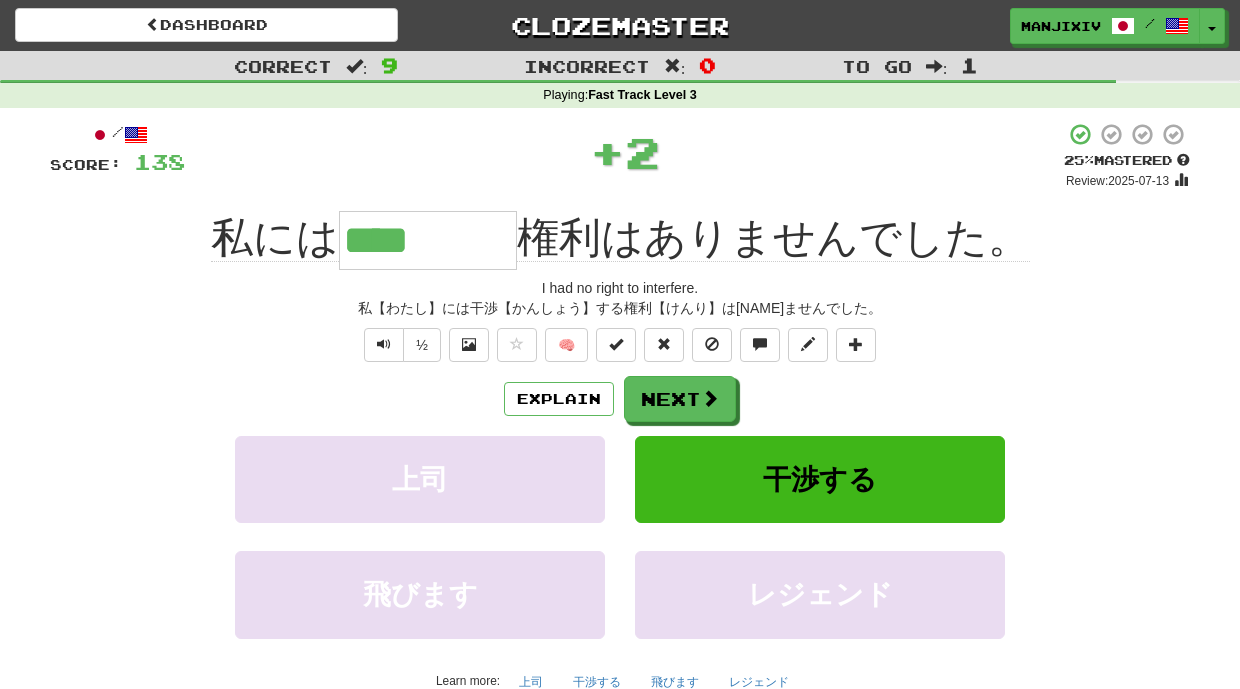 click on "Dashboard
Clozemaster
ManjiXIV
/
Toggle Dropdown
Dashboard
Leaderboard
Activity Feed
Notifications
Profile
Discussions
日本語
/
English
Streak:
237
Review:
2,772
Points Today: 162
Languages
Account
Logout
ManjiXIV
/
Toggle Dropdown
Dashboard
Leaderboard
Activity Feed
Notifications
Profile
Discussions
日本語
/
English
Streak:
237
Review:
2,772
Points Today: 162
Languages
Account
Logout
clozemaster" at bounding box center [620, 22] 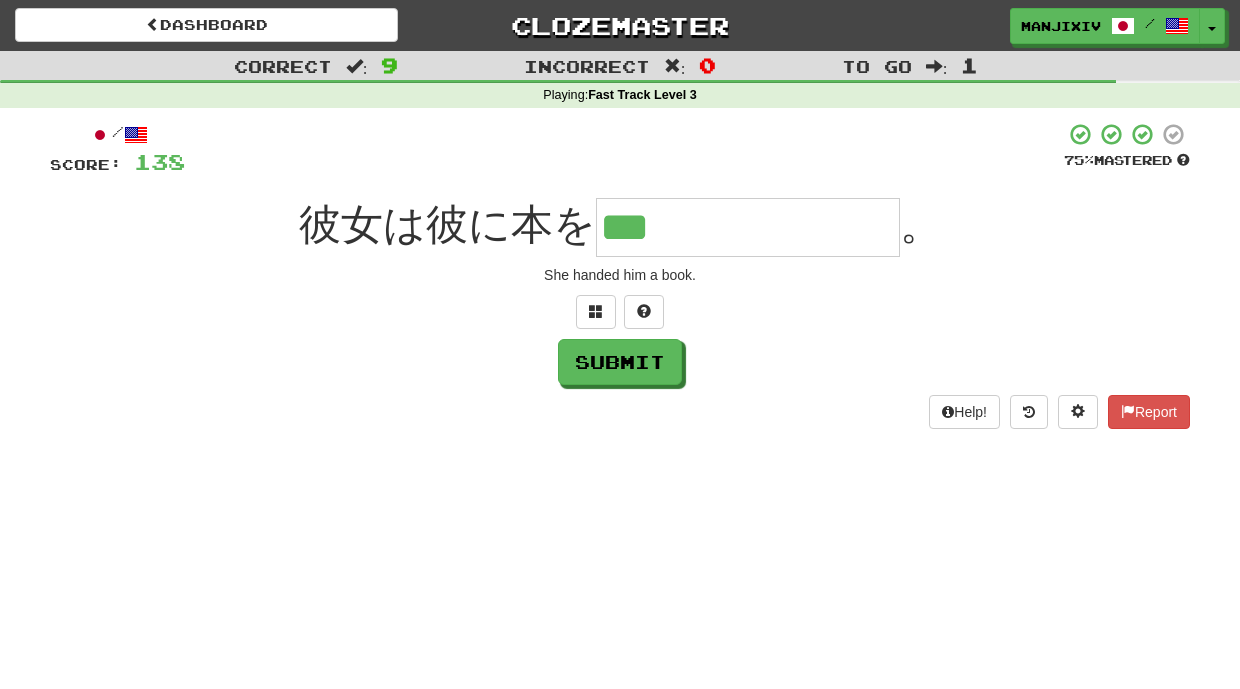 click at bounding box center (624, 149) 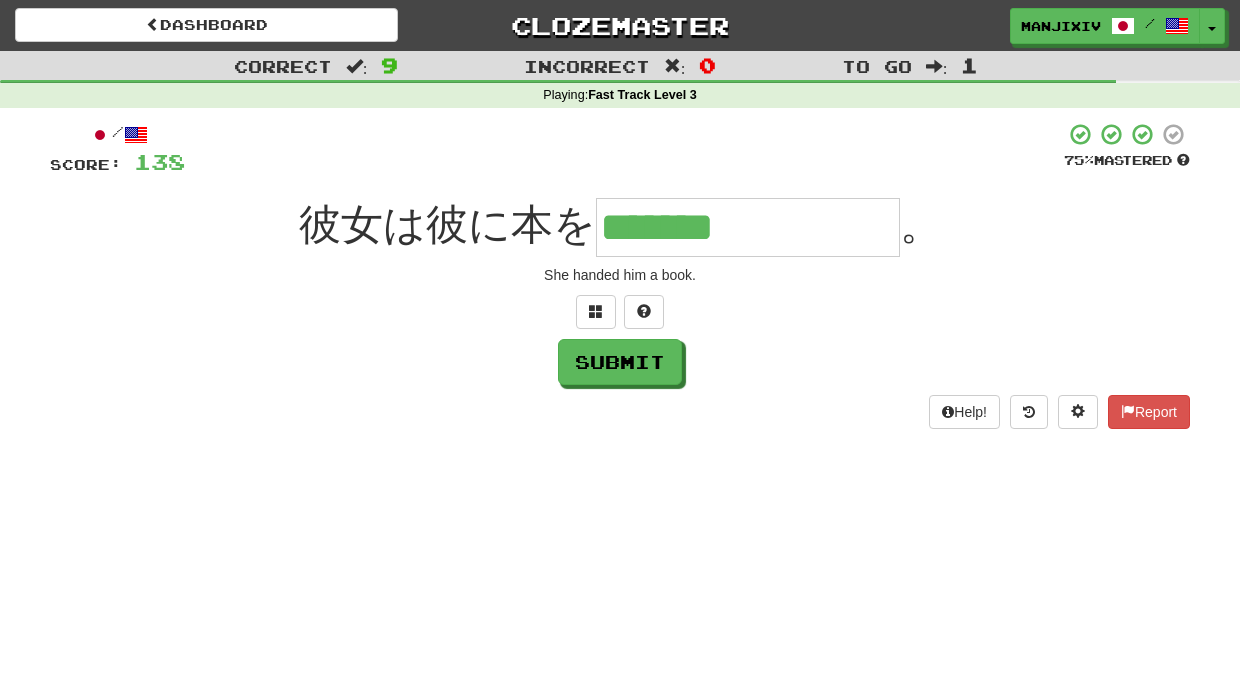 type on "*******" 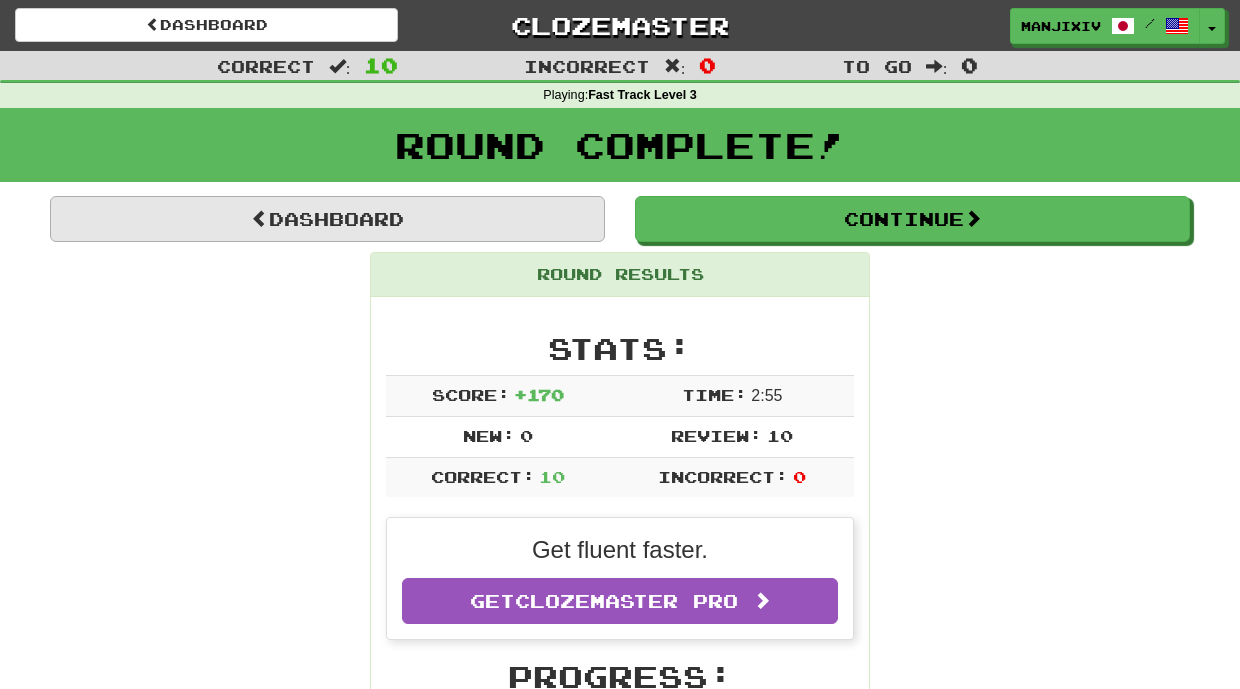 click on "Dashboard" at bounding box center (327, 219) 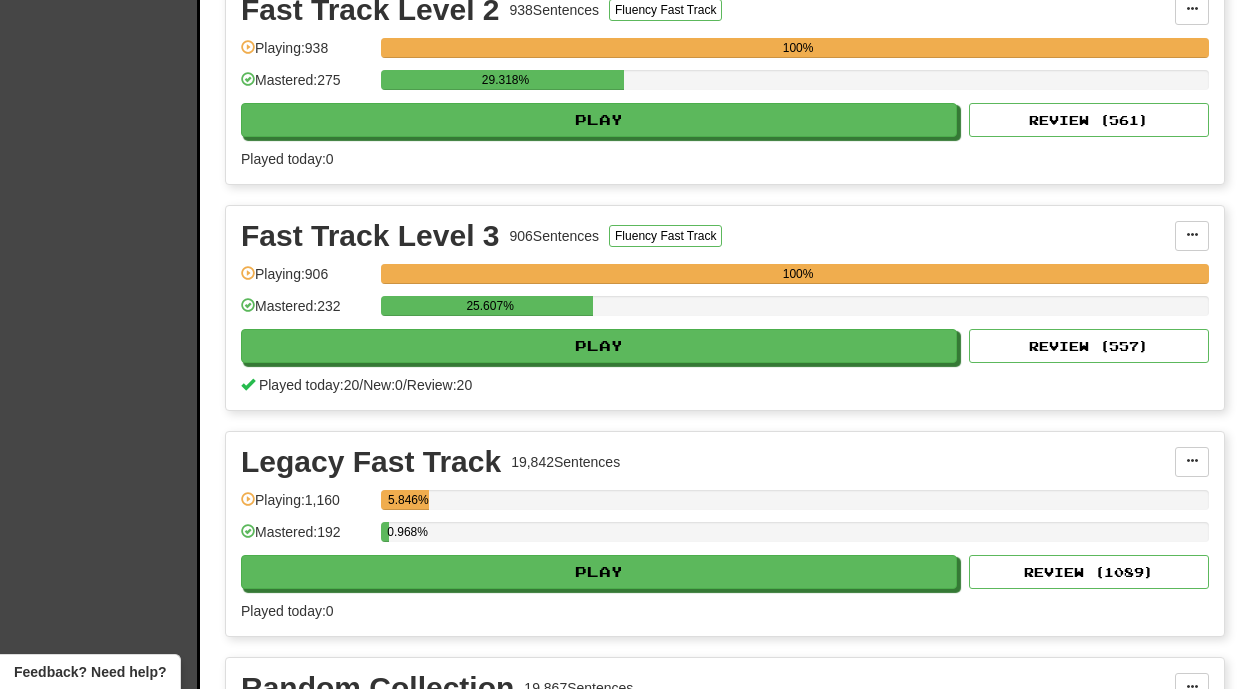 scroll, scrollTop: 460, scrollLeft: 0, axis: vertical 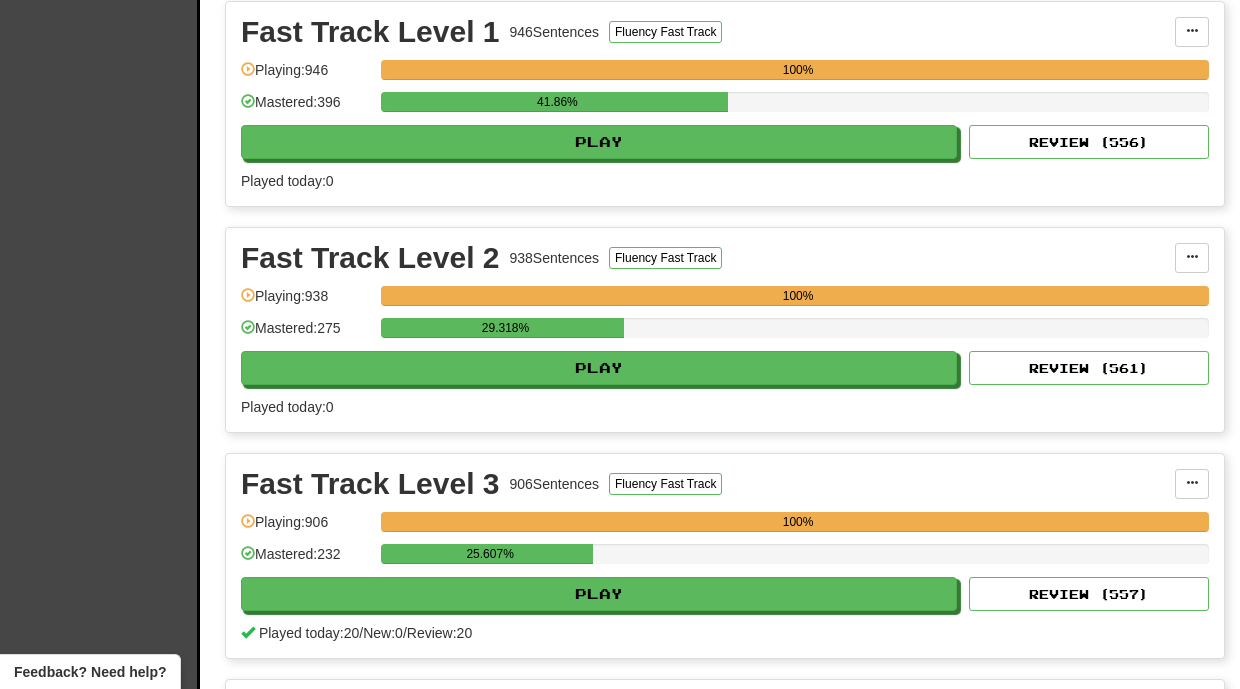 click on "29.318%" at bounding box center (795, 334) 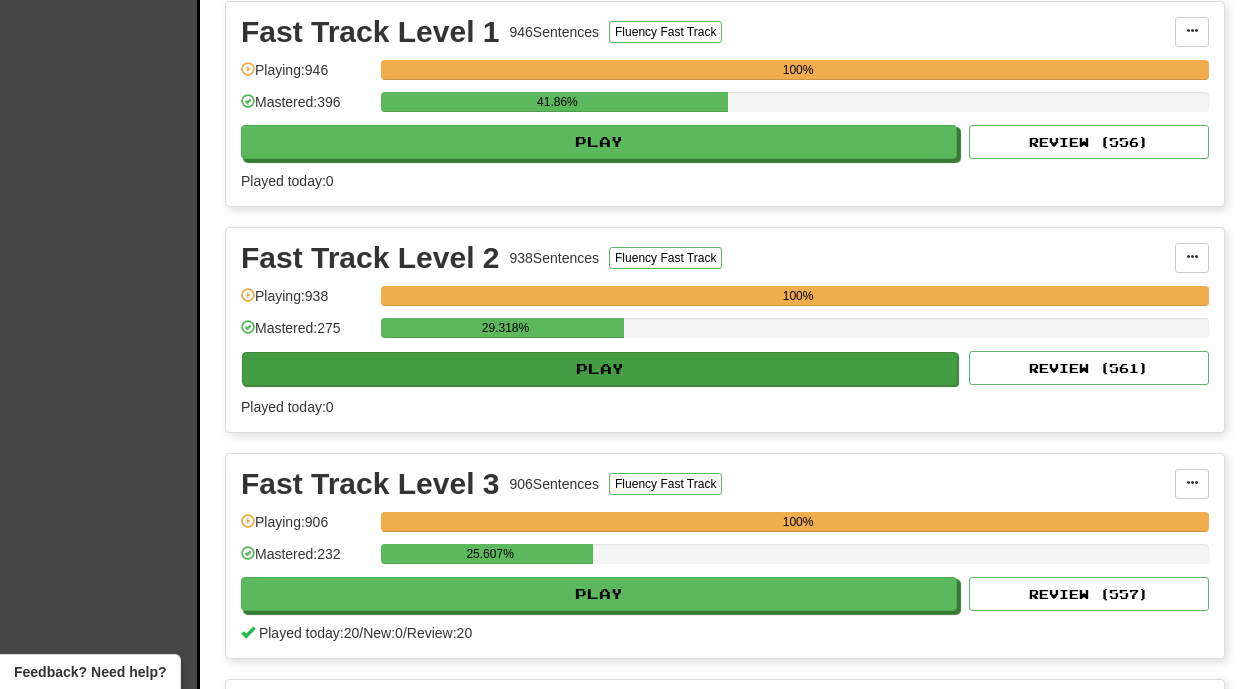 click on "Play" at bounding box center (600, 369) 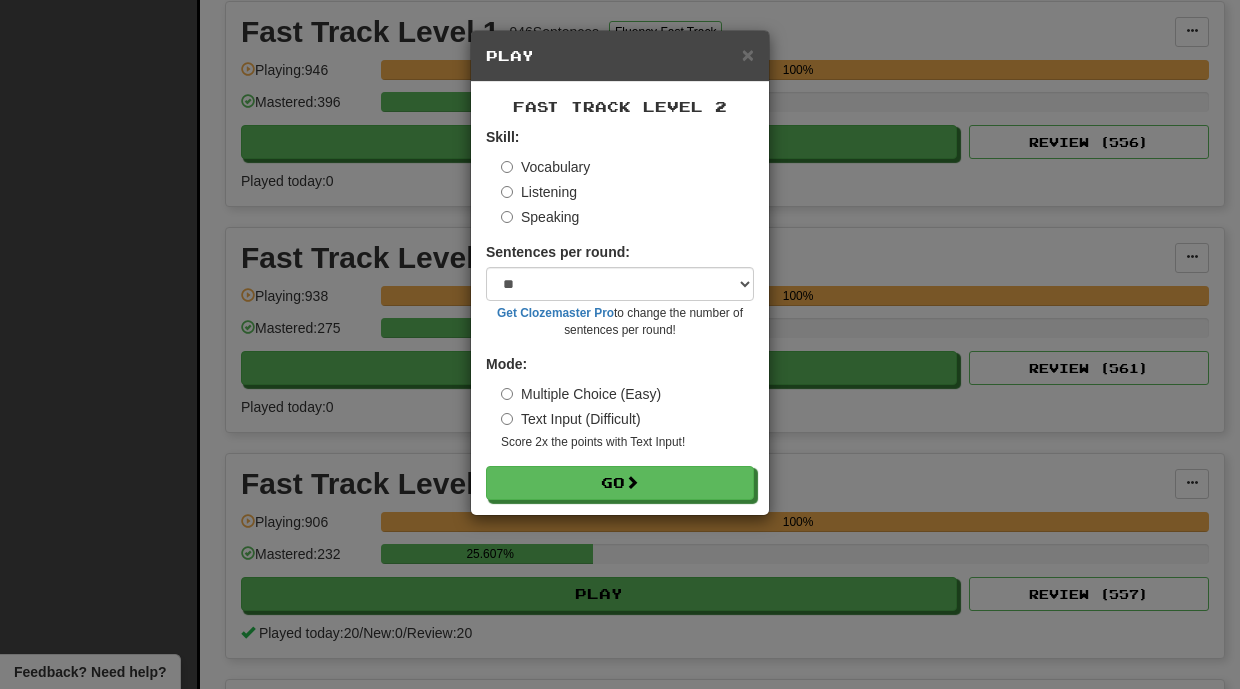 click on "Fast Track Level 2 Skill: Vocabulary Listening Speaking Sentences per round: * ** ** ** ** ** *** ******** Get Clozemaster Pro  to change the number of sentences per round! Mode: Multiple Choice (Easy) Text Input (Difficult) Score 2x the points with Text Input ! Go" at bounding box center (620, 298) 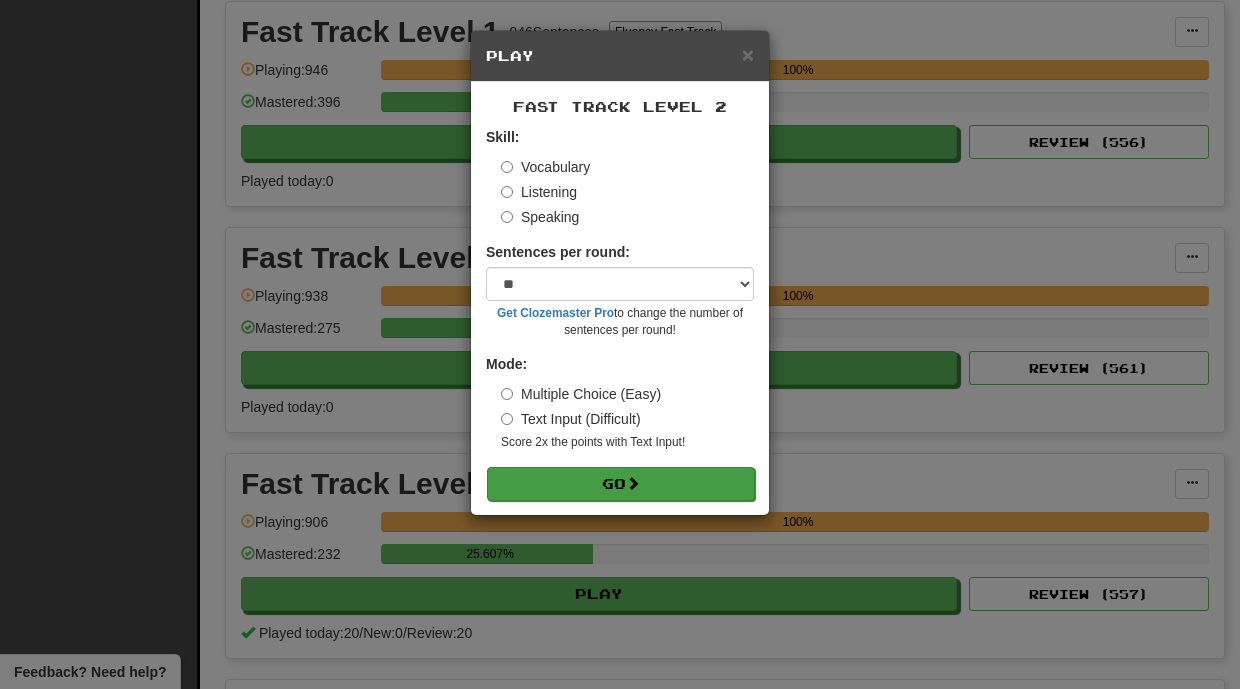click on "Go" at bounding box center (621, 484) 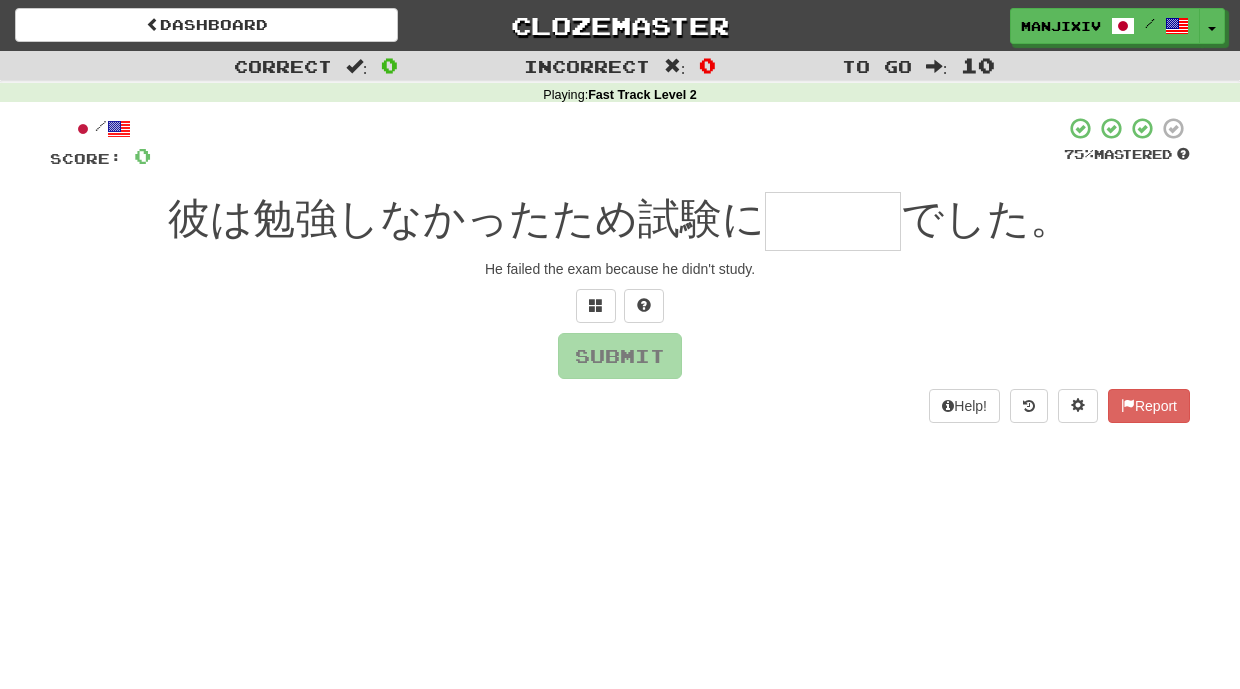 scroll, scrollTop: 0, scrollLeft: 0, axis: both 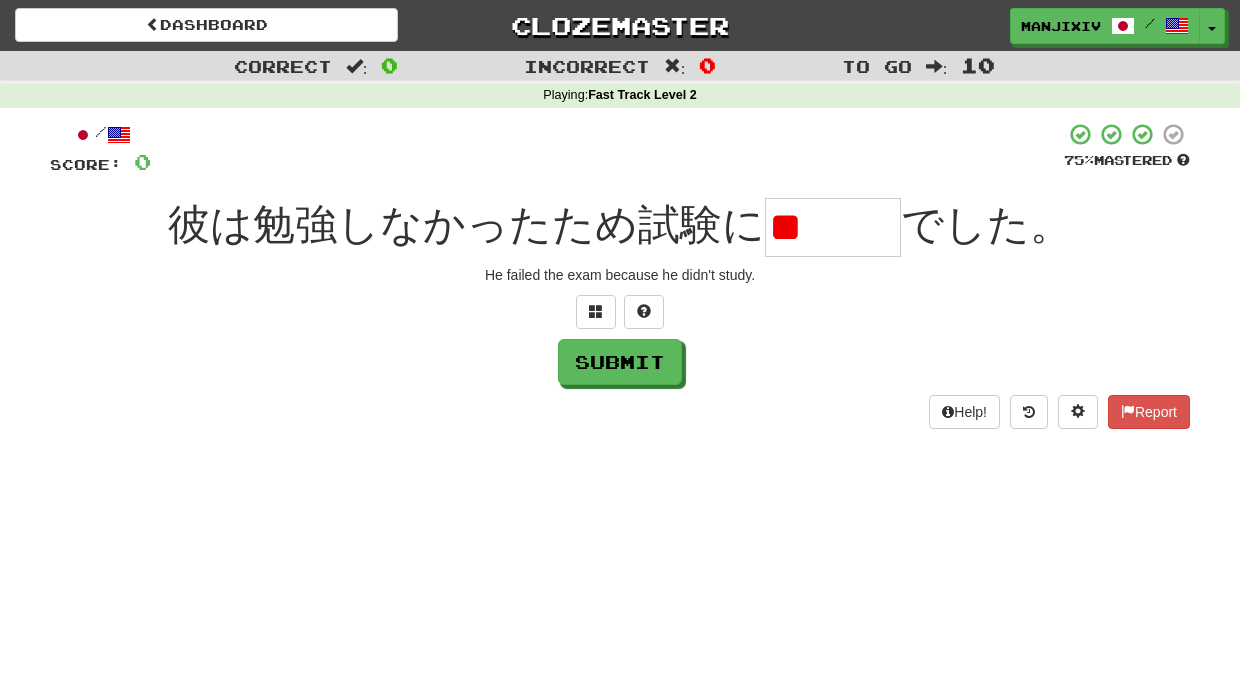 type on "*" 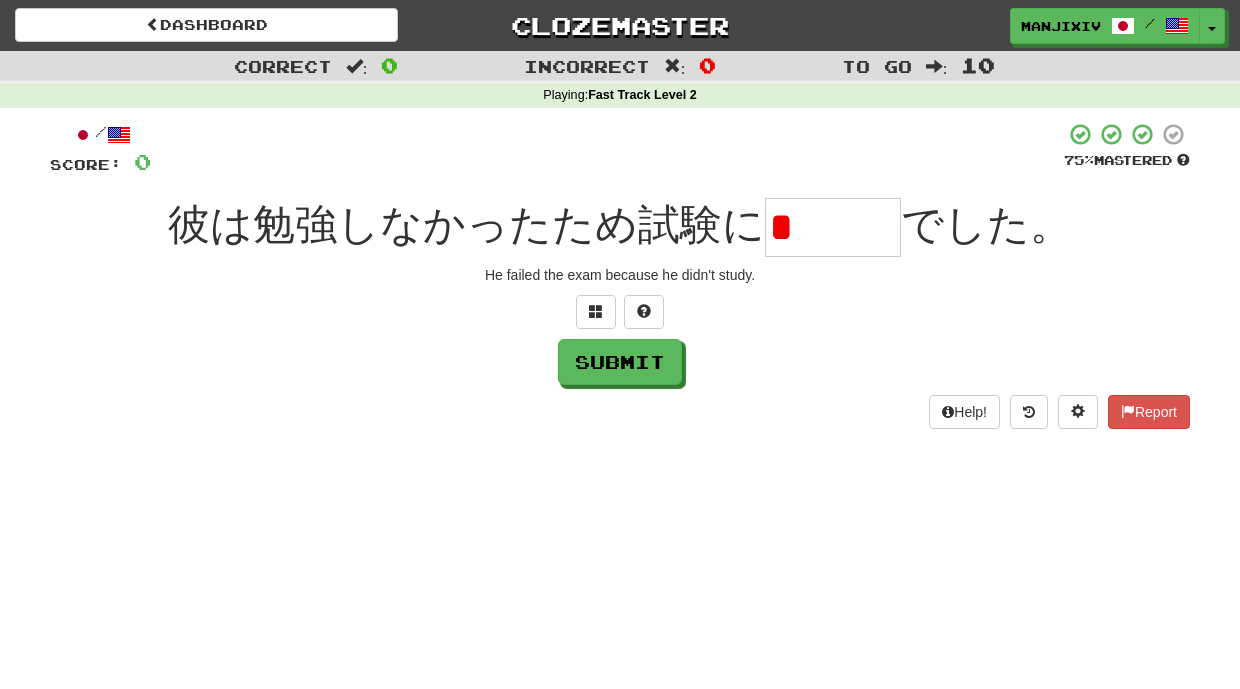 type on "*" 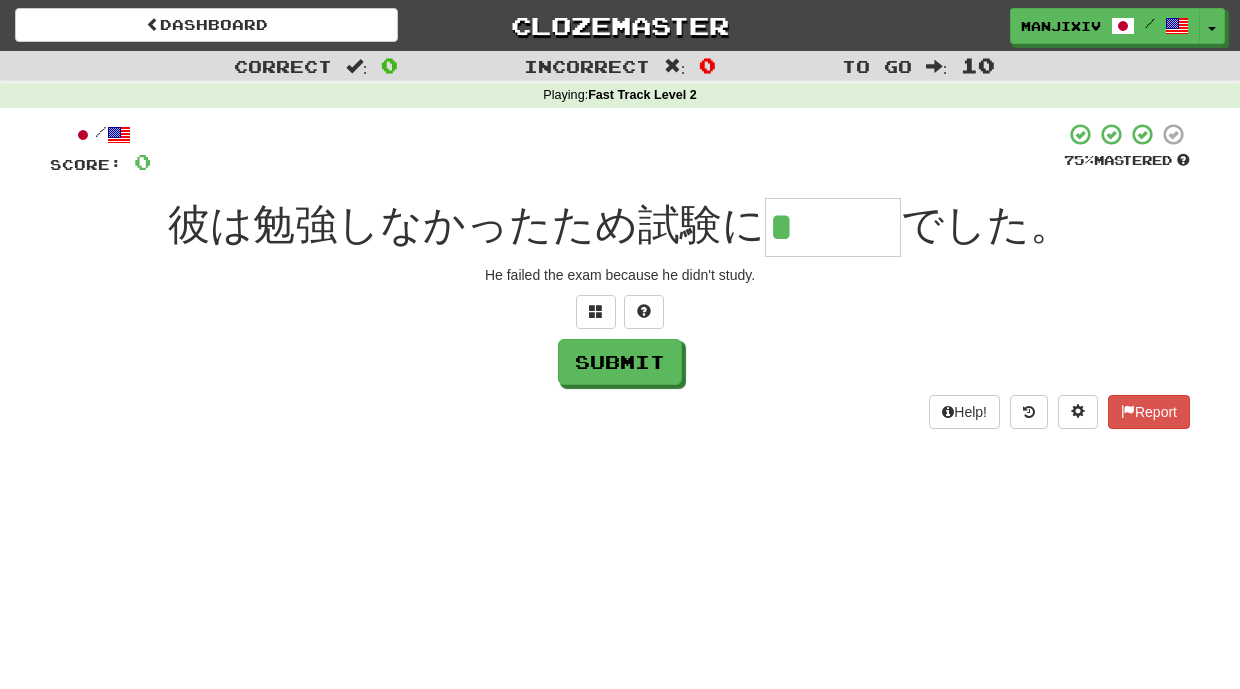 click on "Dashboard
Clozemaster
ManjiXIV
/
Toggle Dropdown
Dashboard
Leaderboard
Activity Feed
Notifications
Profile
Discussions
日本語
/
English
Streak:
237
Review:
2,764
Points Today: 332
Languages
Account
Logout
ManjiXIV
/
Toggle Dropdown
Dashboard
Leaderboard
Activity Feed
Notifications
Profile
Discussions
日本語
/
English
Streak:
237
Review:
2,764
Points Today: 332
Languages
Account
Logout
clozemaster
Correct   :   0 Incorrect   :   0 To go   :   10 Playing :  Fast Track Level 2  /  Score:   0 75 %  Mastered 彼は勉強しなかったため試験に *** でした。 He failed the exam because he didn't study. Submit  Help!" at bounding box center (620, 344) 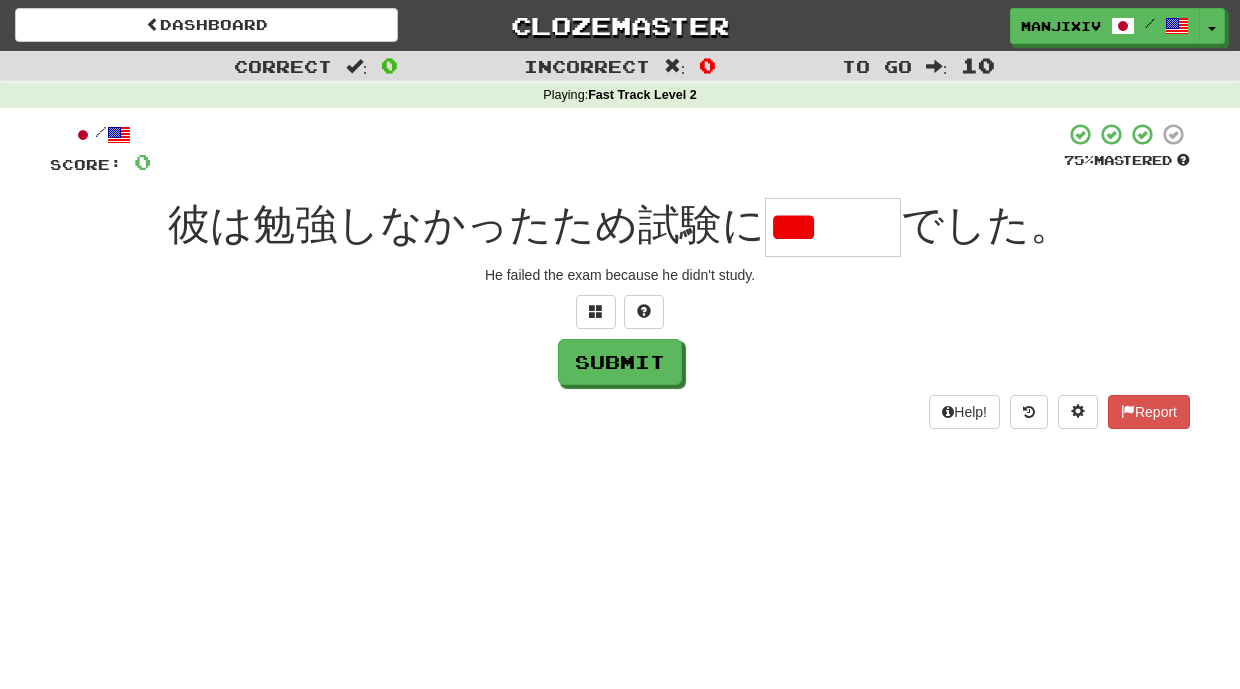click on "***" at bounding box center [833, 227] 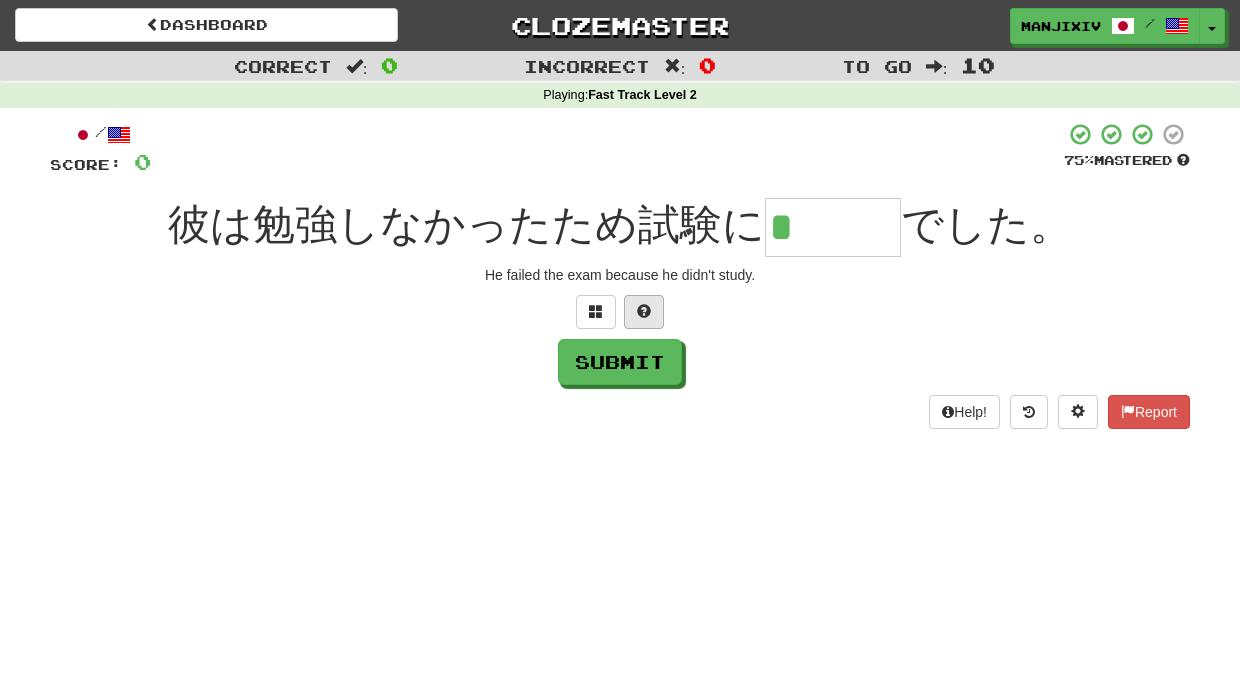 click at bounding box center (644, 312) 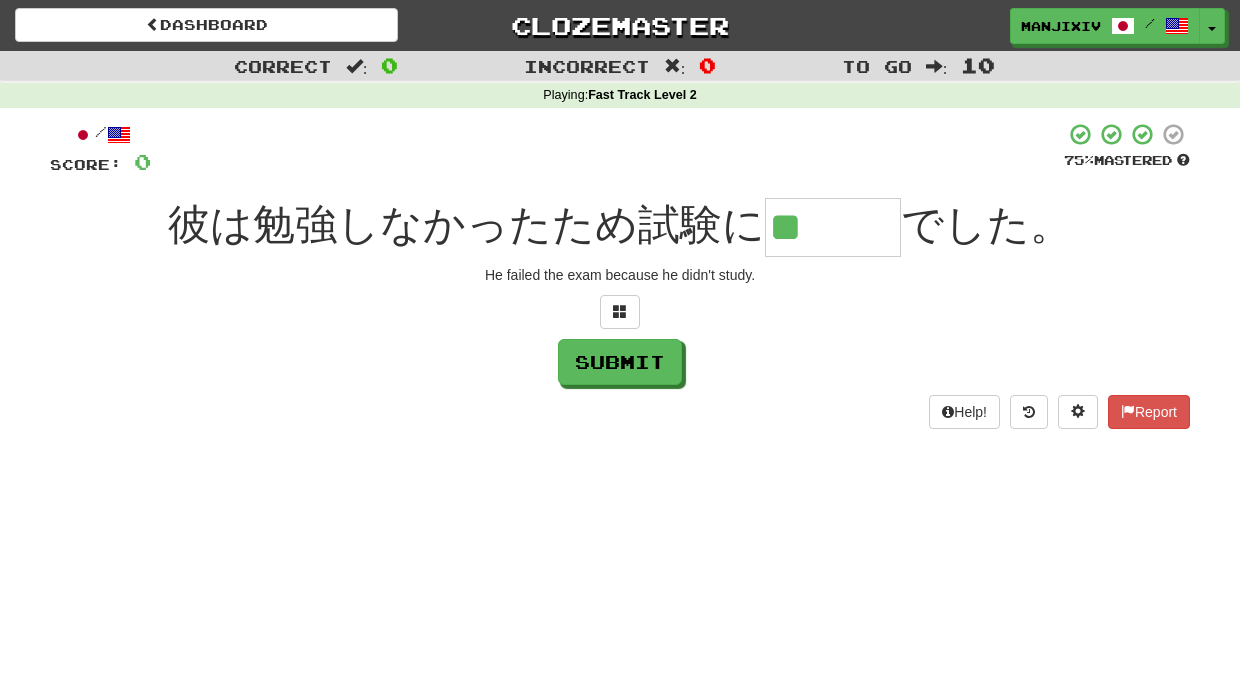 click on "**" at bounding box center [833, 227] 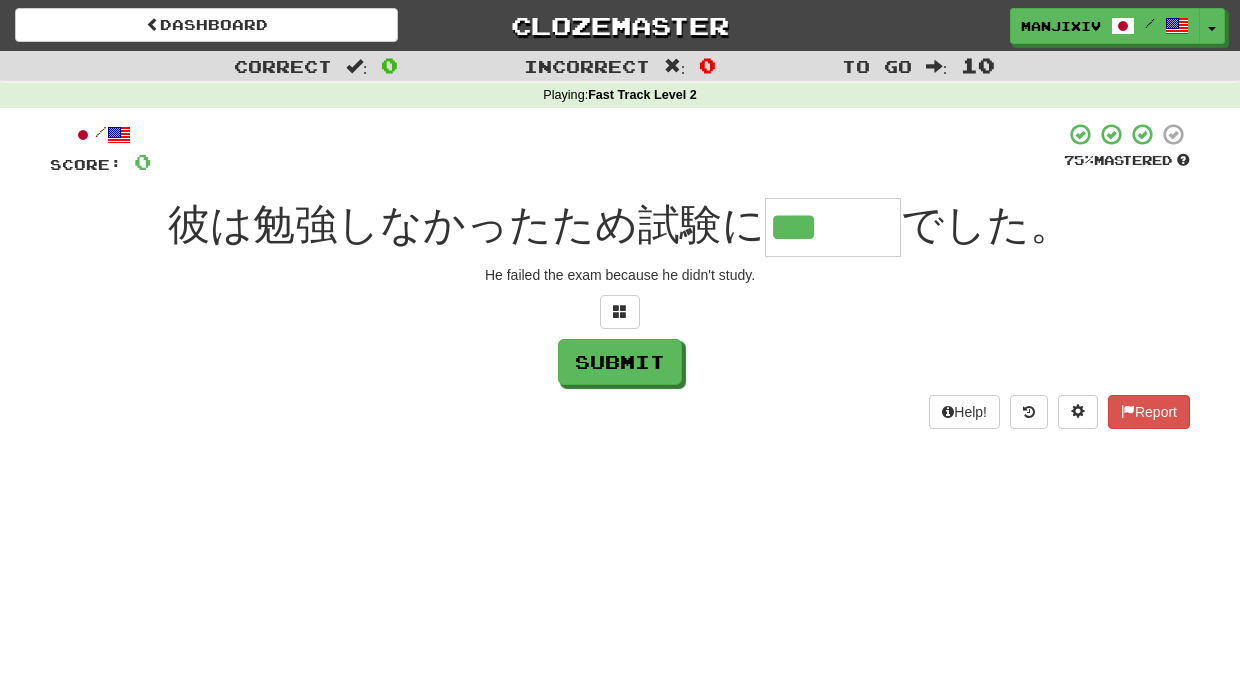 type on "***" 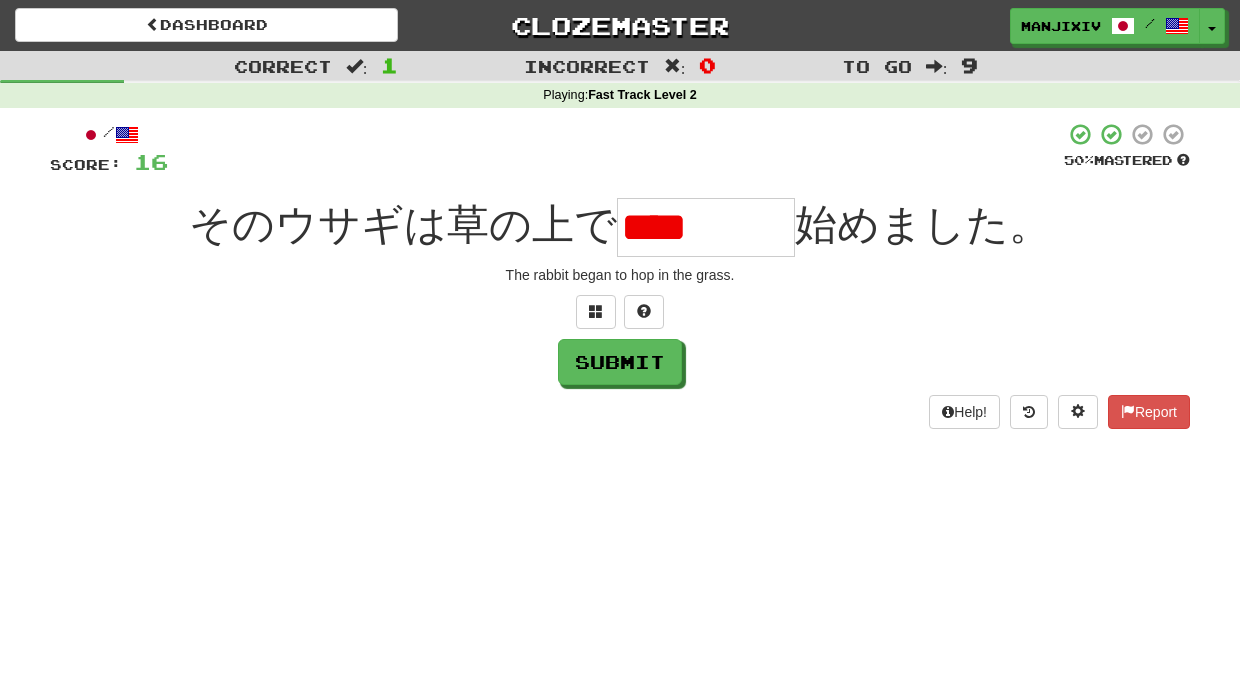 drag, startPoint x: 707, startPoint y: 227, endPoint x: 835, endPoint y: 336, distance: 168.12198 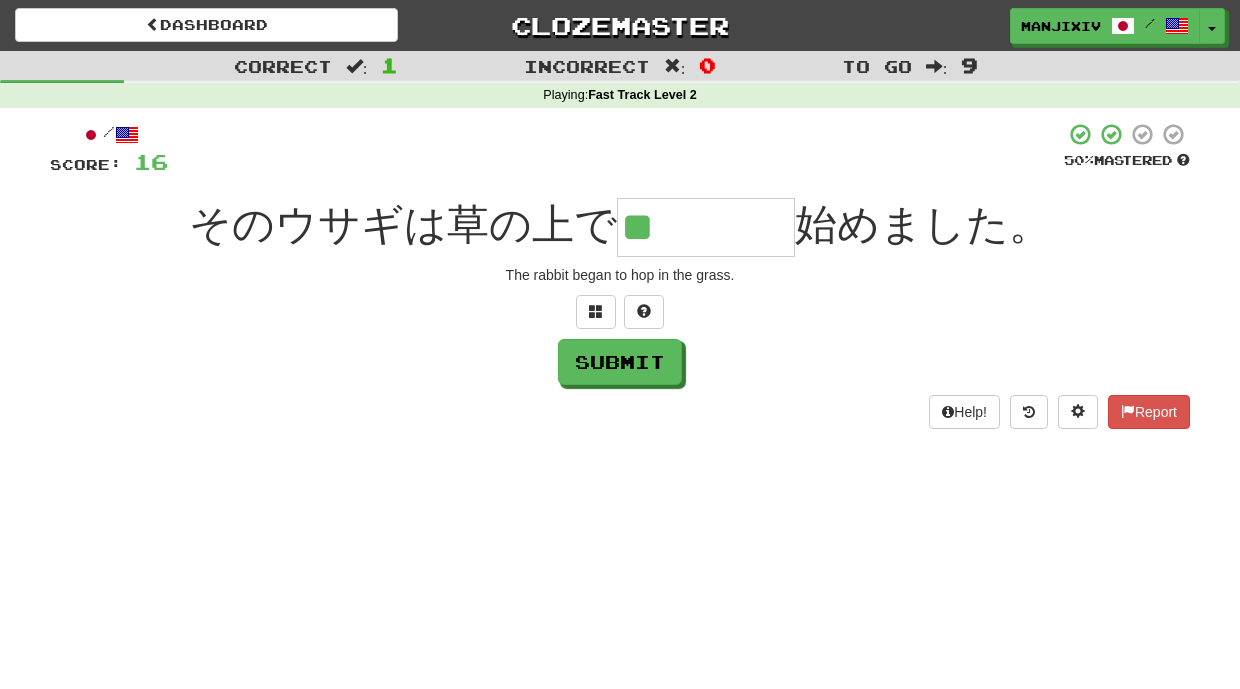 click on "Submit" at bounding box center [620, 362] 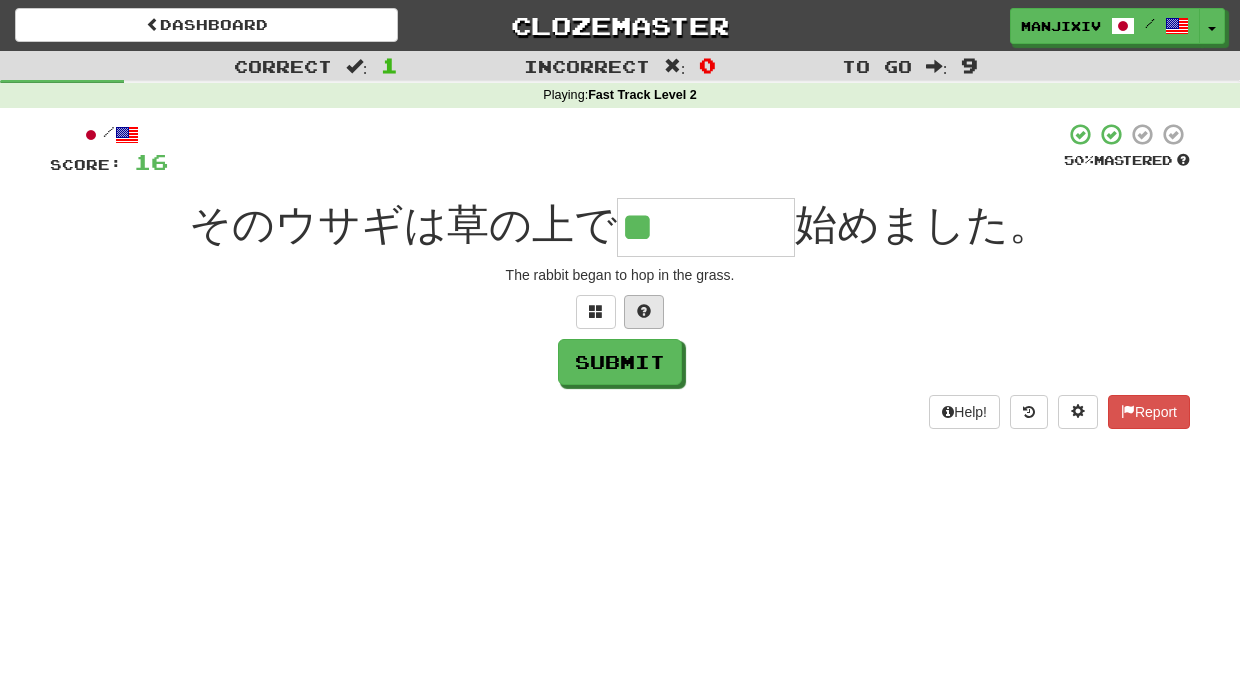 click at bounding box center (644, 312) 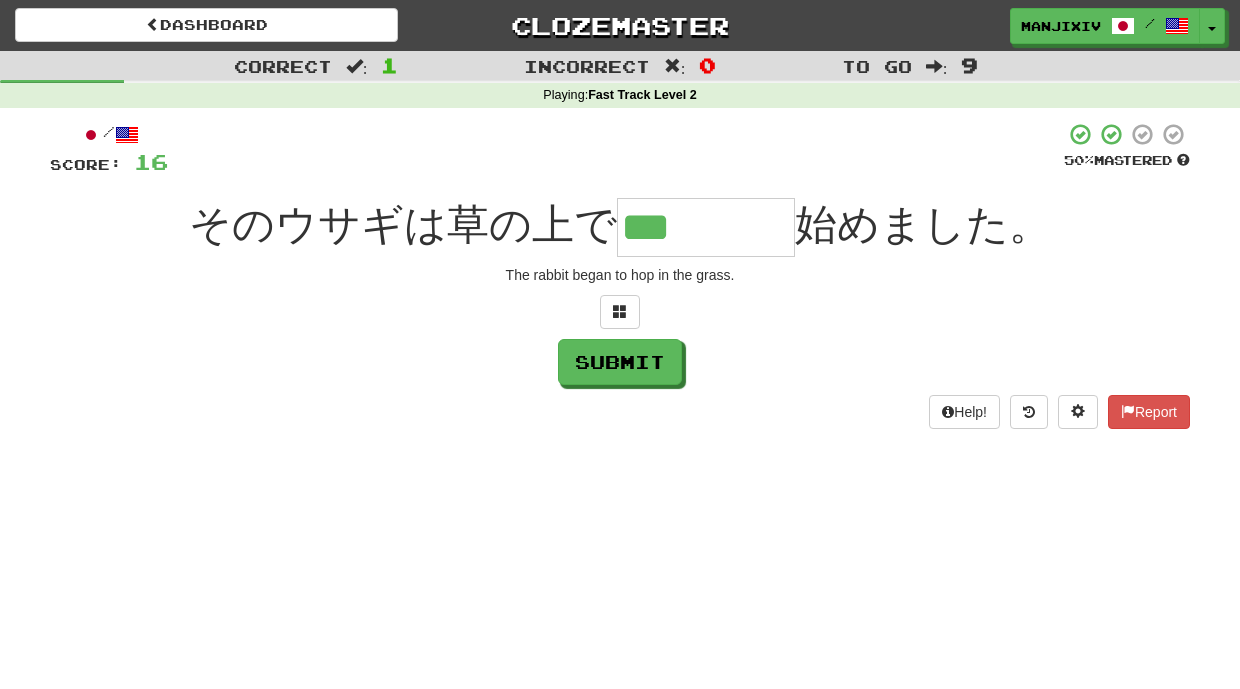 click on "***" at bounding box center (706, 227) 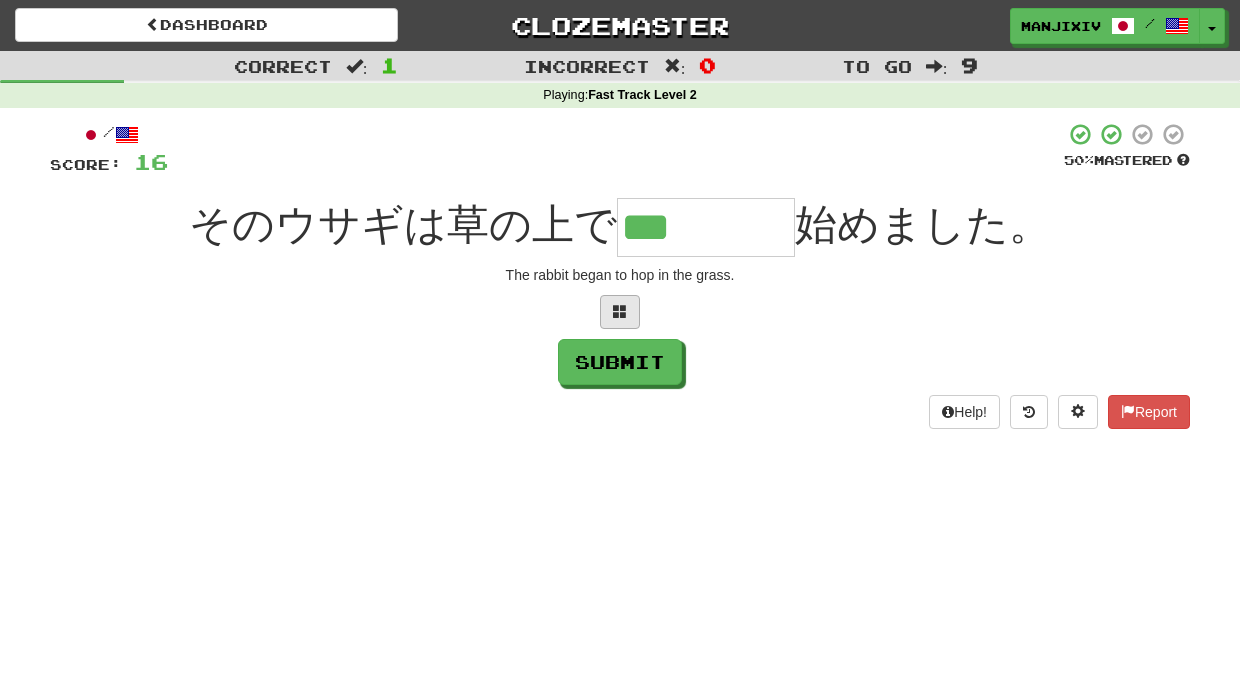 click at bounding box center (620, 312) 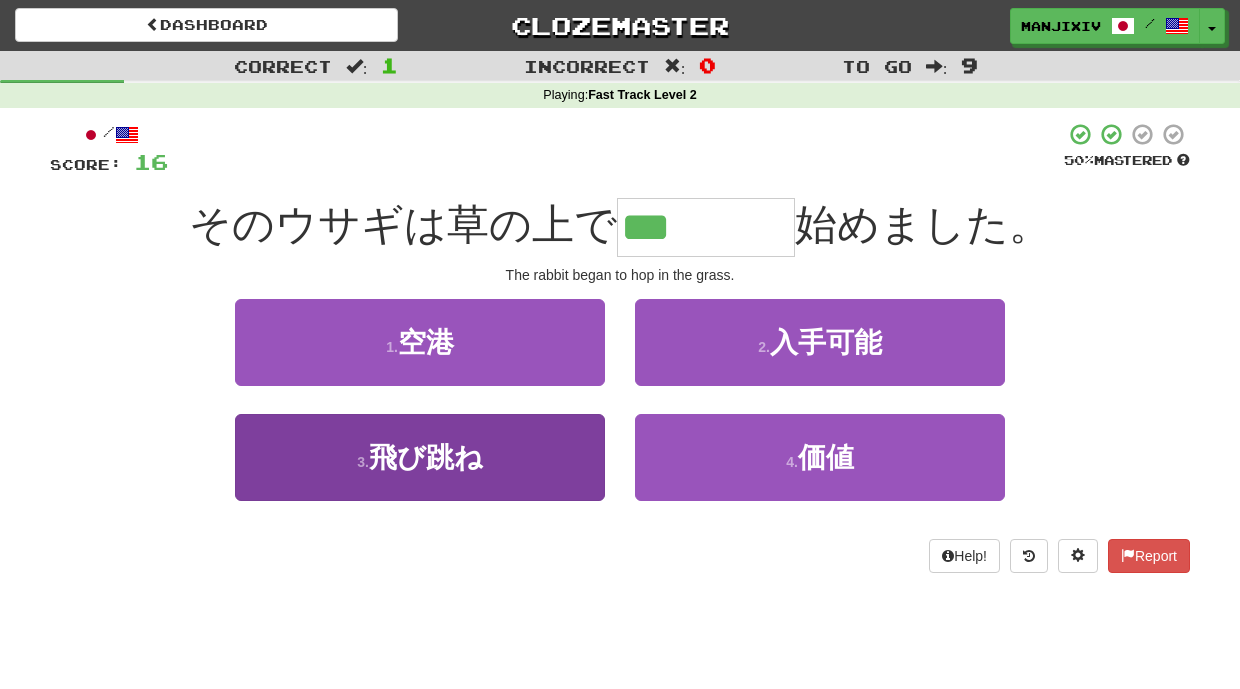 click on "3 .  飛び跳ね" at bounding box center [420, 457] 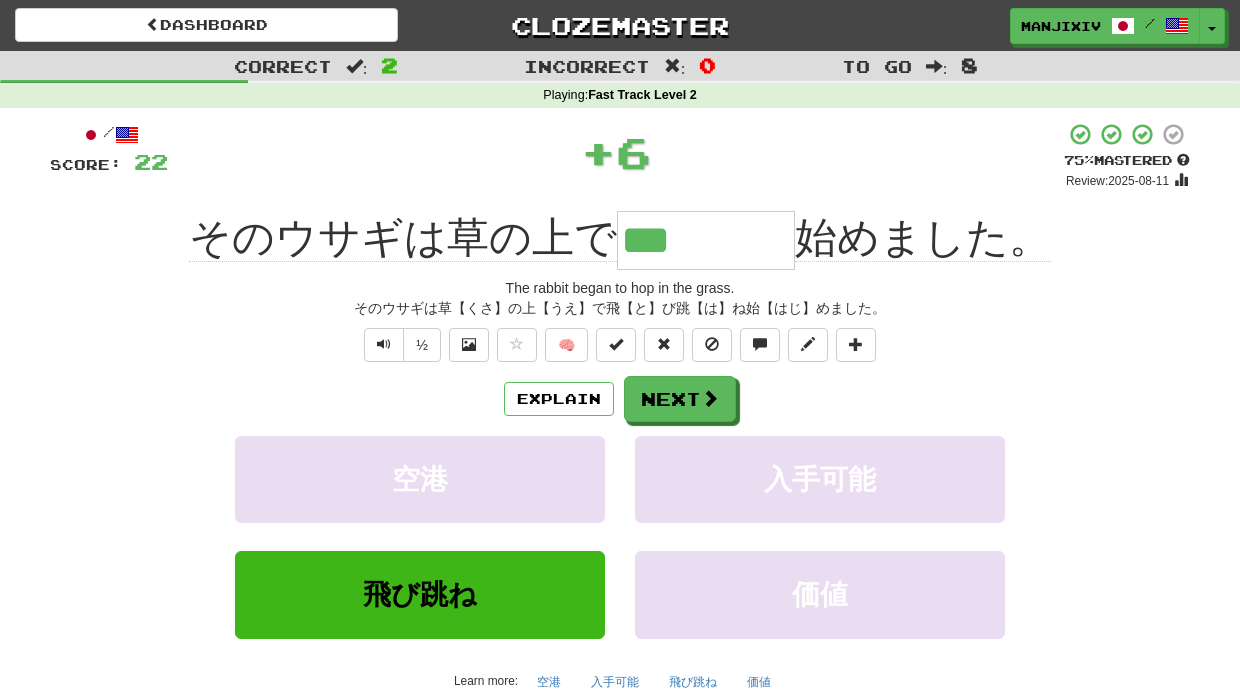 type on "****" 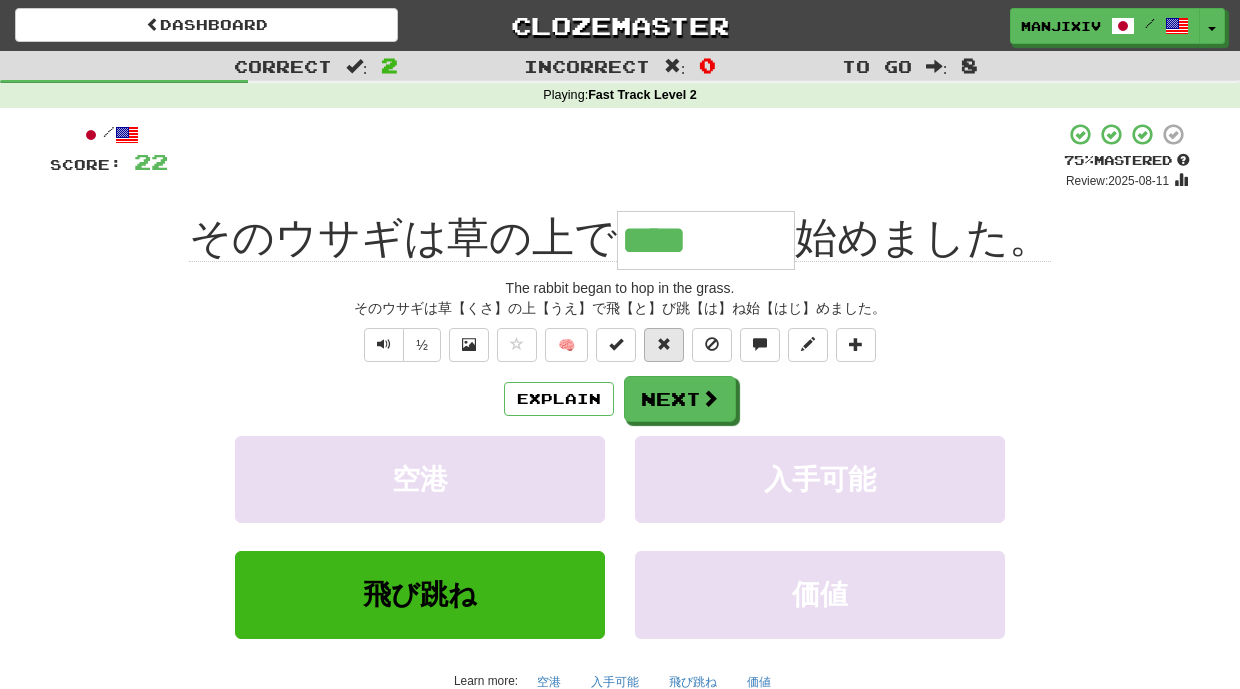 click at bounding box center [664, 344] 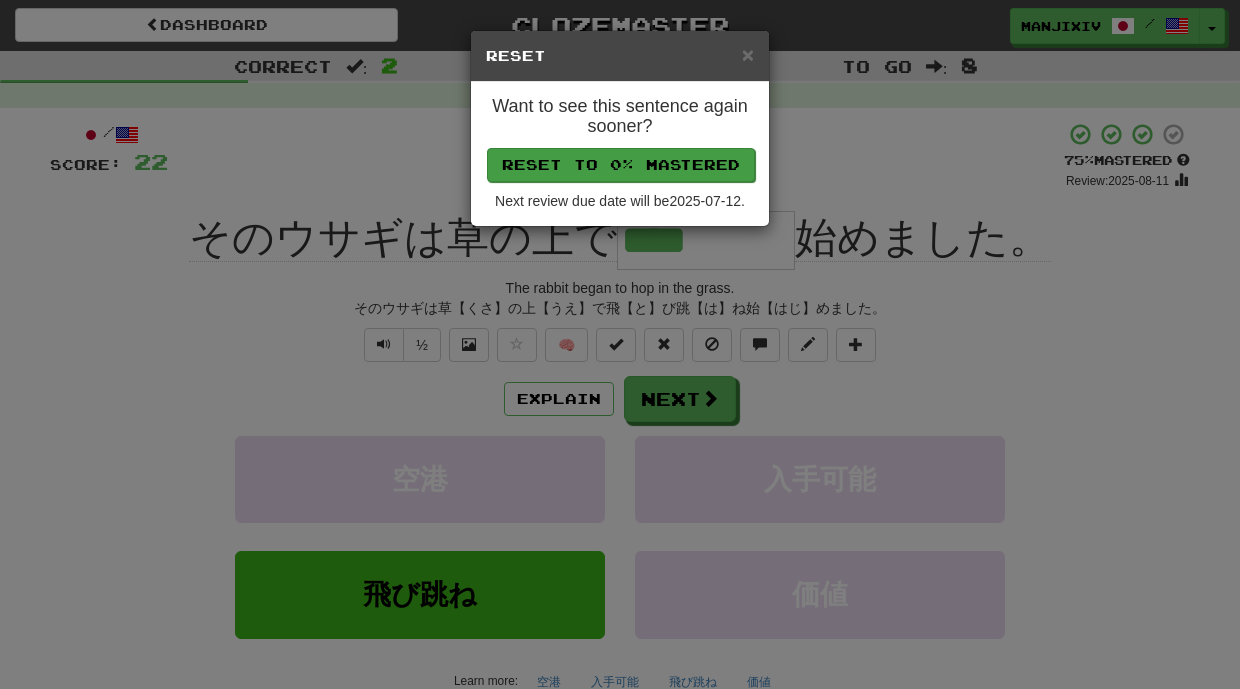 click on "Reset to 0% Mastered" at bounding box center (621, 165) 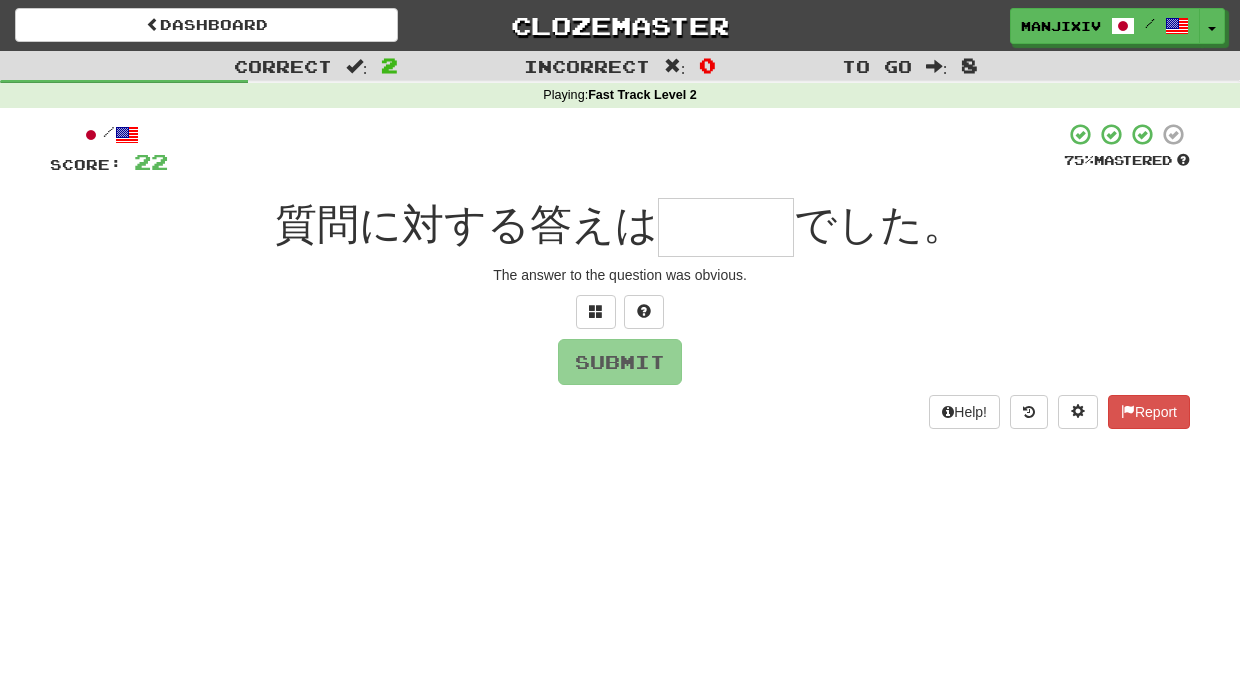 click on "/  Score:   22 75 %  Mastered 質問に対する答えは   でした。 The answer to the question was obvious. Submit  Help!  Report" at bounding box center (620, 275) 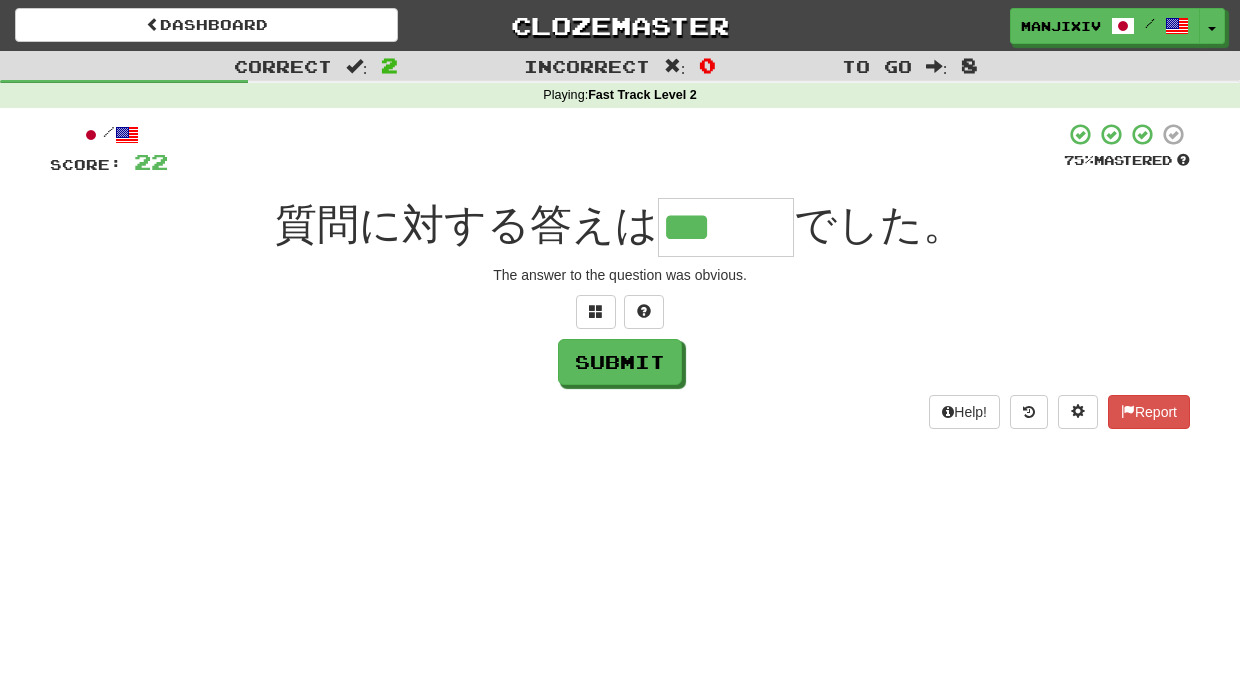 type on "***" 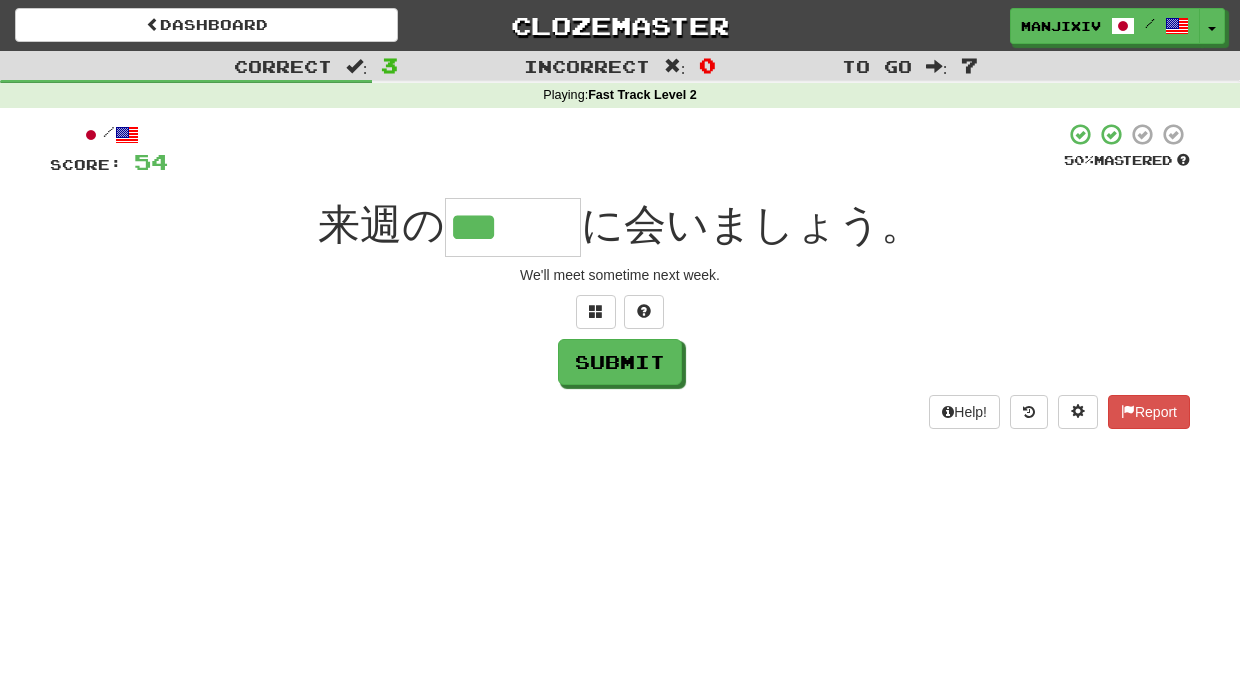 type on "***" 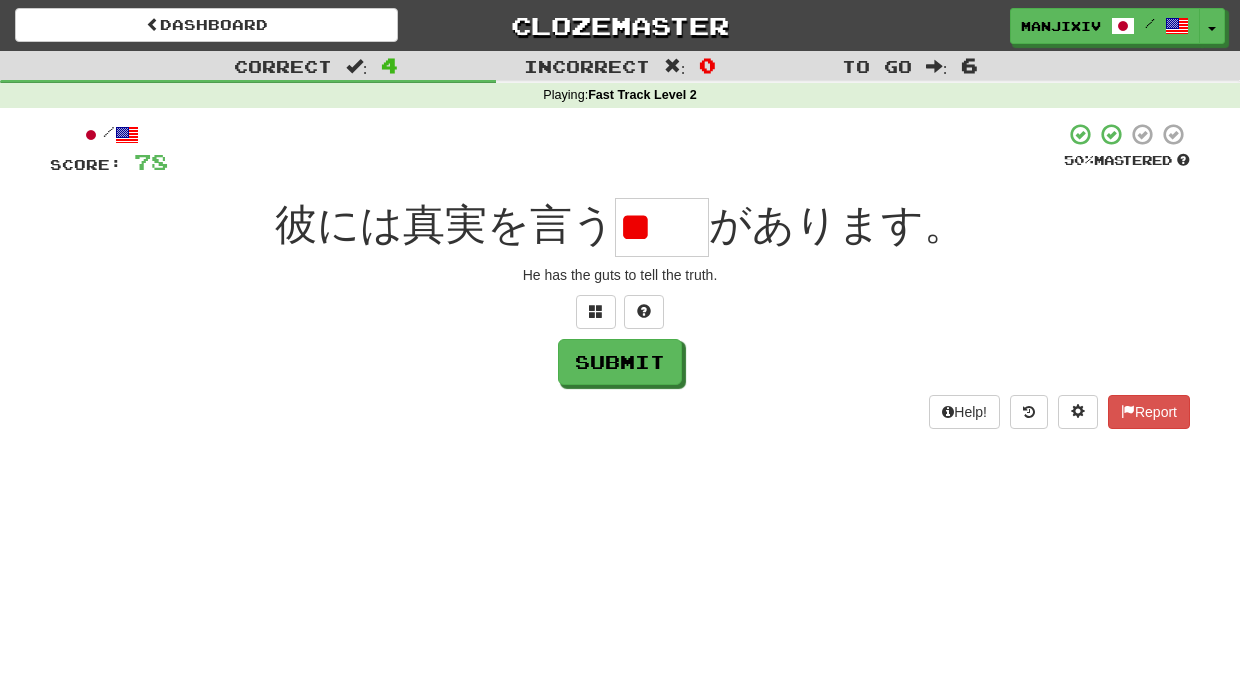type on "*" 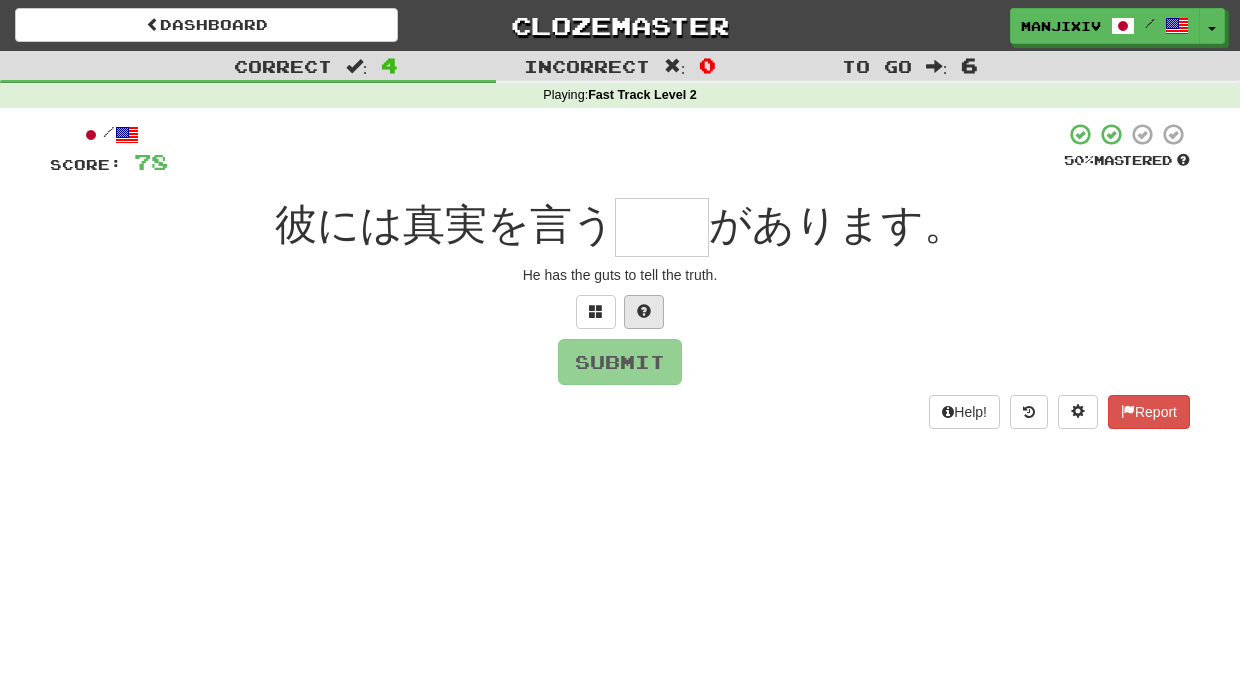 click at bounding box center (644, 312) 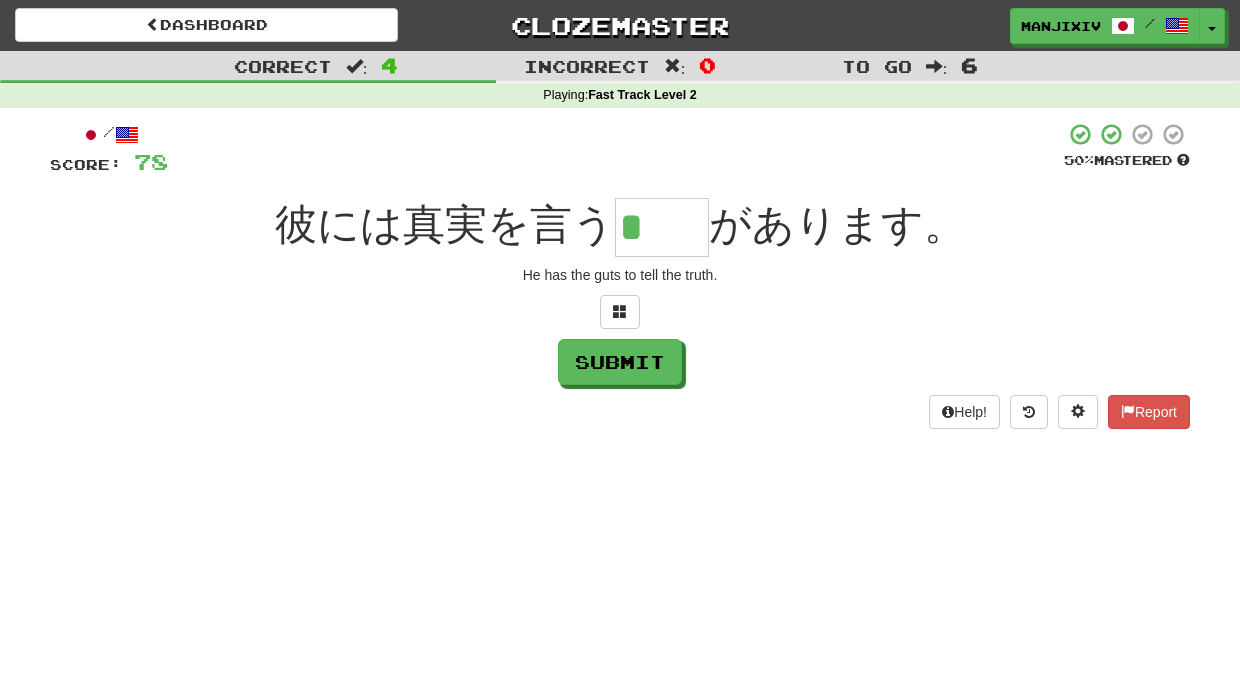 click on "*" at bounding box center [662, 227] 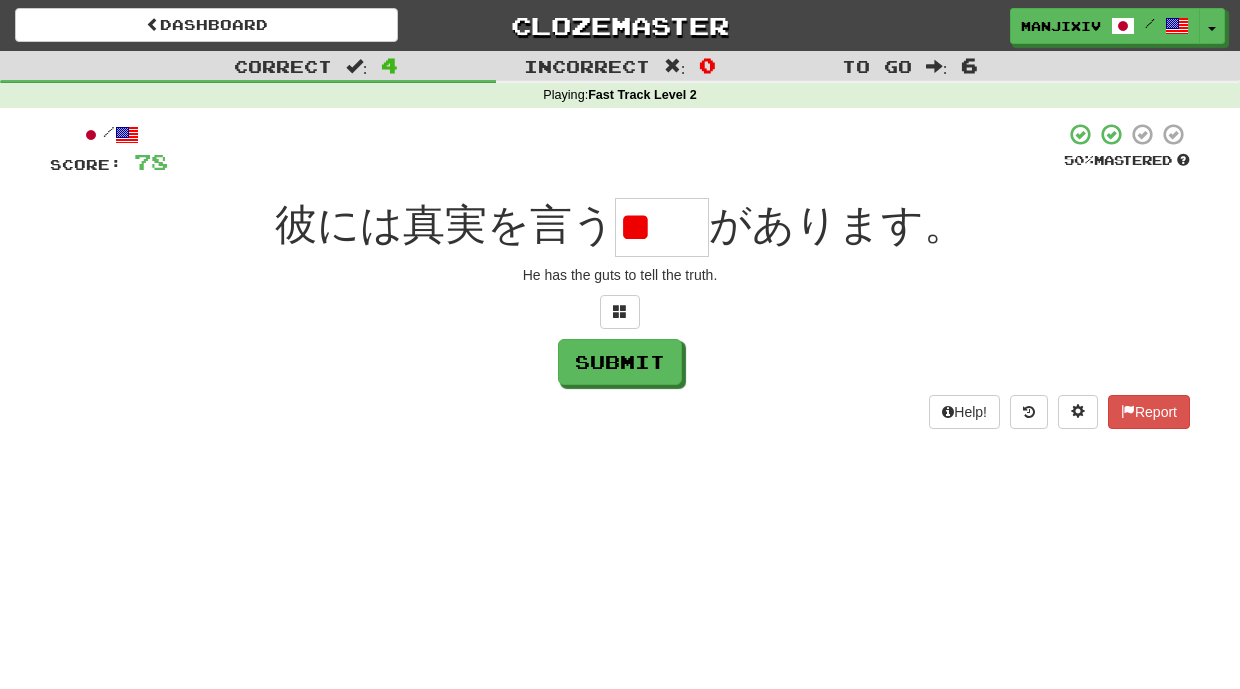 type on "*" 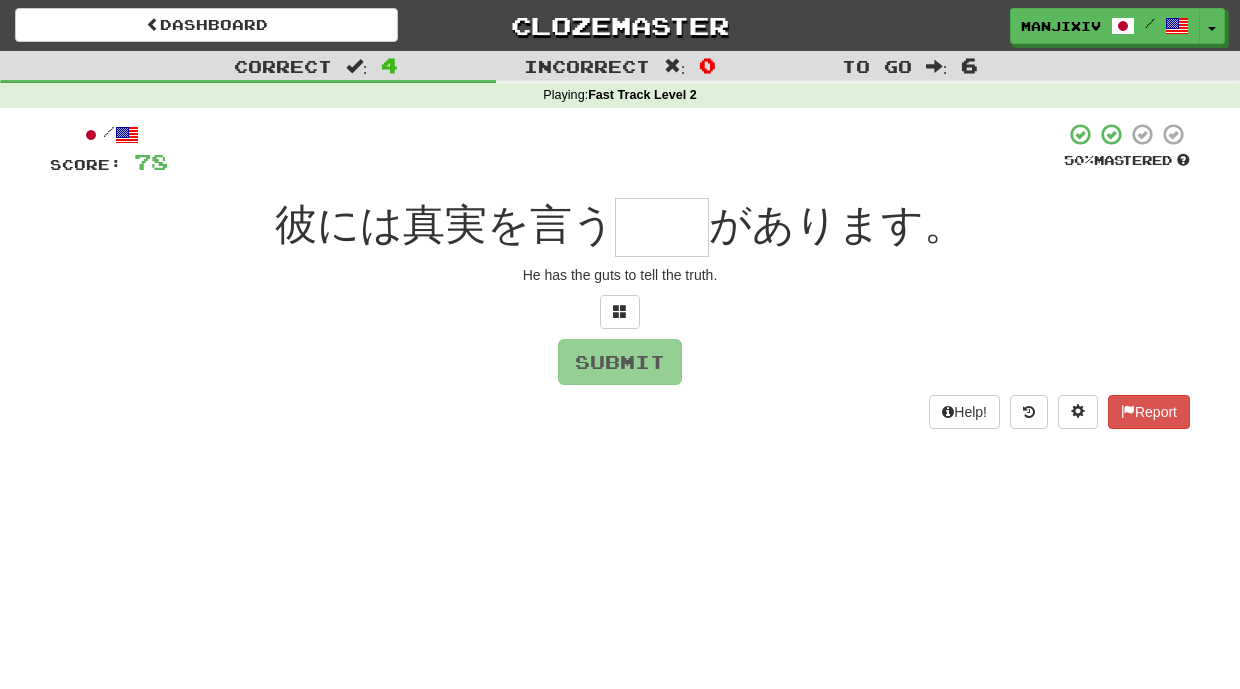click at bounding box center [620, 312] 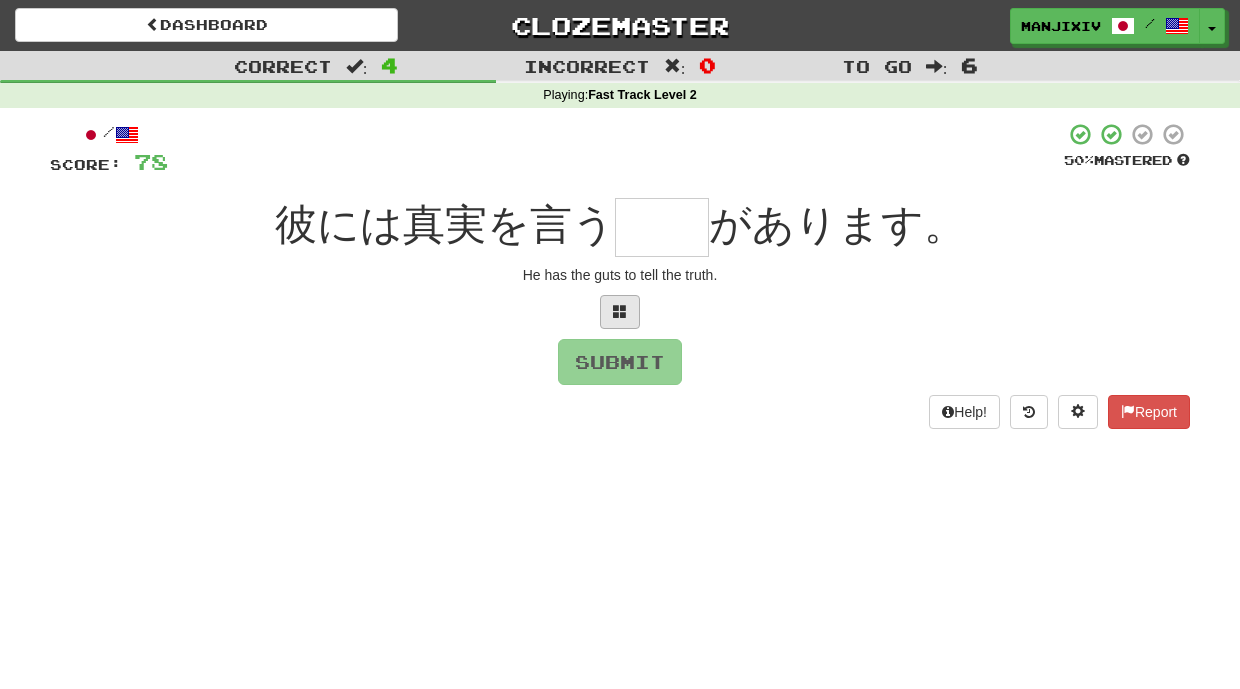 click at bounding box center (620, 312) 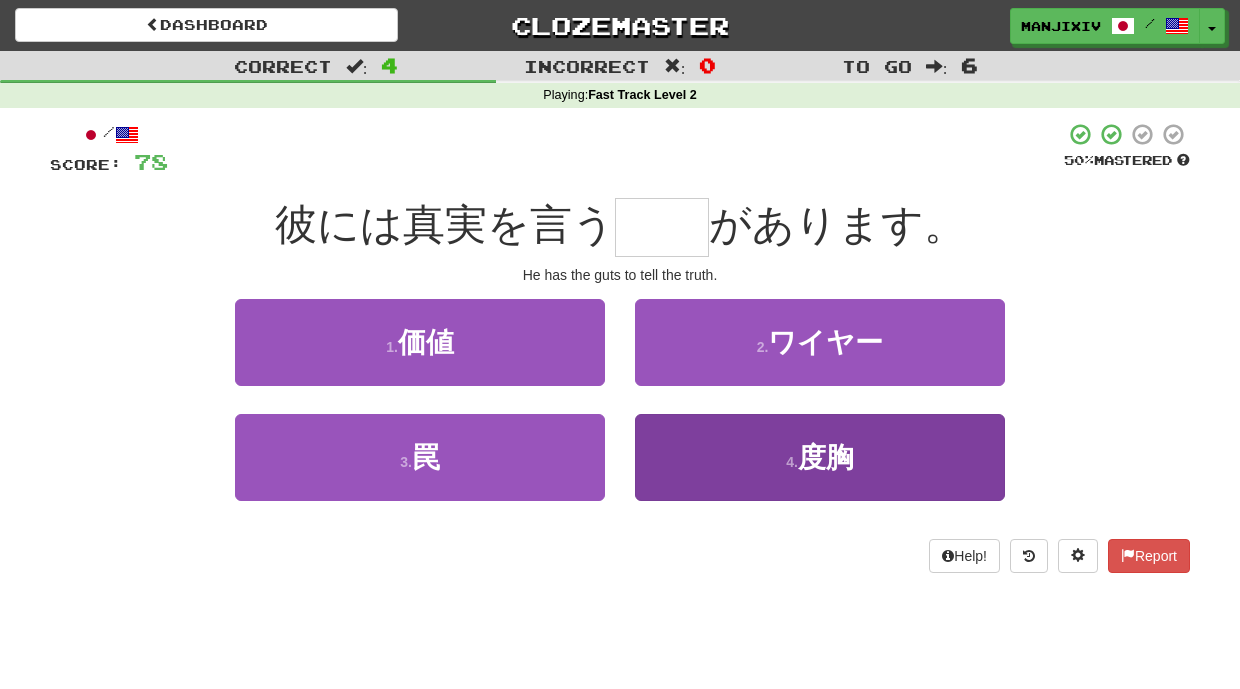click on "度胸" at bounding box center (826, 457) 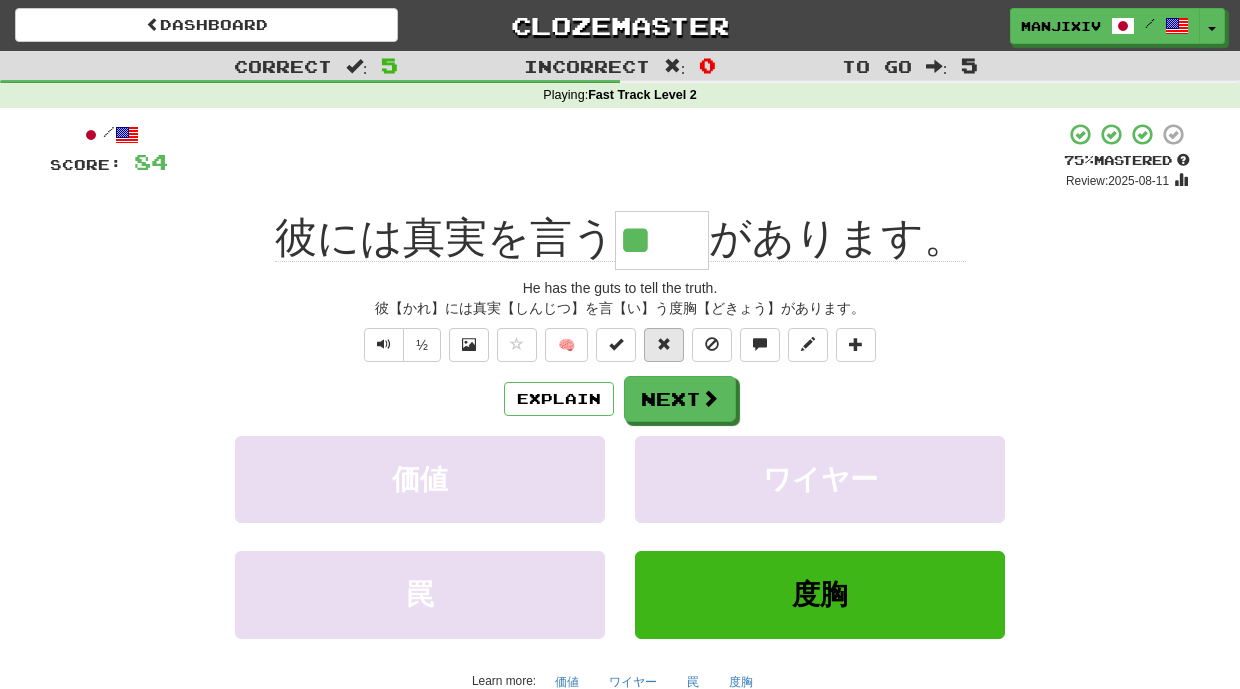 click at bounding box center (664, 345) 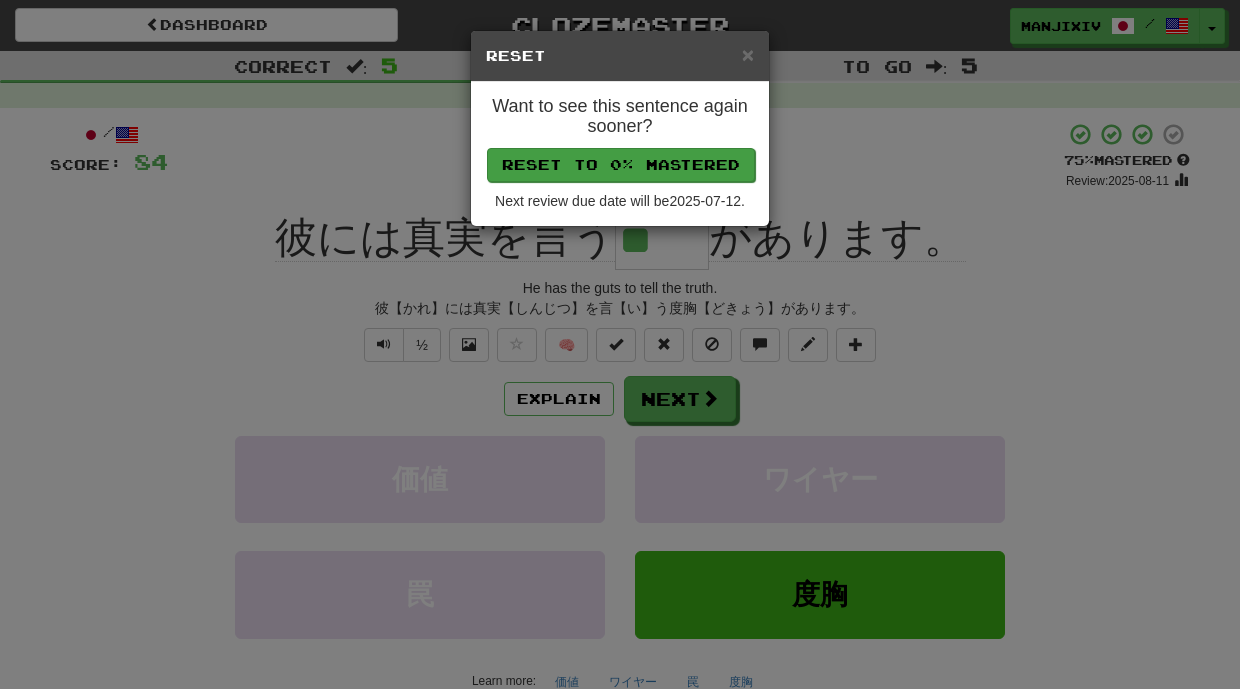 click on "Reset to 0% Mastered" at bounding box center (621, 165) 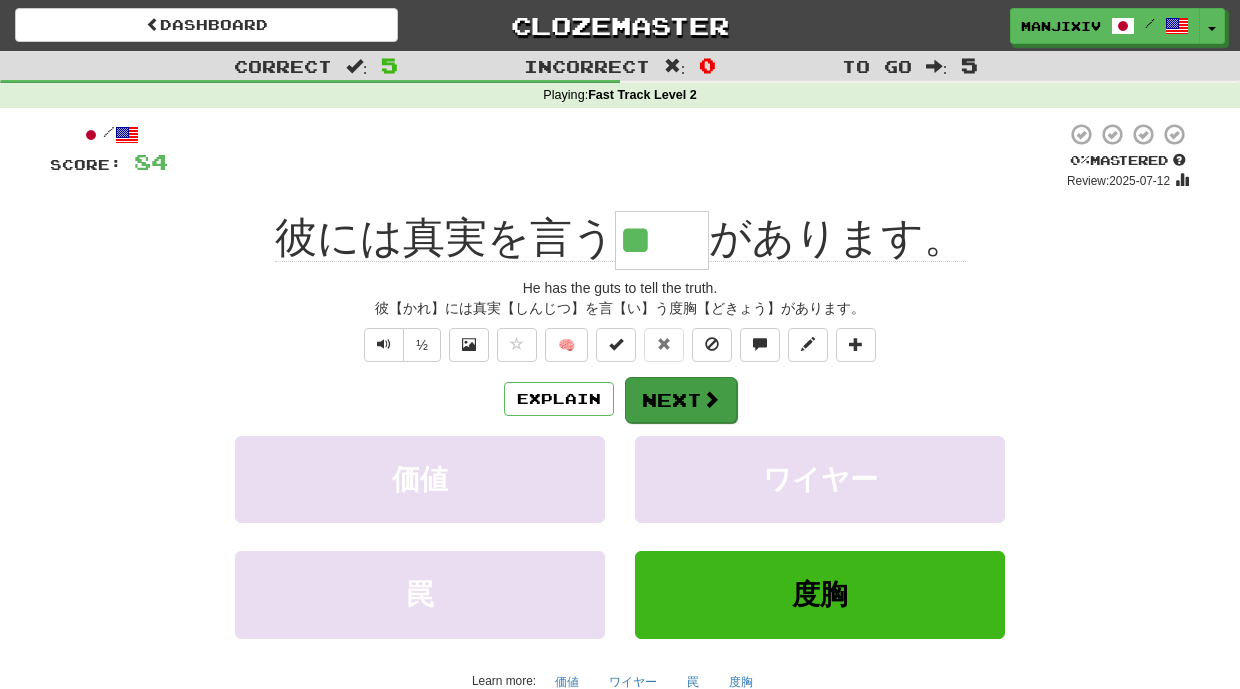 click on "Next" at bounding box center (681, 400) 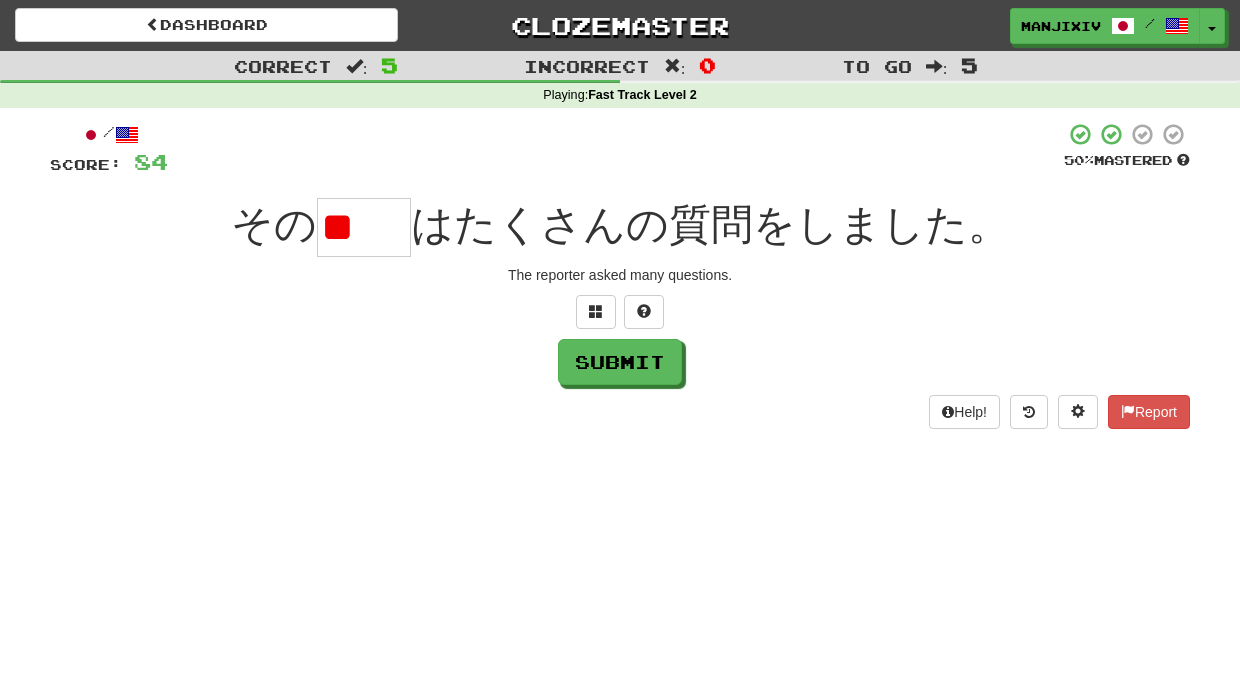 type on "*" 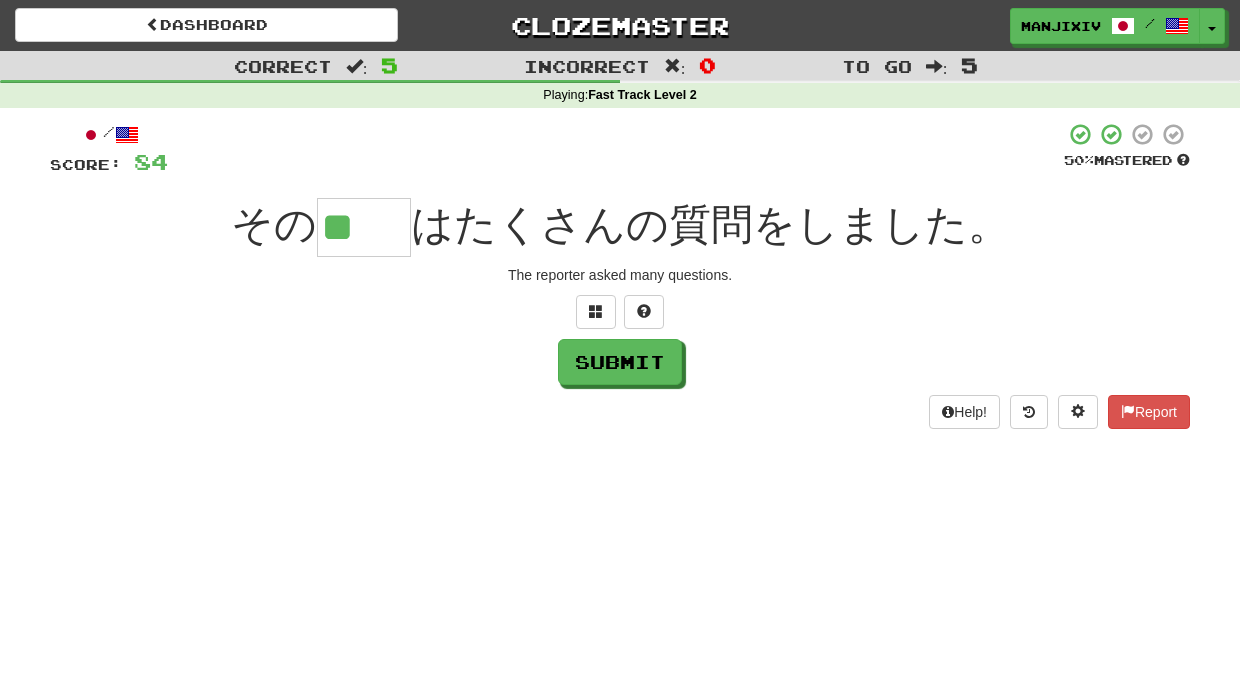 type on "**" 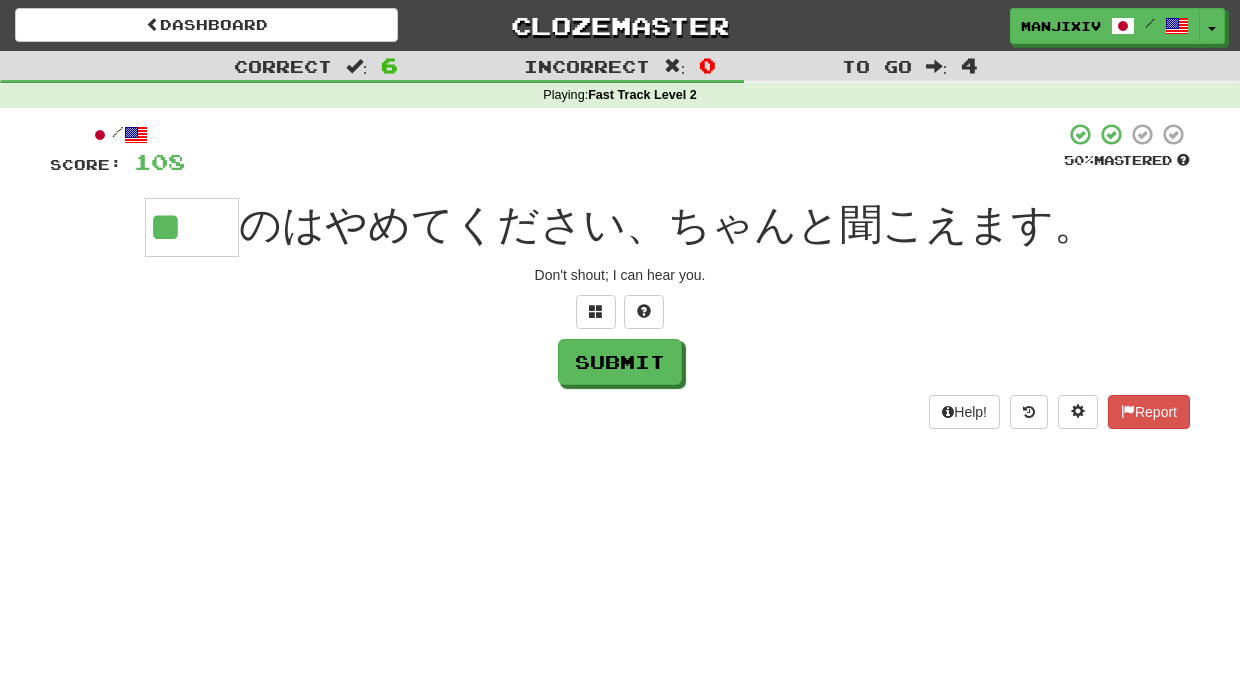 type on "**" 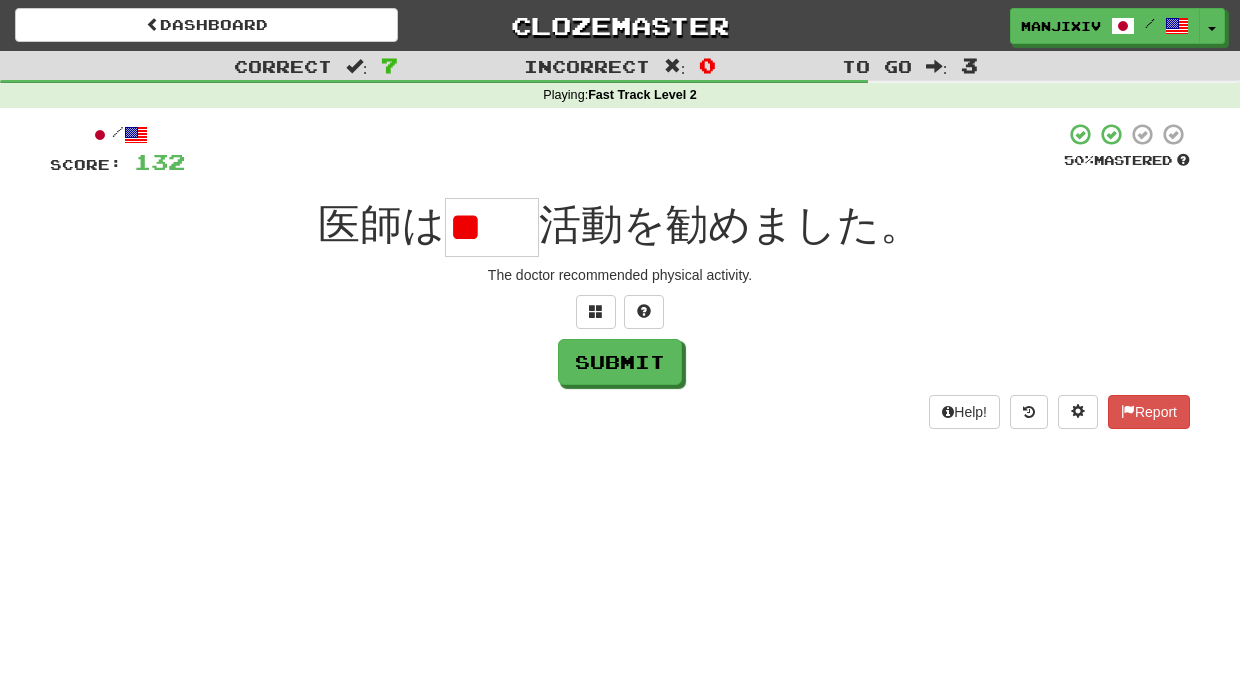 type on "*" 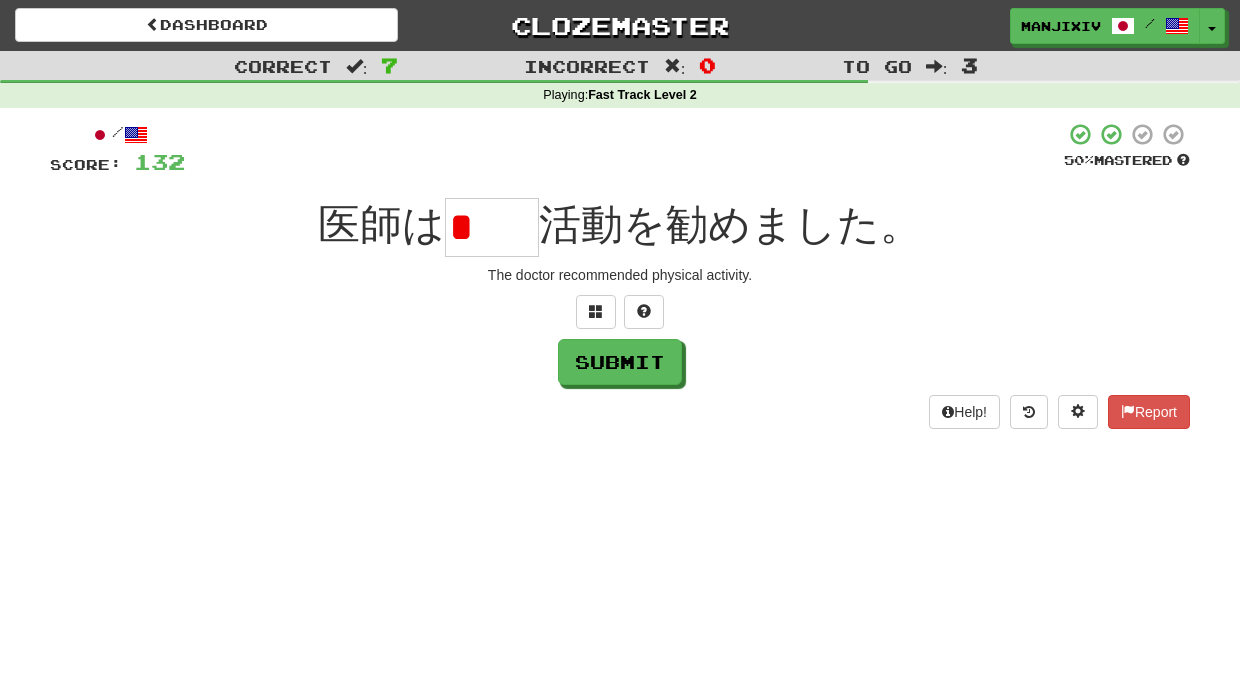 type on "*" 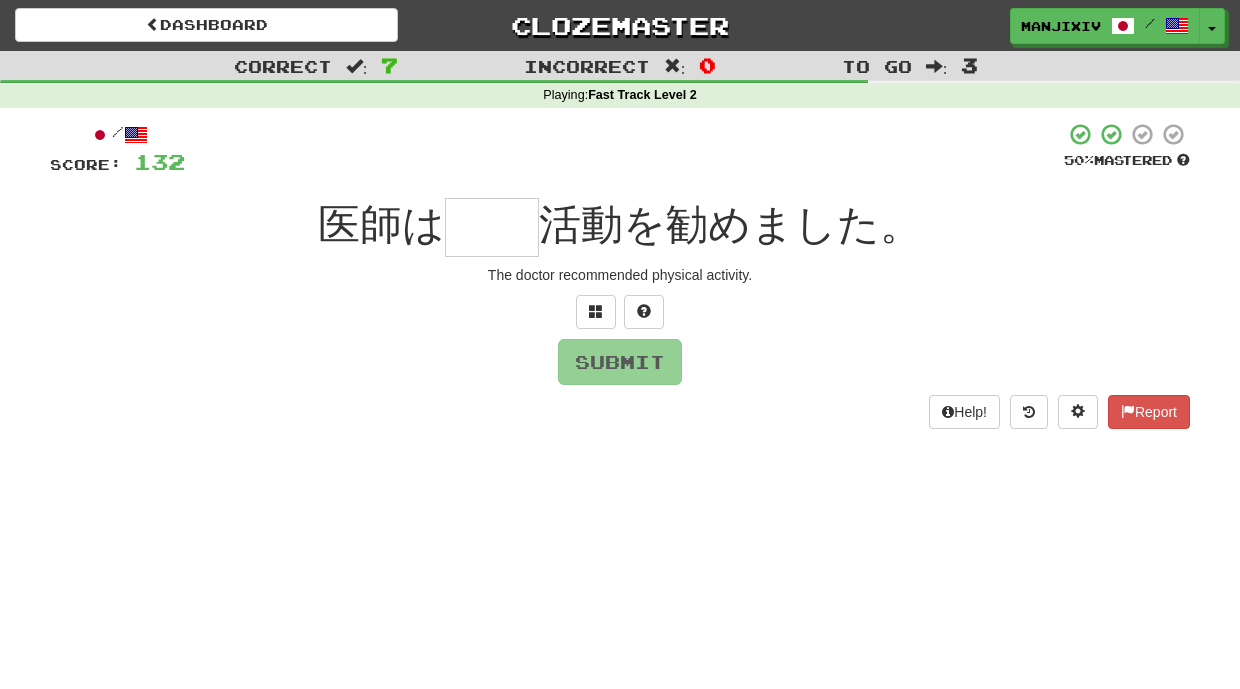 click at bounding box center (620, 312) 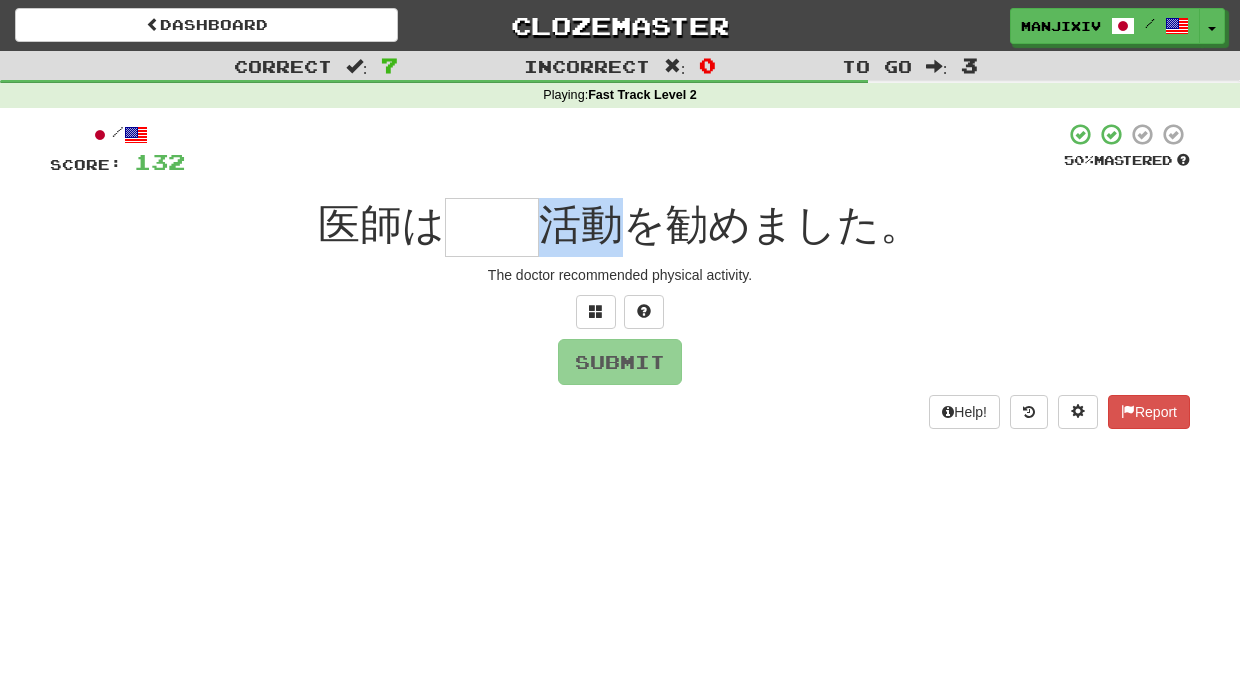 drag, startPoint x: 555, startPoint y: 217, endPoint x: 614, endPoint y: 223, distance: 59.3043 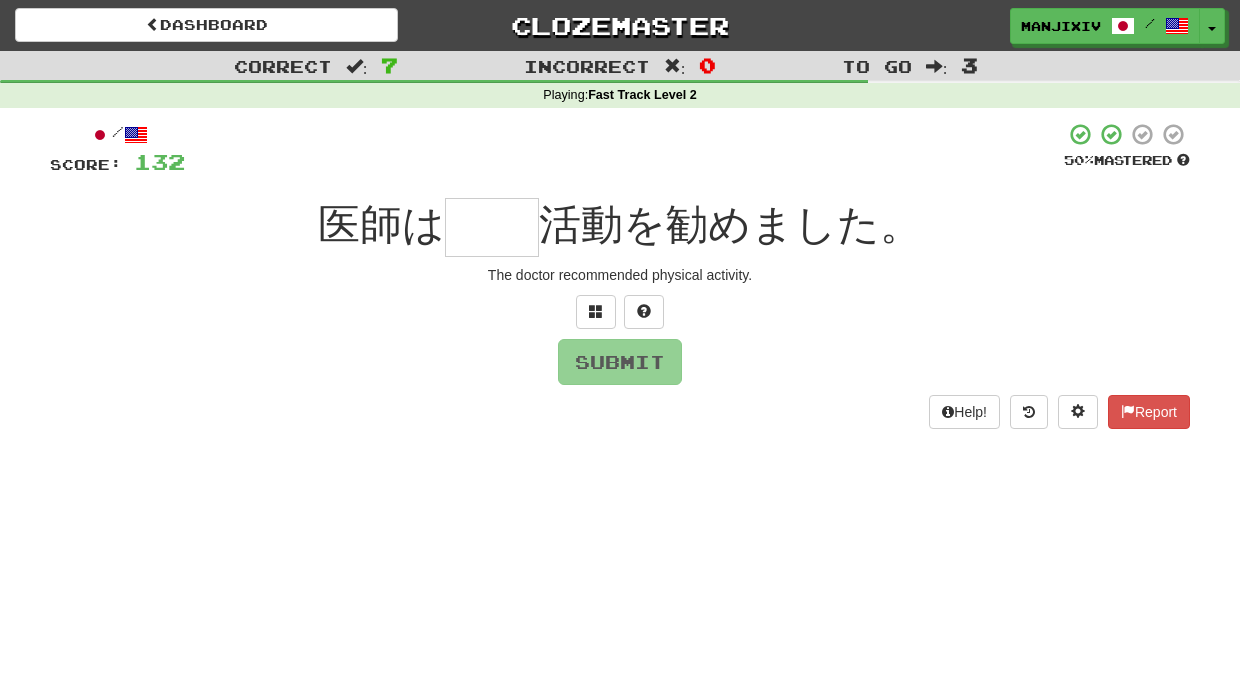 click on "/  Score:   132 50 %  Mastered 医師は 活動を勧めました。 The doctor recommended physical activity. Submit  Help!  Report" at bounding box center [620, 275] 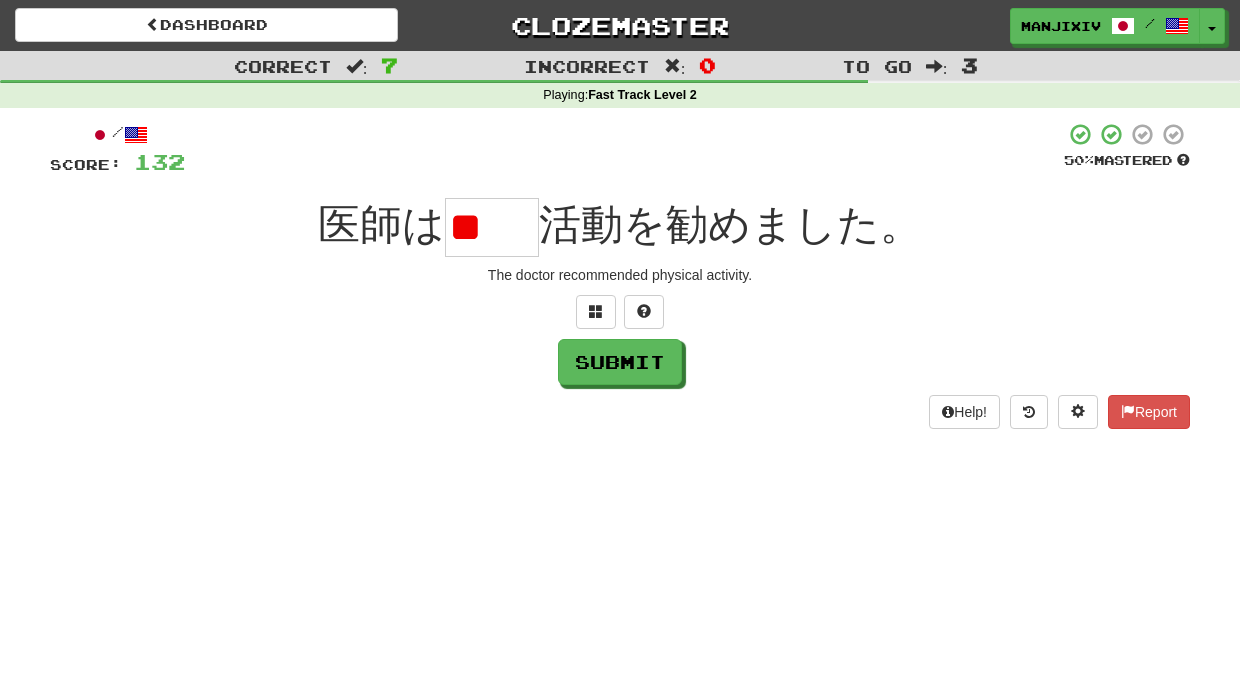 click on "**" at bounding box center (492, 227) 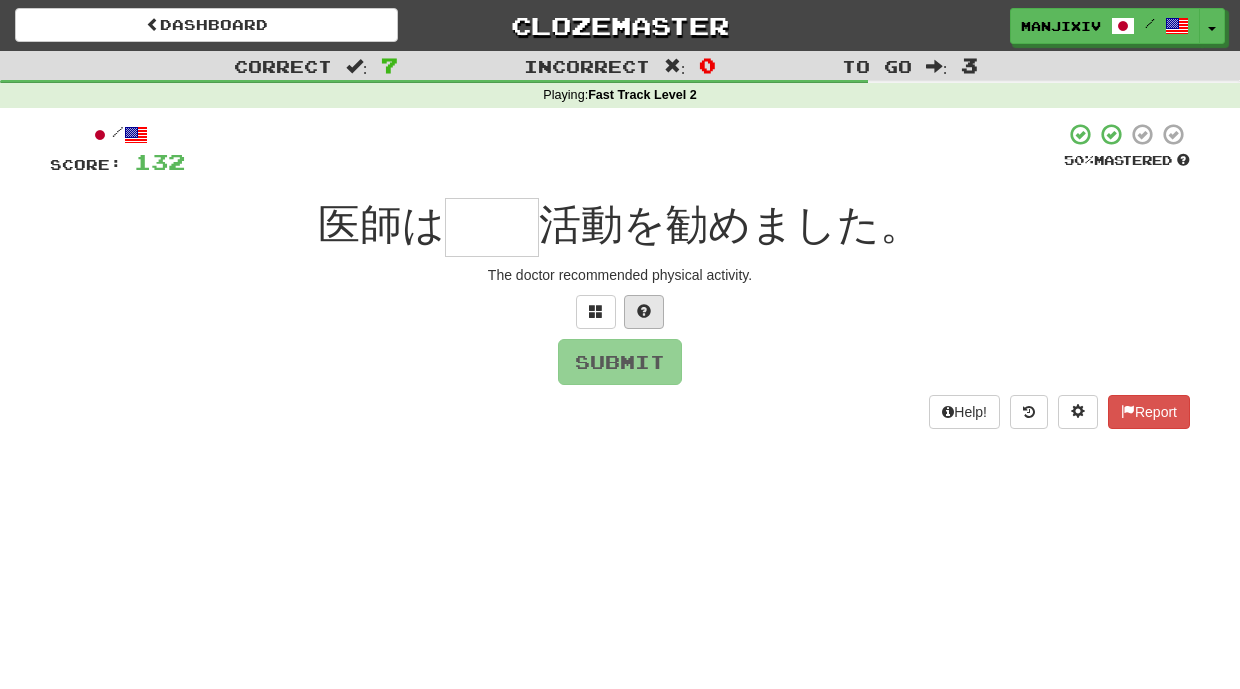 click at bounding box center (644, 311) 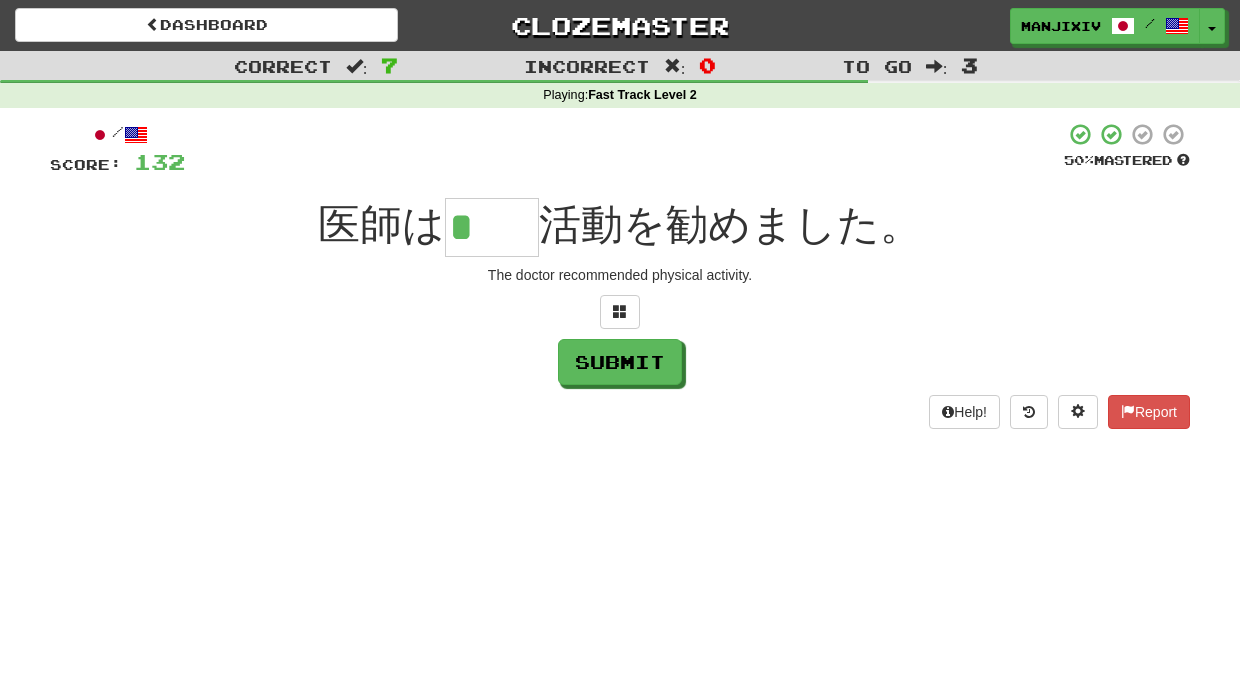 click on "*" at bounding box center [492, 227] 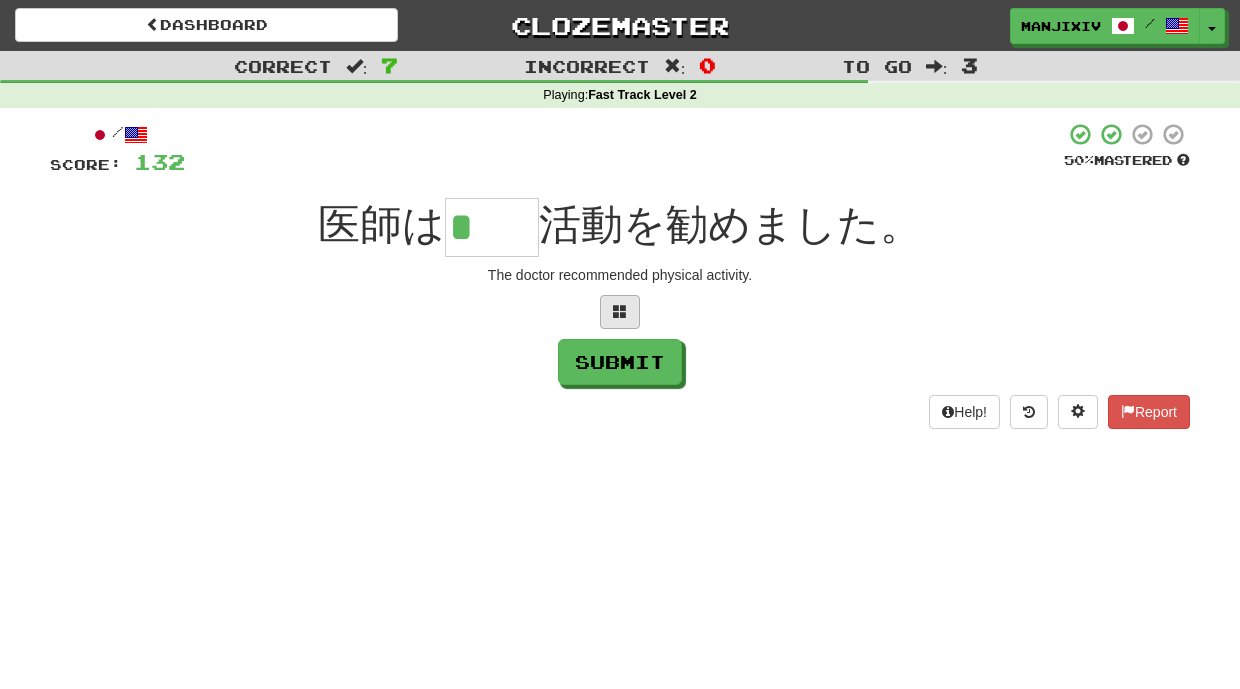 click at bounding box center (620, 311) 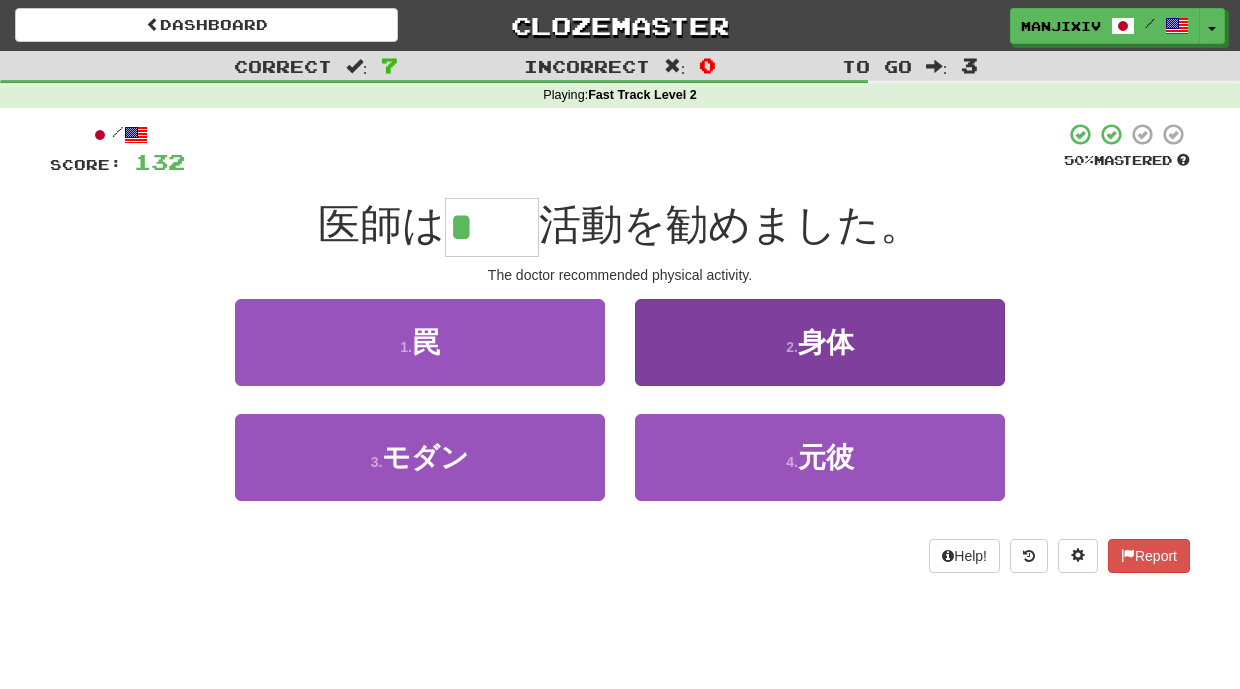 click on "2 .  身体" at bounding box center [820, 342] 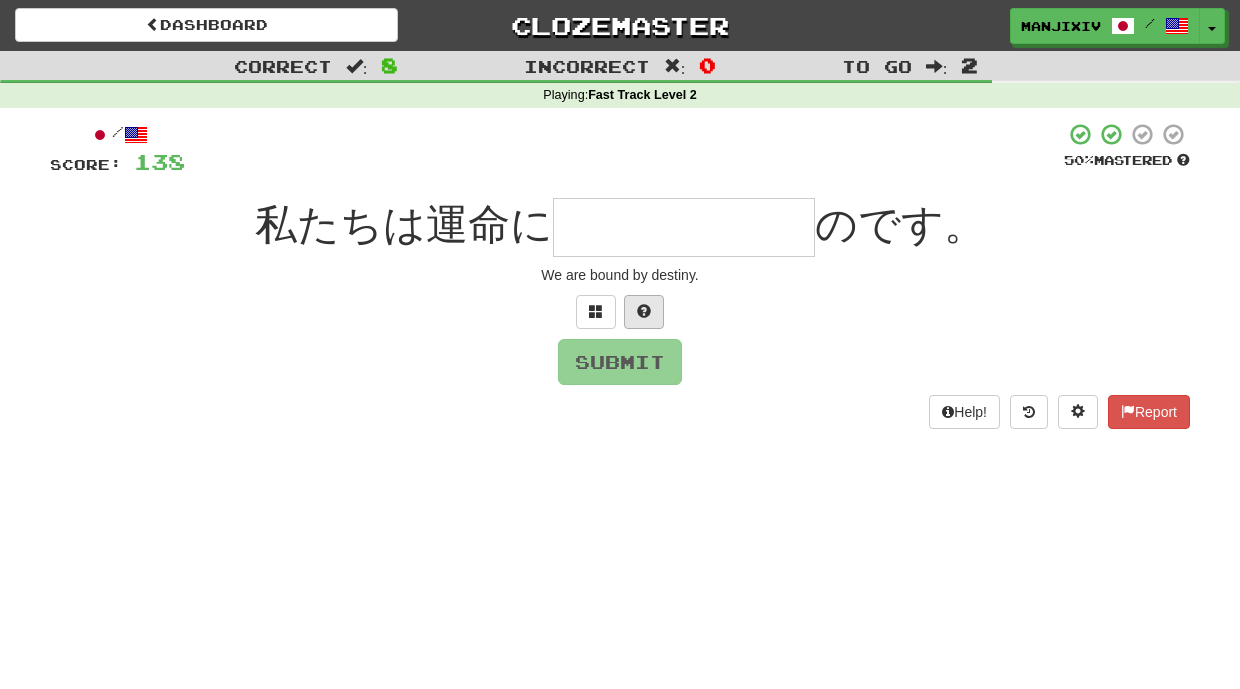 click at bounding box center (644, 311) 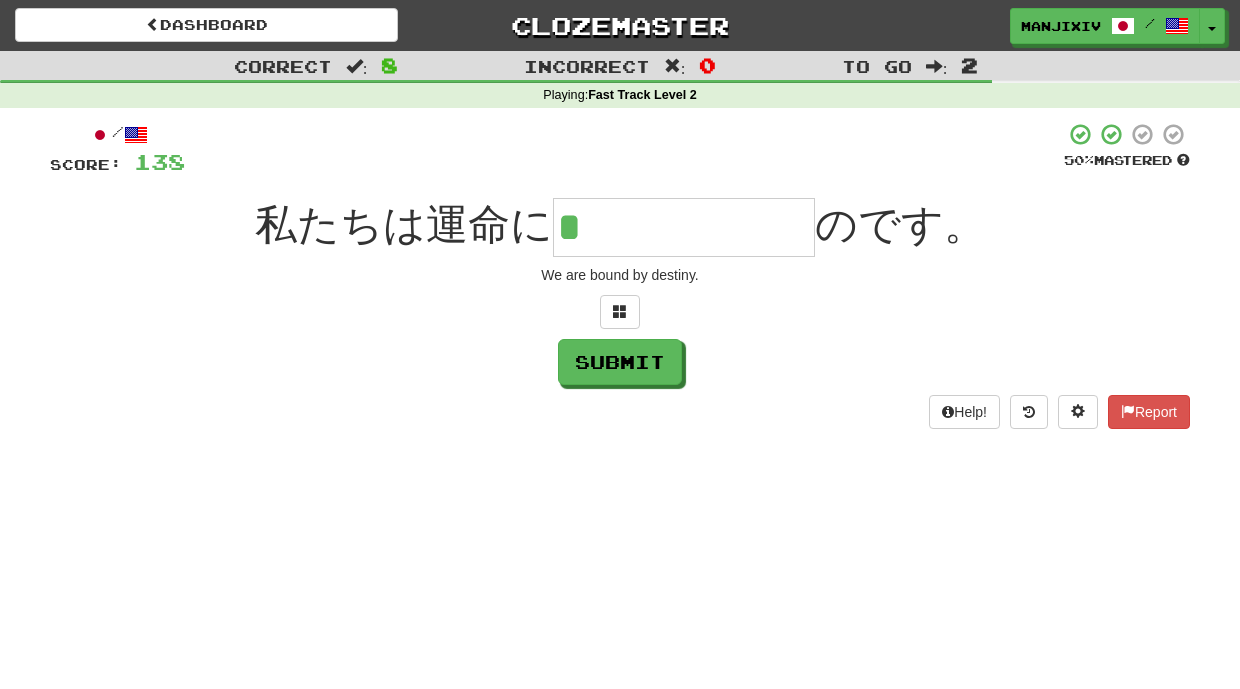click on "*" at bounding box center (684, 227) 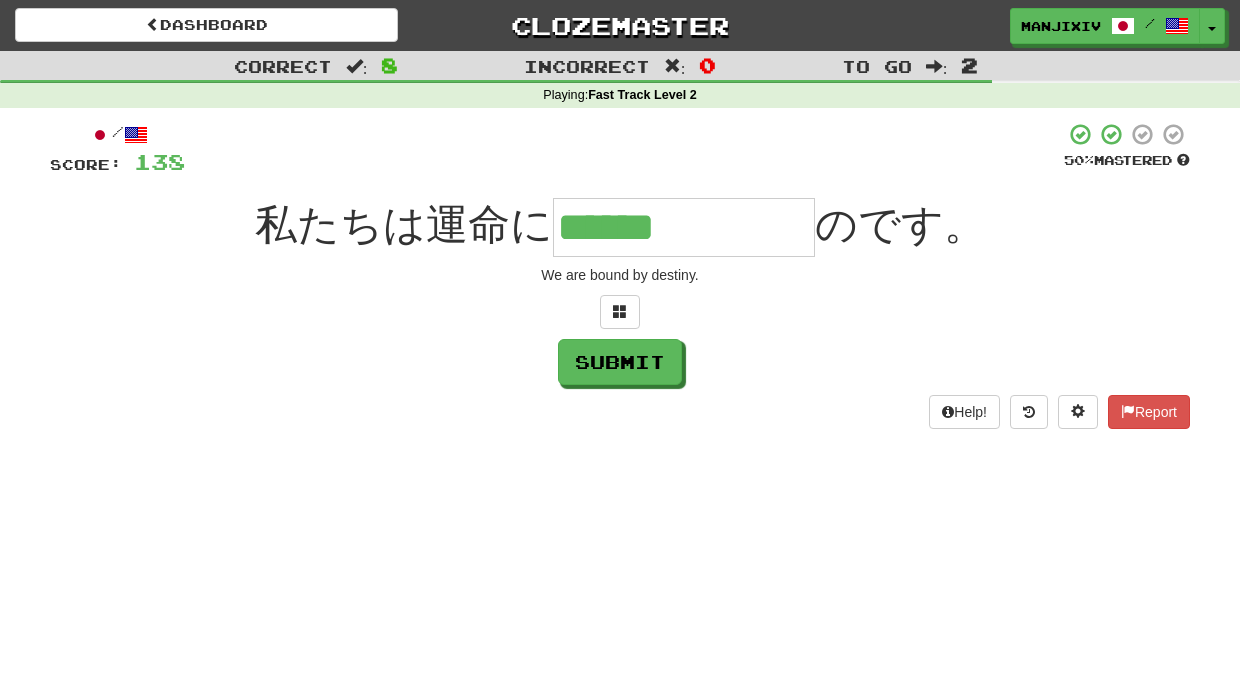 type on "******" 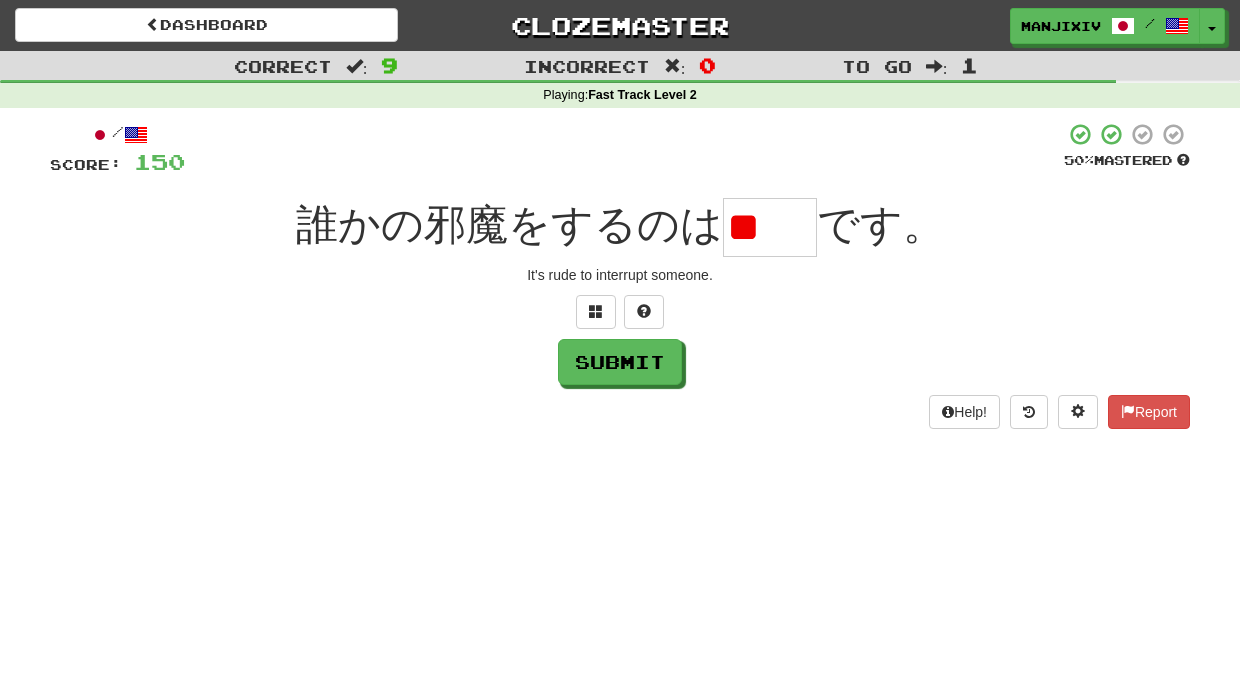 type on "*" 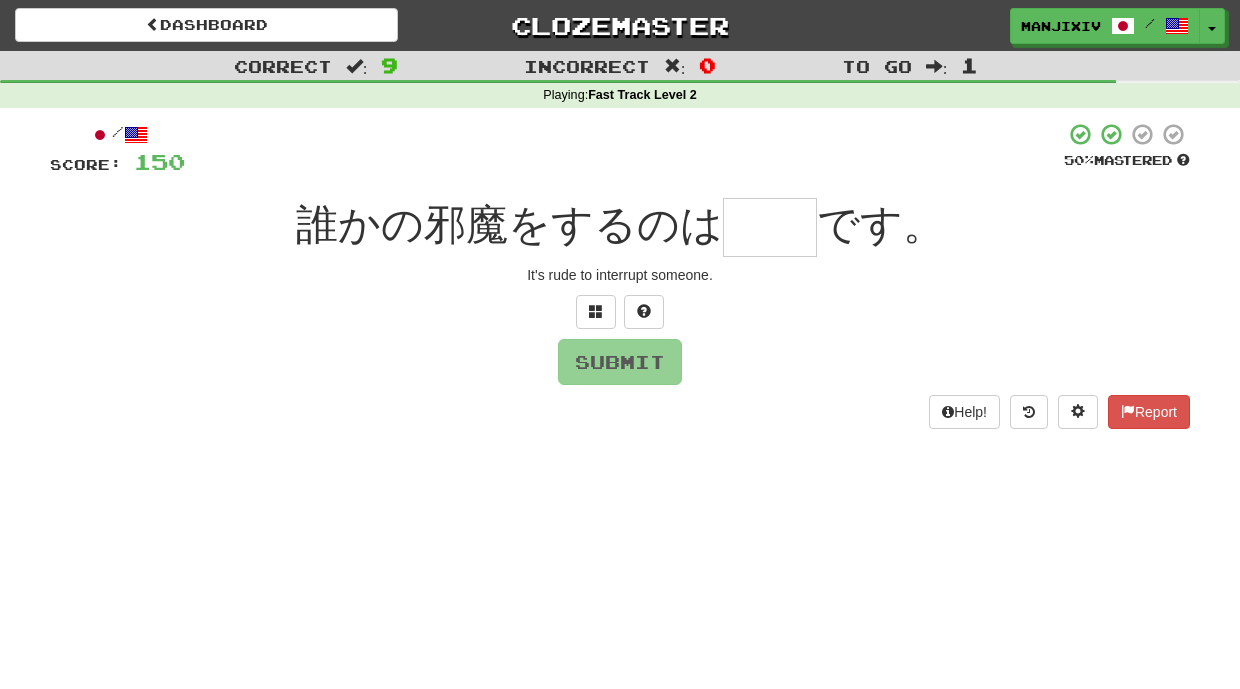 click at bounding box center (770, 227) 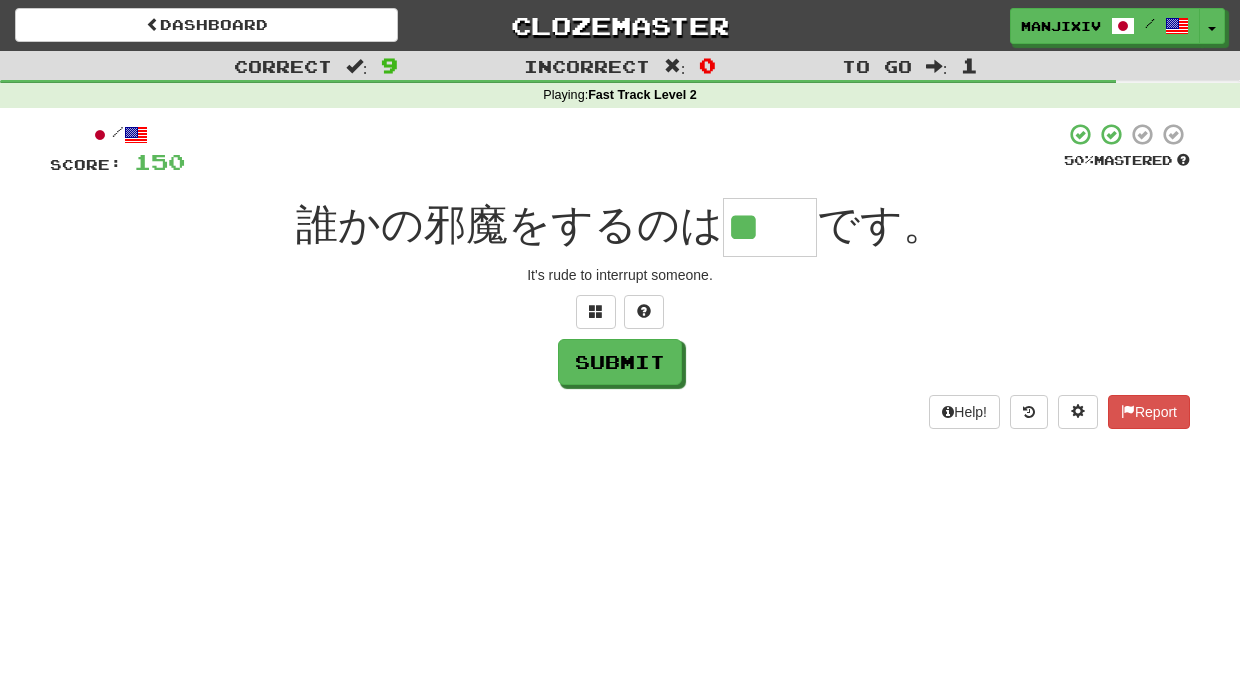 type on "**" 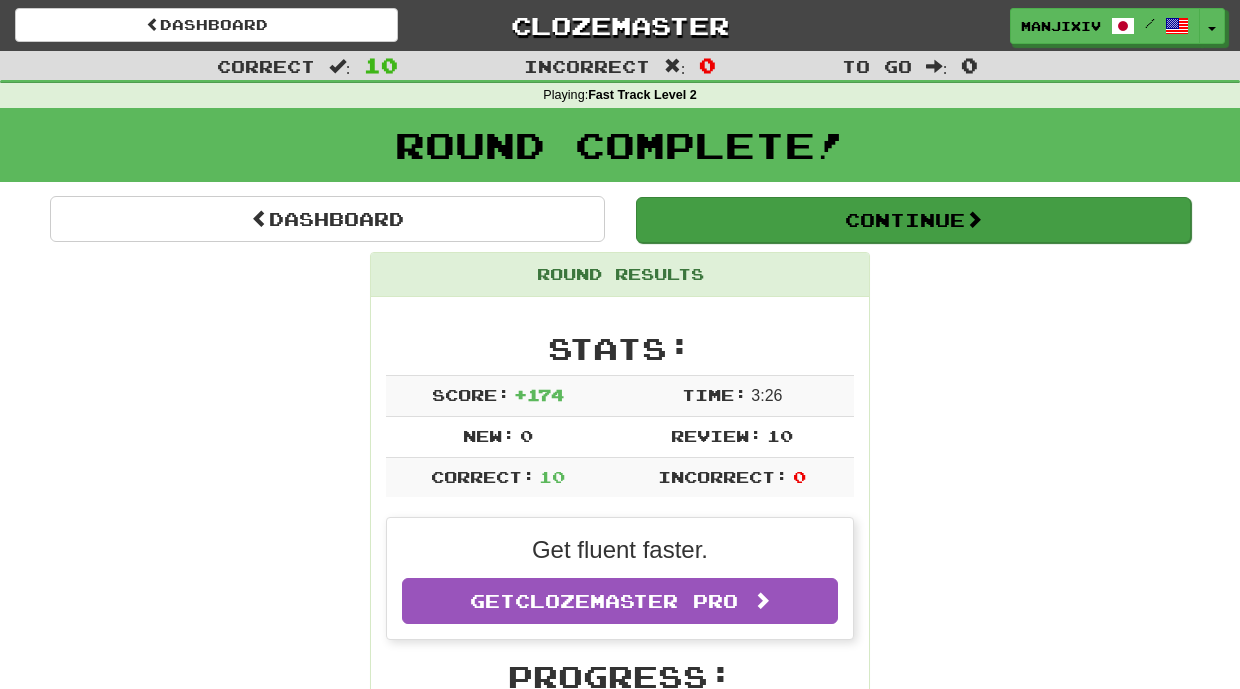 click on "Continue" at bounding box center [913, 220] 